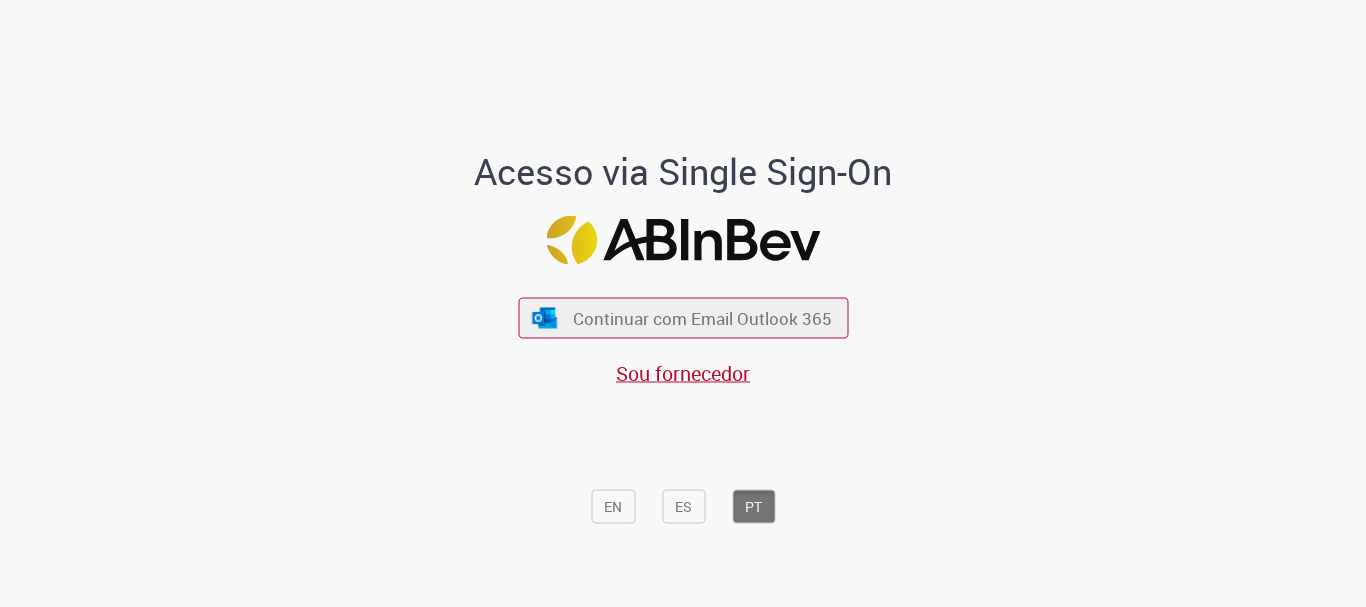 scroll, scrollTop: 0, scrollLeft: 0, axis: both 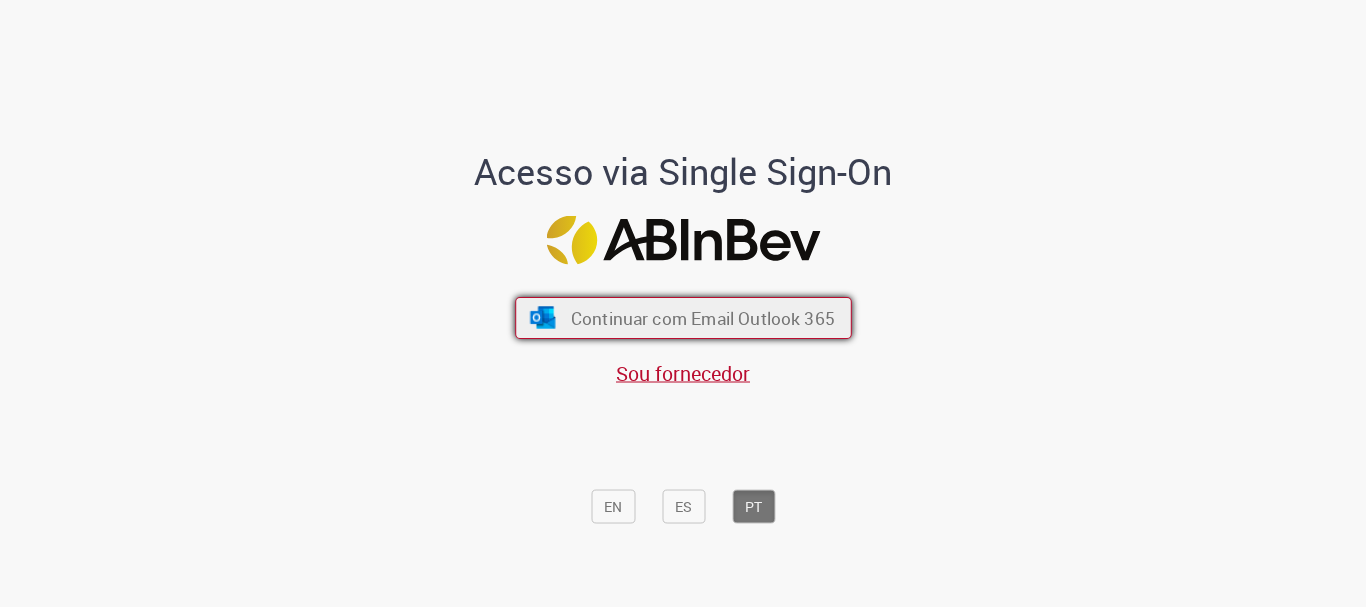 click on "Continuar com Email Outlook 365" at bounding box center [702, 318] 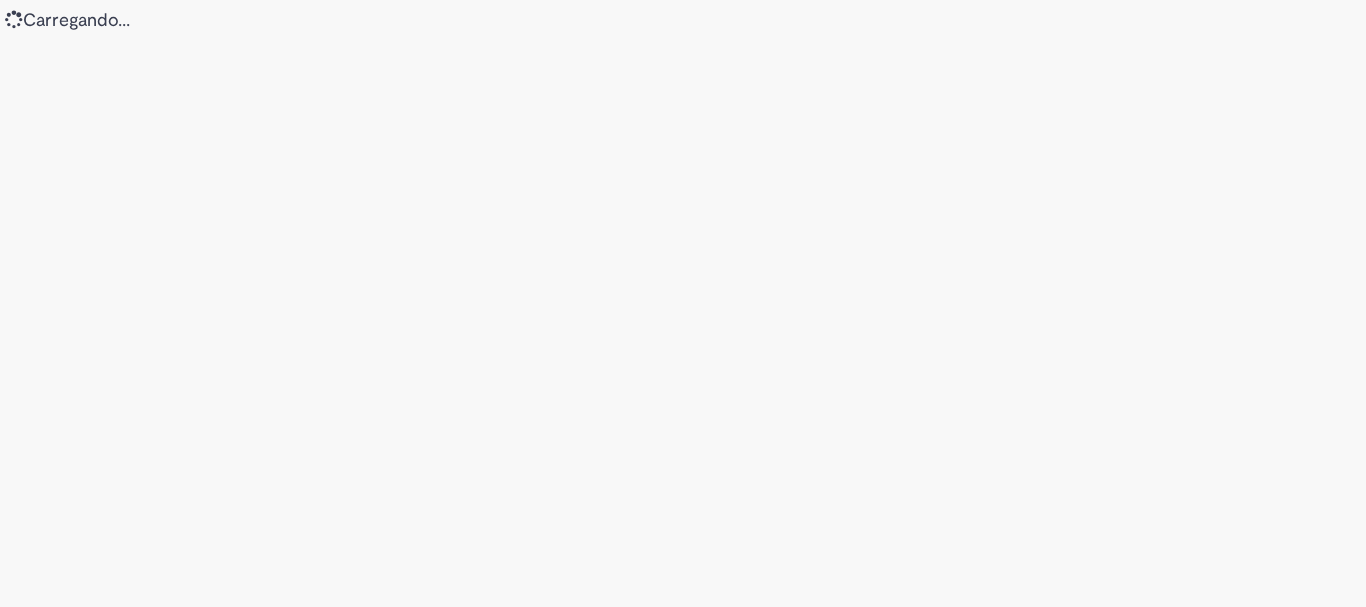 scroll, scrollTop: 0, scrollLeft: 0, axis: both 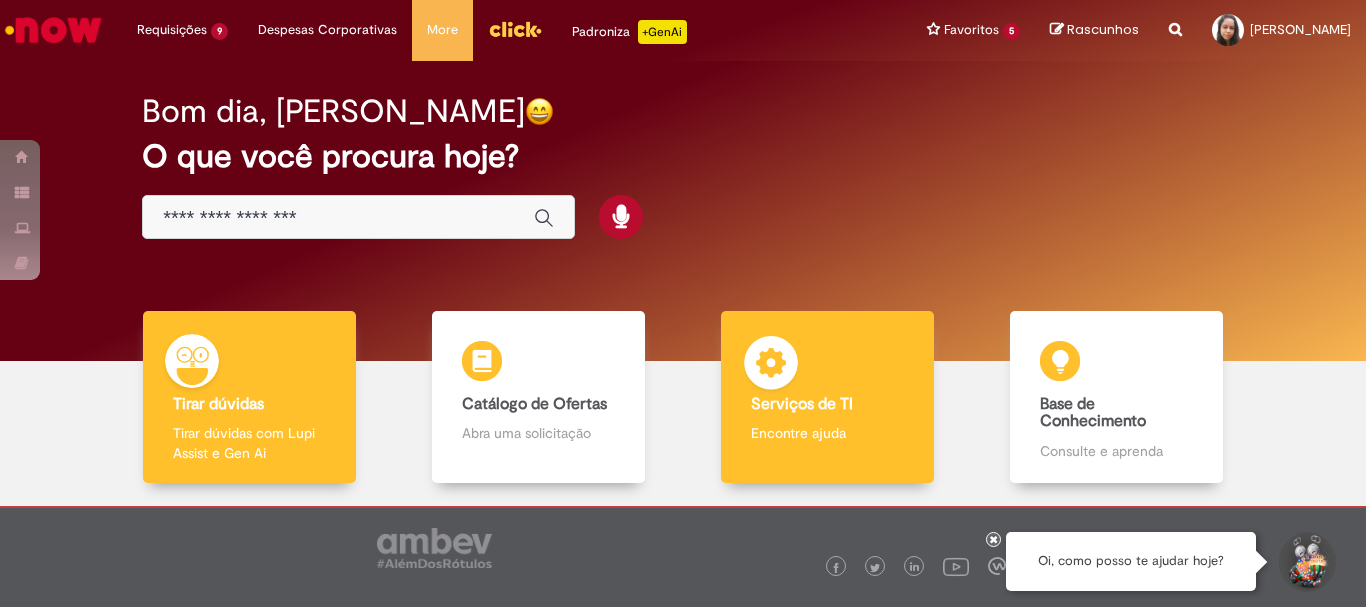 click on "Serviços de TI
Serviços de TI
Encontre ajuda" at bounding box center (827, 397) 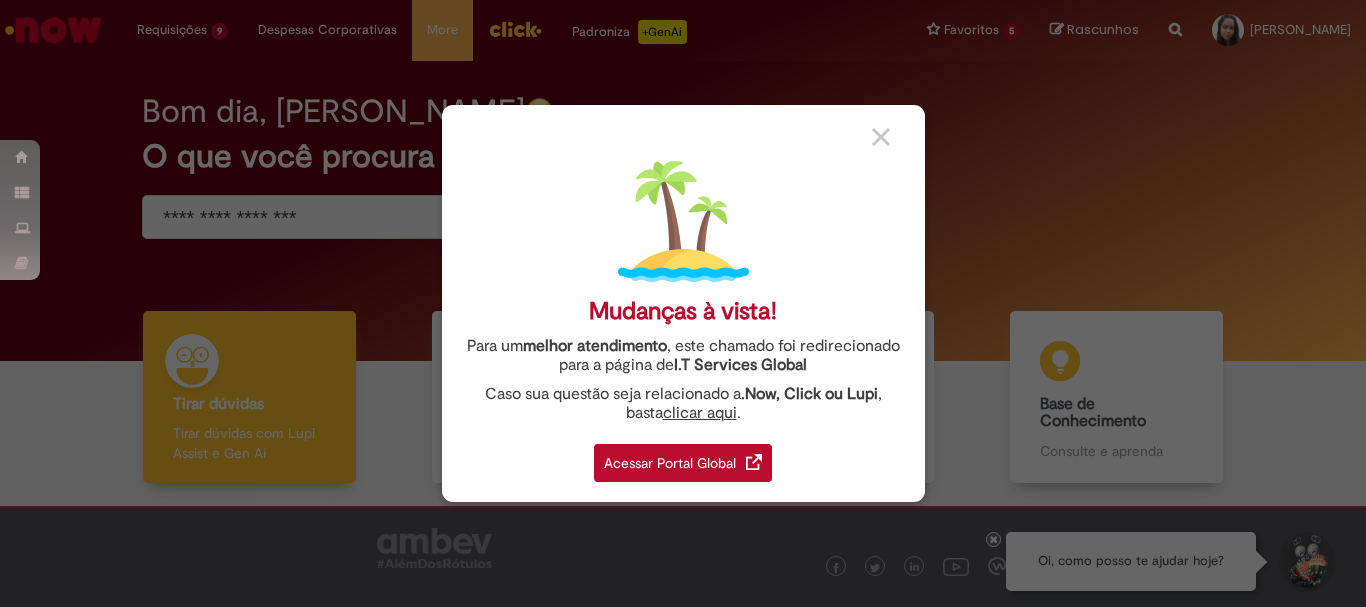 click on "Acessar Portal Global" at bounding box center [683, 463] 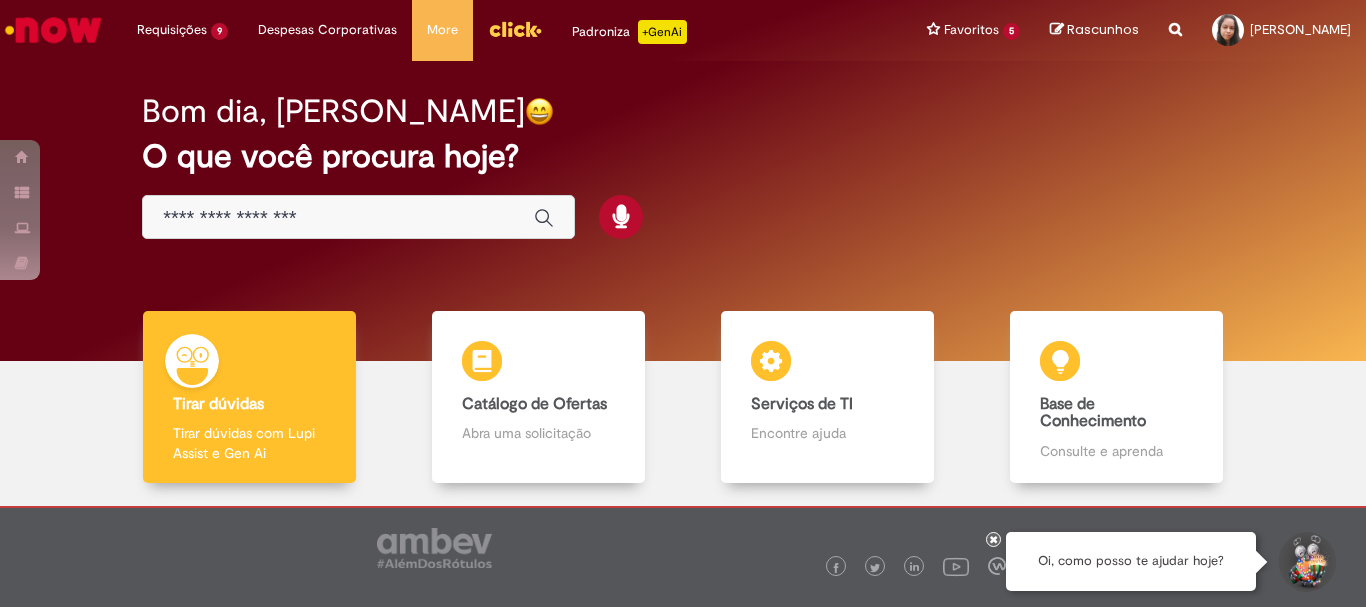 scroll, scrollTop: 0, scrollLeft: 0, axis: both 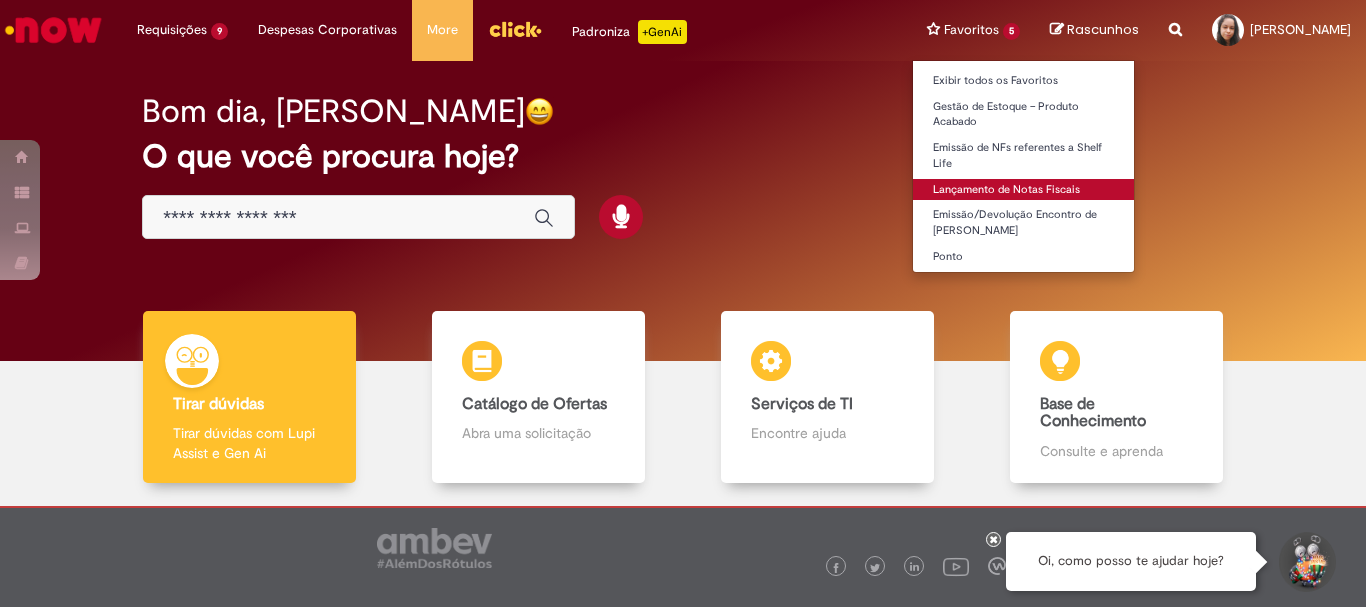 click on "Lançamento de Notas Fiscais" at bounding box center [1023, 190] 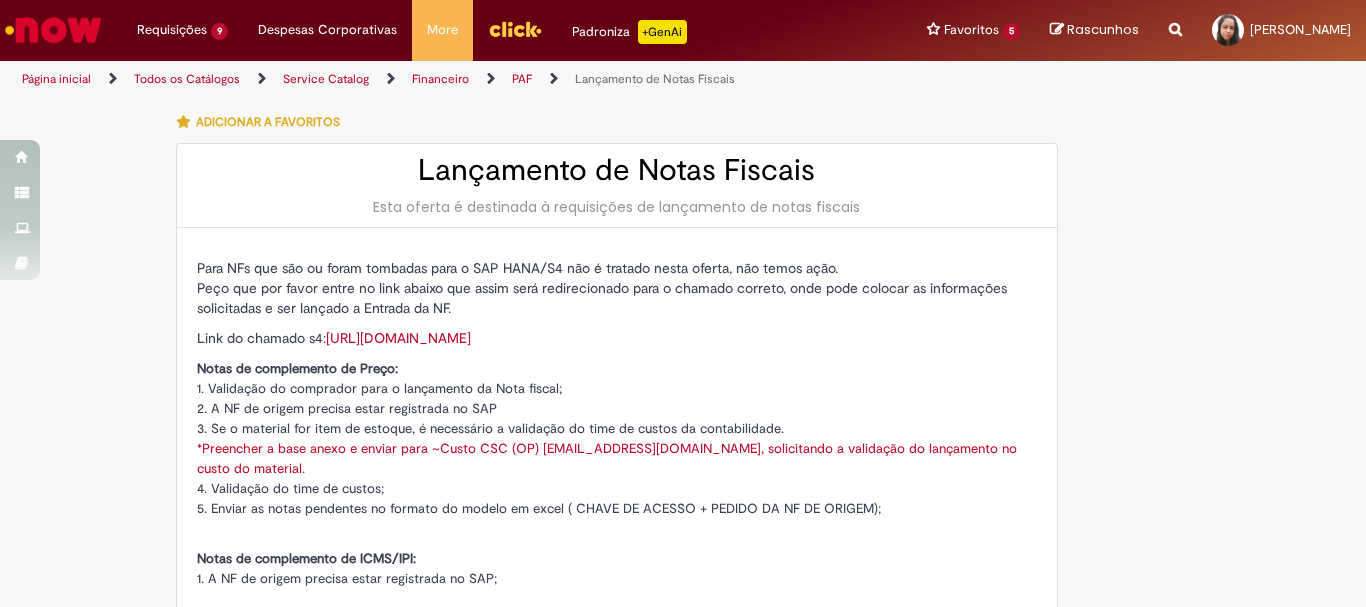 type on "********" 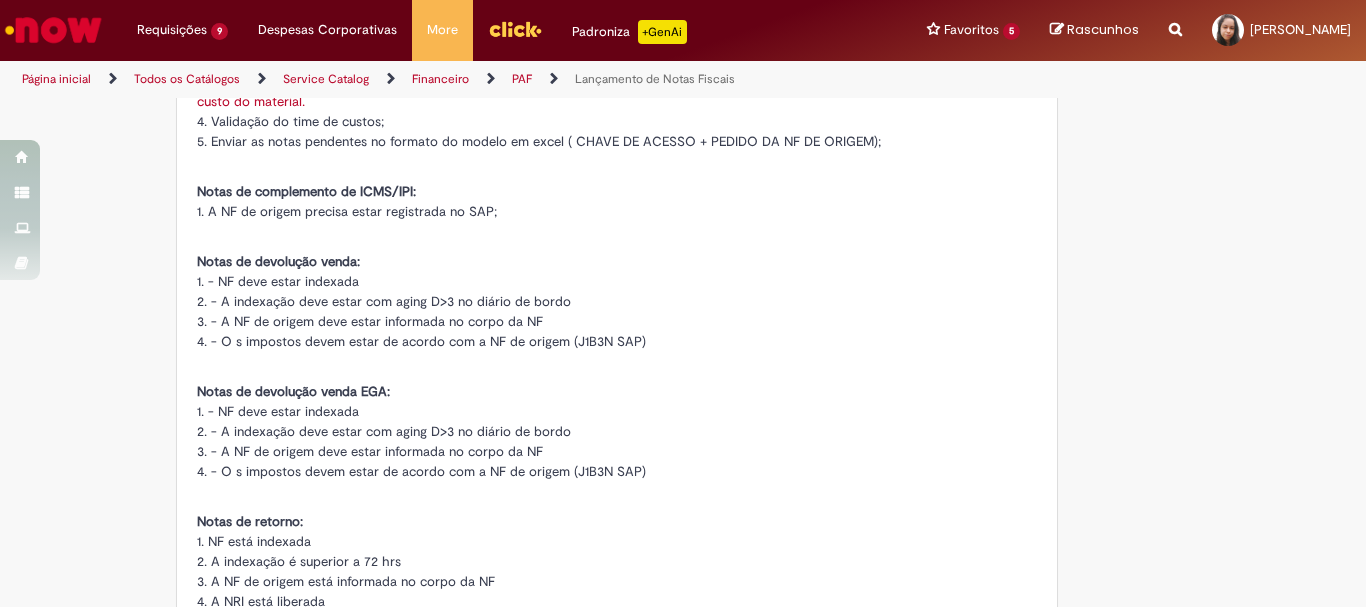 scroll, scrollTop: 1100, scrollLeft: 0, axis: vertical 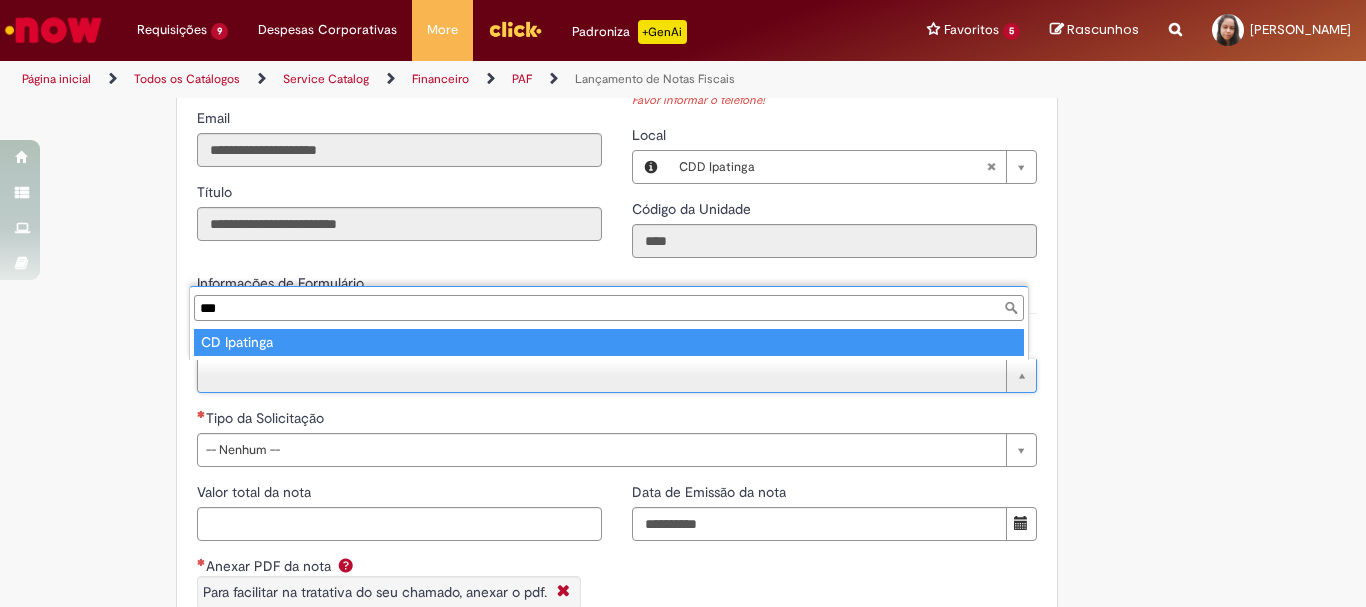 type on "***" 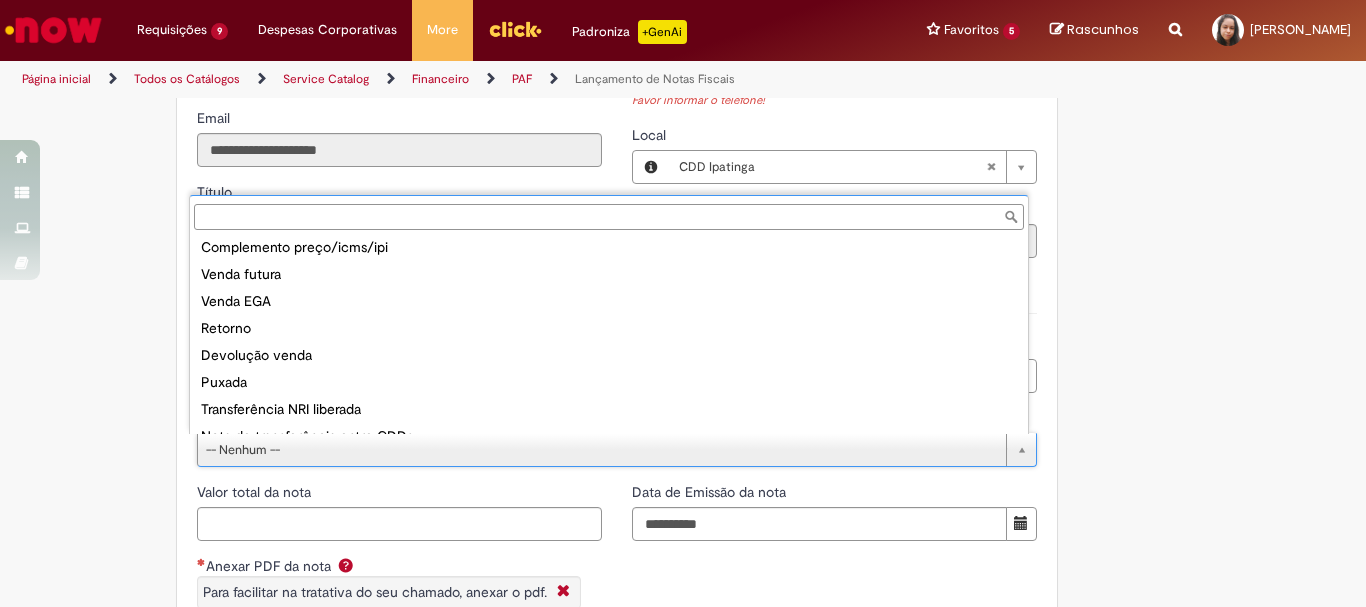 scroll, scrollTop: 44, scrollLeft: 0, axis: vertical 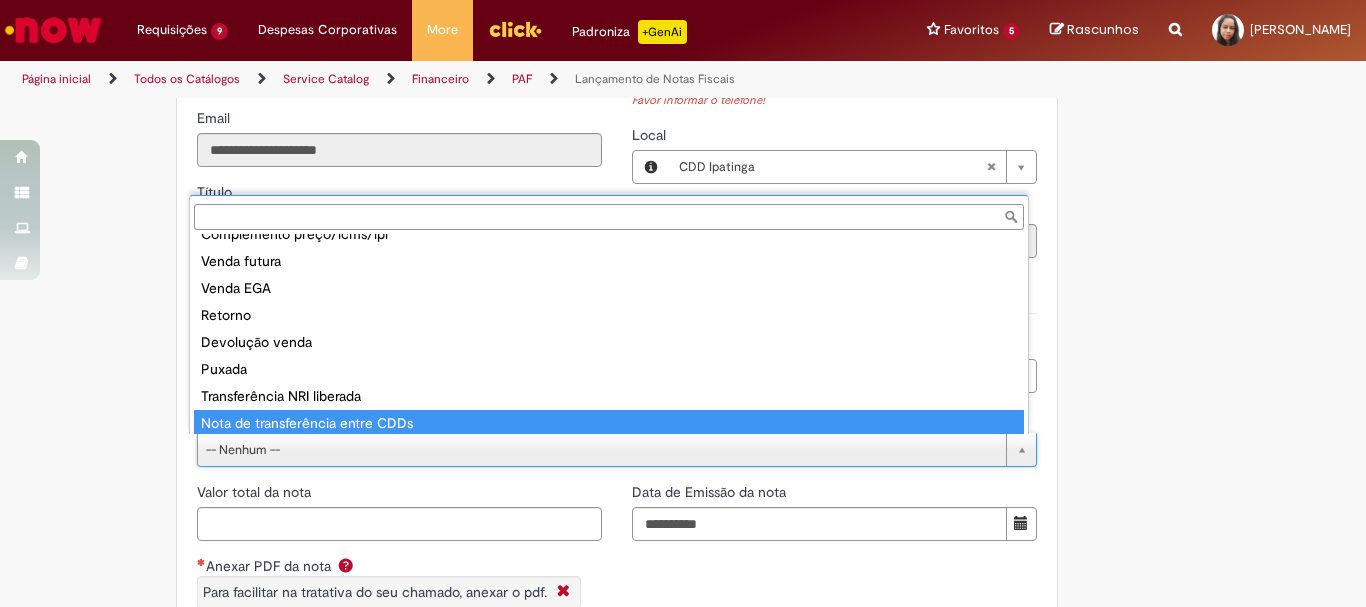type on "**********" 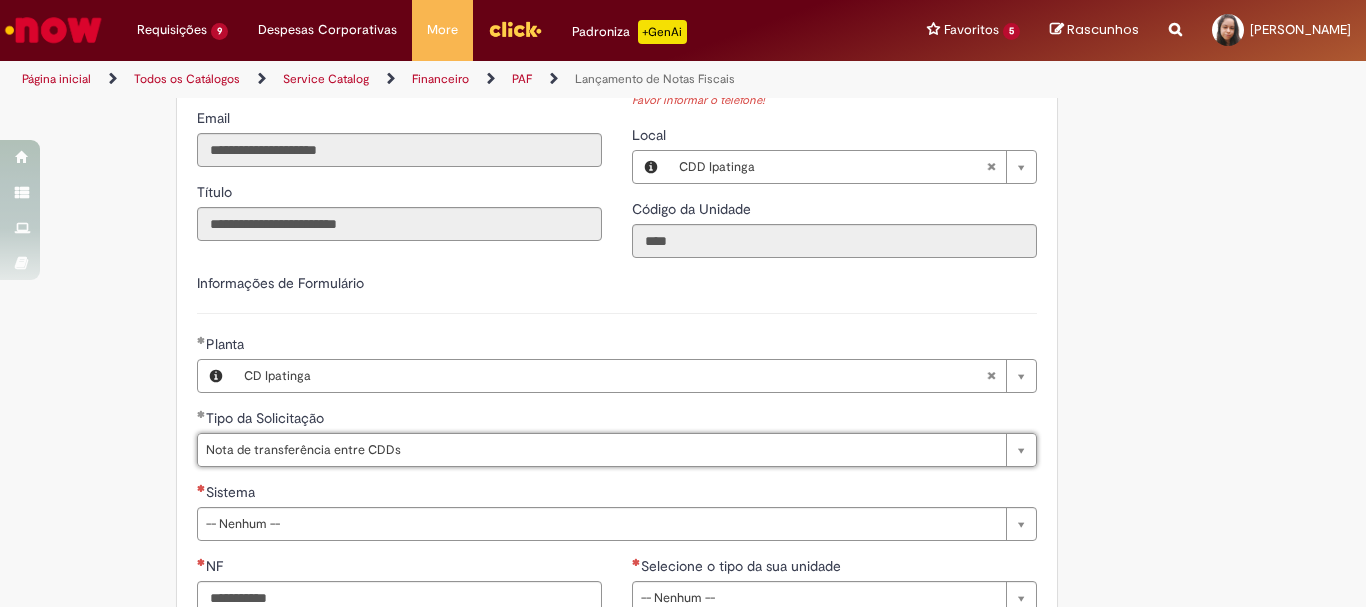 click on "Adicionar a Favoritos
Lançamento de Notas Fiscais
Esta oferta é destinada à requisições de lançamento de notas fiscais
Para NFs que são ou foram tombadas para o SAP HANA/S4 não é tratado nesta oferta, não temos ação. Peço que por favor entre no link abaixo que assim será redirecionado para o chamado correto, onde pode colocar as informações solicitadas e ser lançado a Entrada da NF.
Link do chamado s4: [URL][DOMAIN_NAME]
Notas de complemento de Preço: 1. Validação do comprador para o lançamento da Nota fiscal; 2. A NF de origem precisa estar registrada no SAP 3. Se o material for item de estoque, é necessário a validação do time de custos da contabilidade. 4. Validação do time de custos; 5. Enviar as notas pendentes no formato do modelo em excel ( CHAVE DE ACESSO + PEDIDO DA NF DE ORIGEM);" at bounding box center (683, 213) 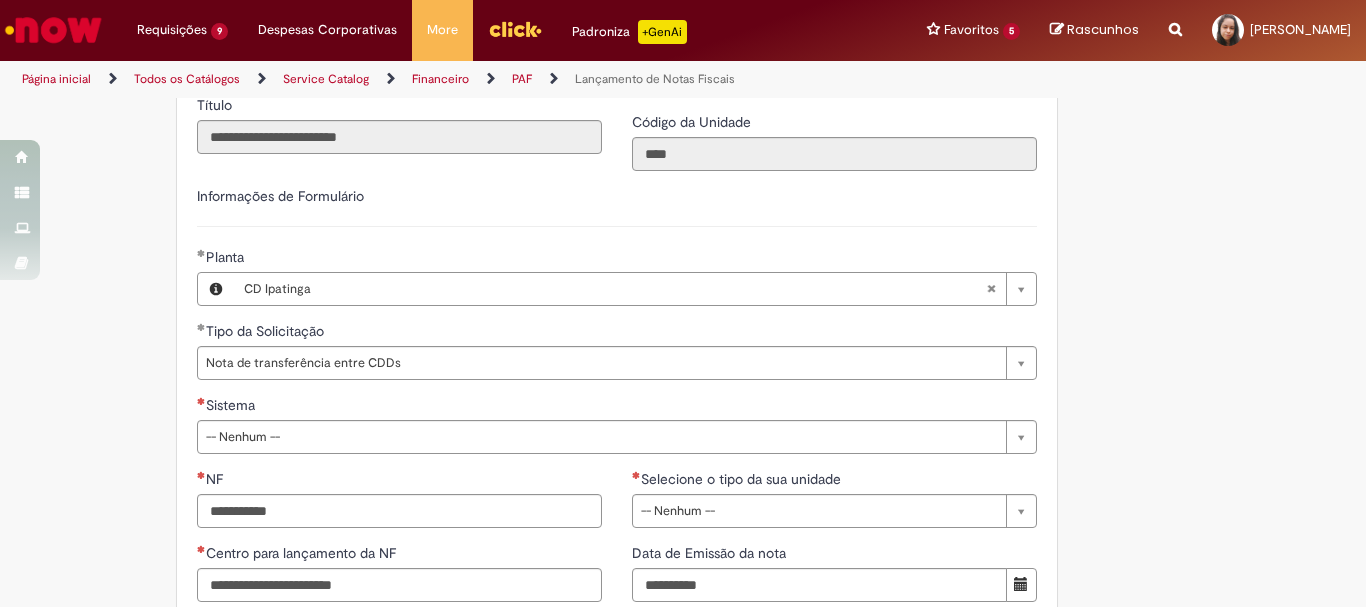 scroll, scrollTop: 1197, scrollLeft: 0, axis: vertical 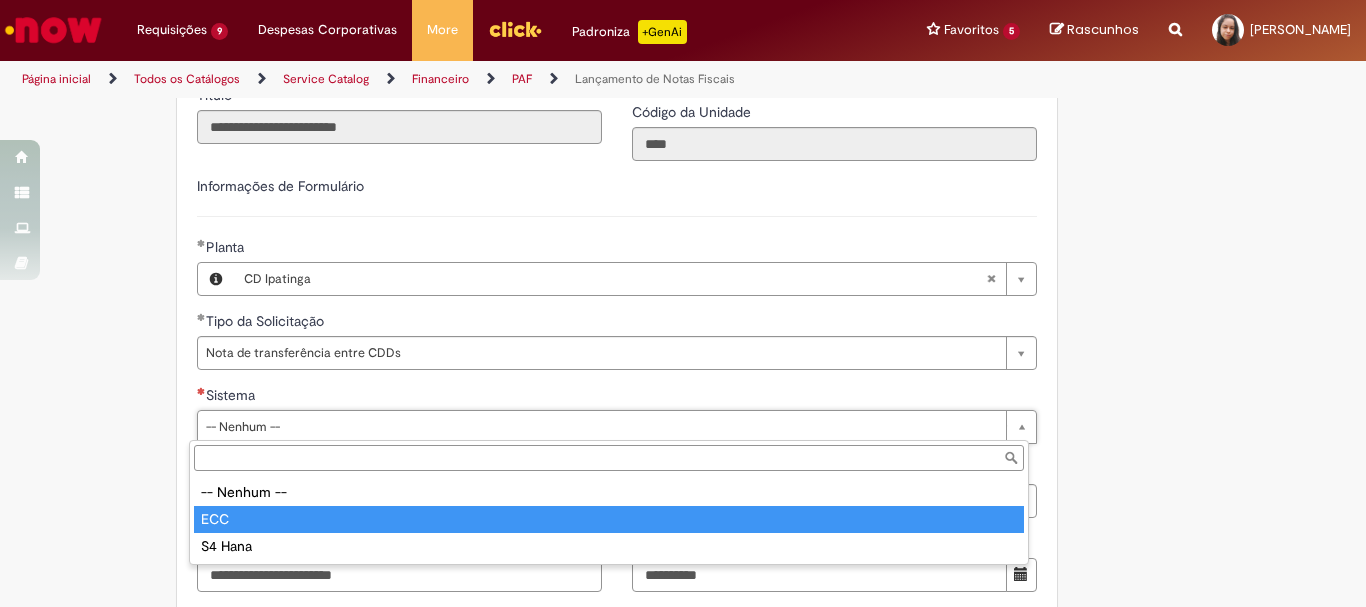 type on "***" 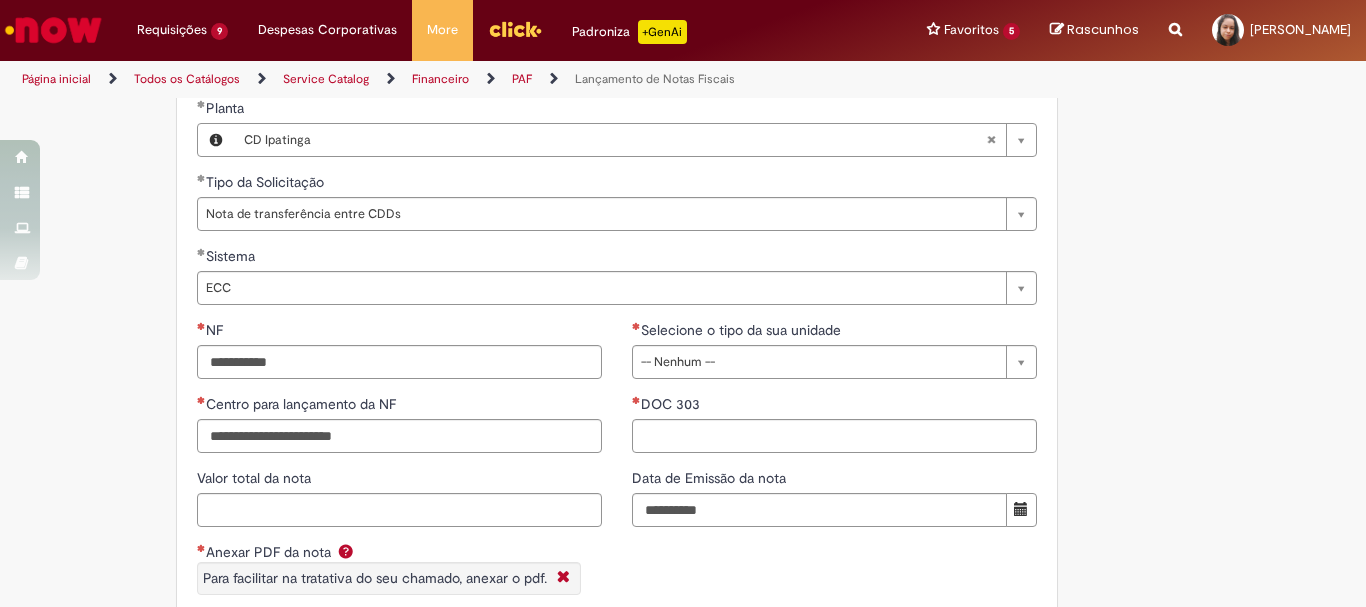 scroll, scrollTop: 1449, scrollLeft: 0, axis: vertical 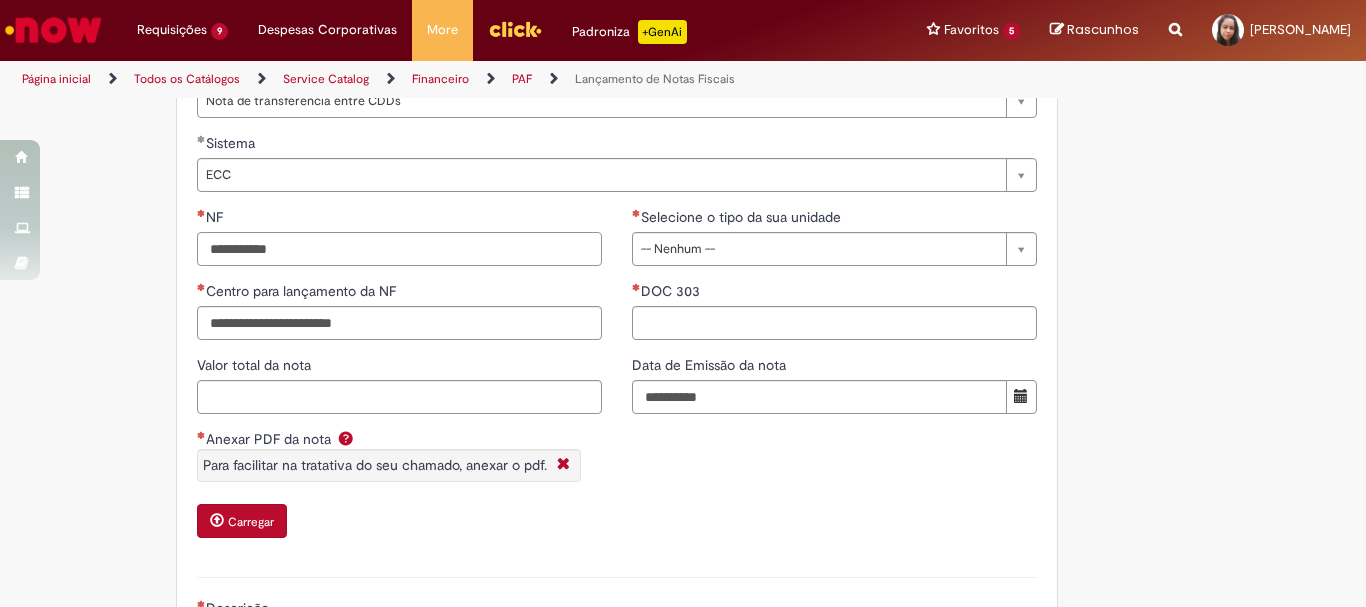 click on "NF" at bounding box center [399, 249] 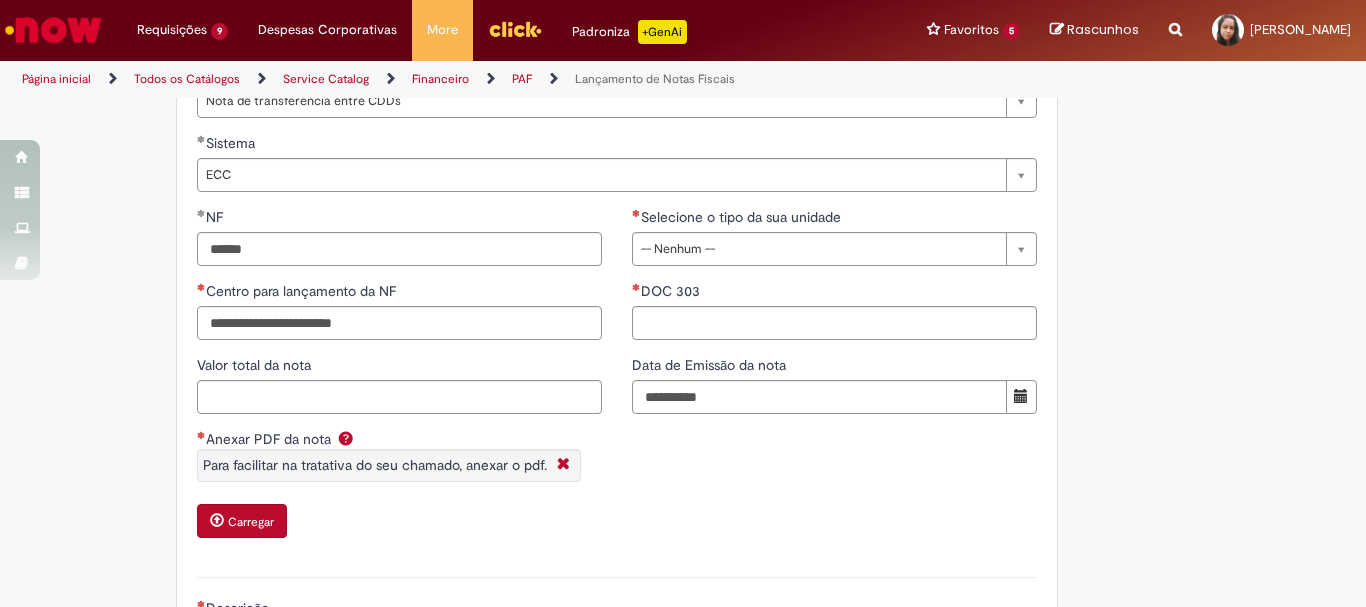type on "*********" 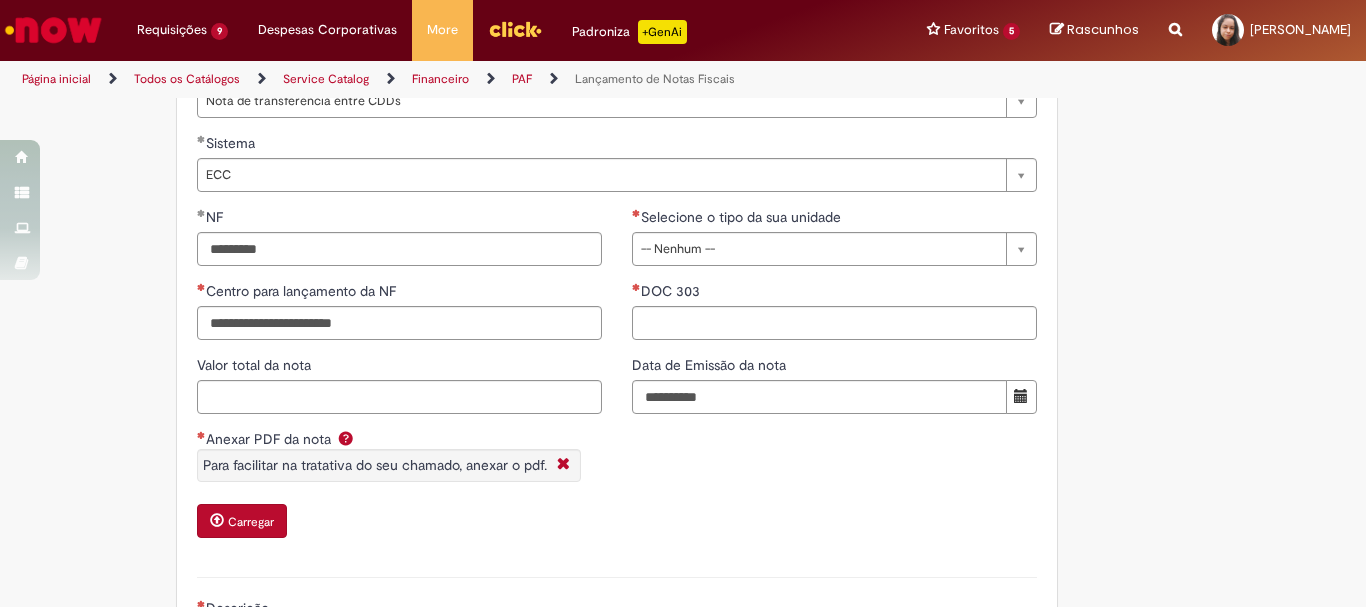 click on "**********" at bounding box center [399, 382] 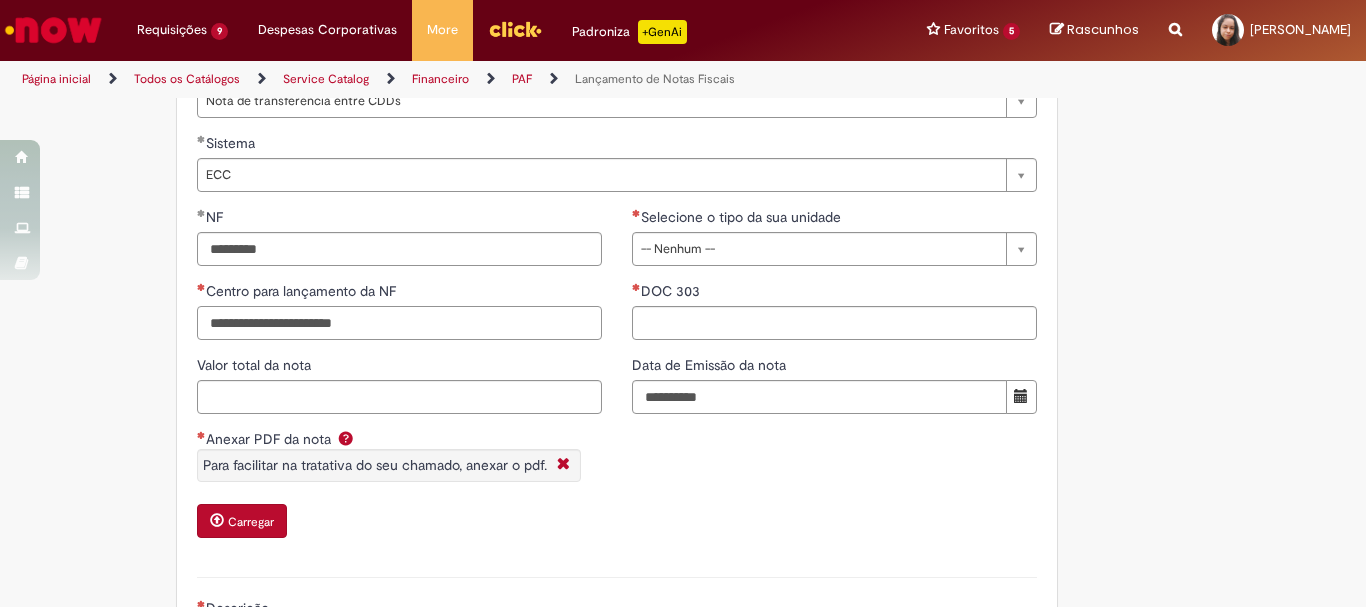 click on "Centro para lançamento da NF" at bounding box center (399, 323) 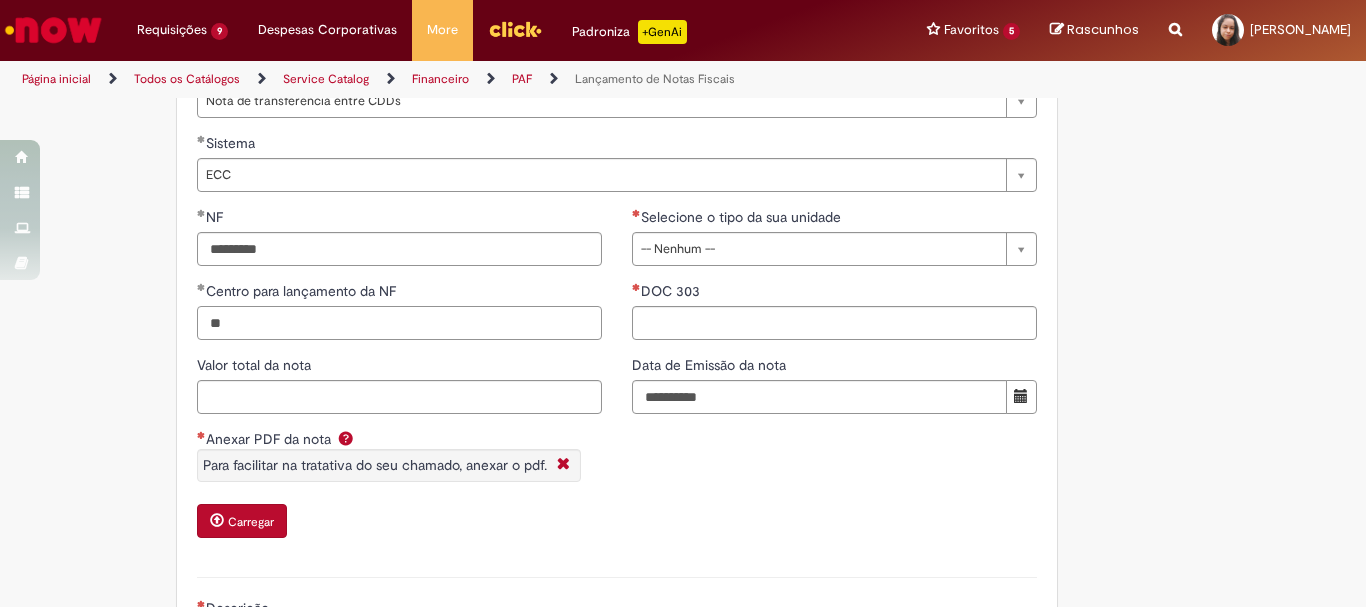 type on "*" 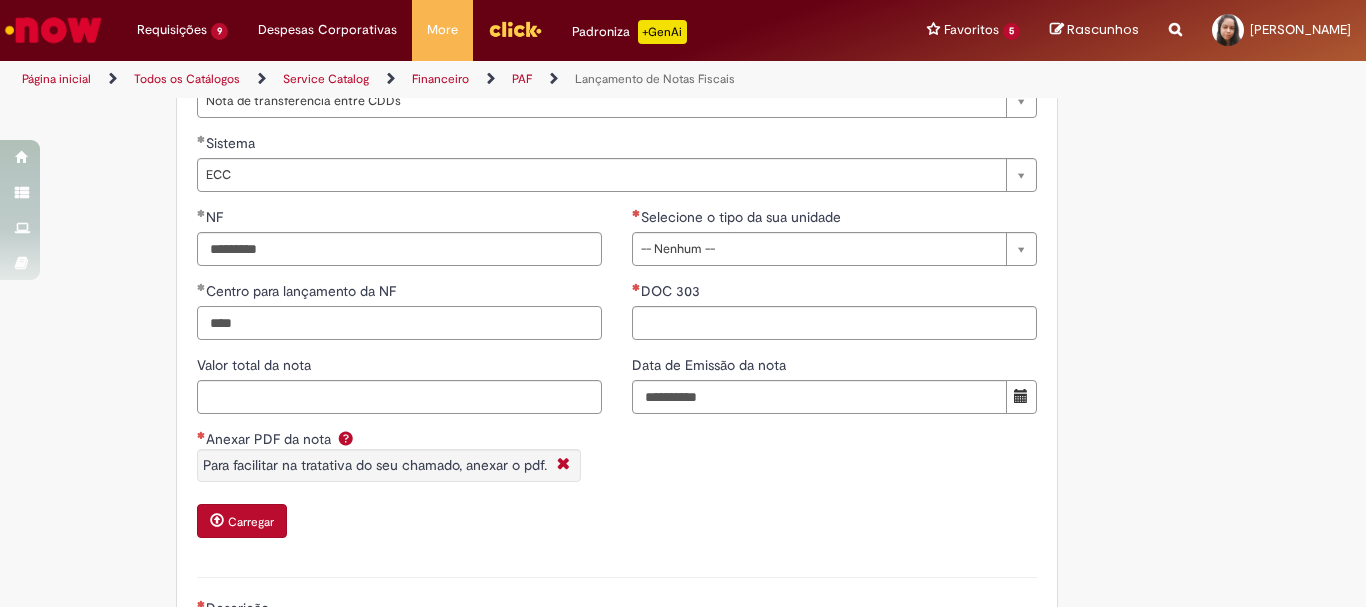 type on "****" 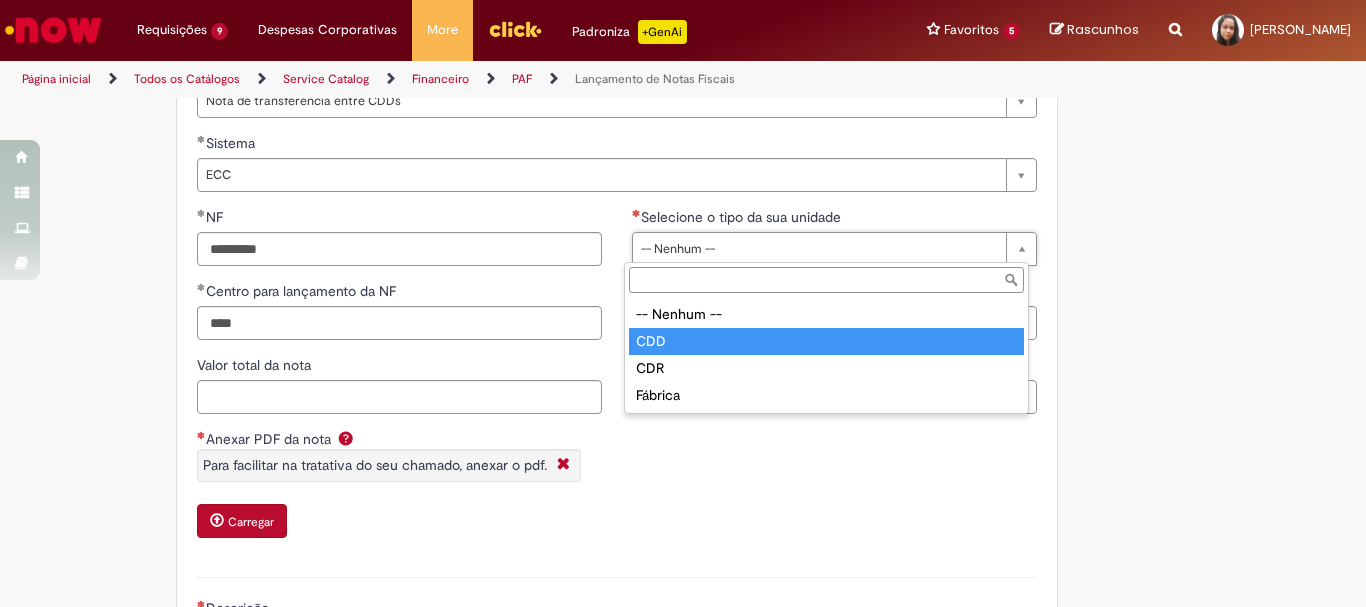 type on "***" 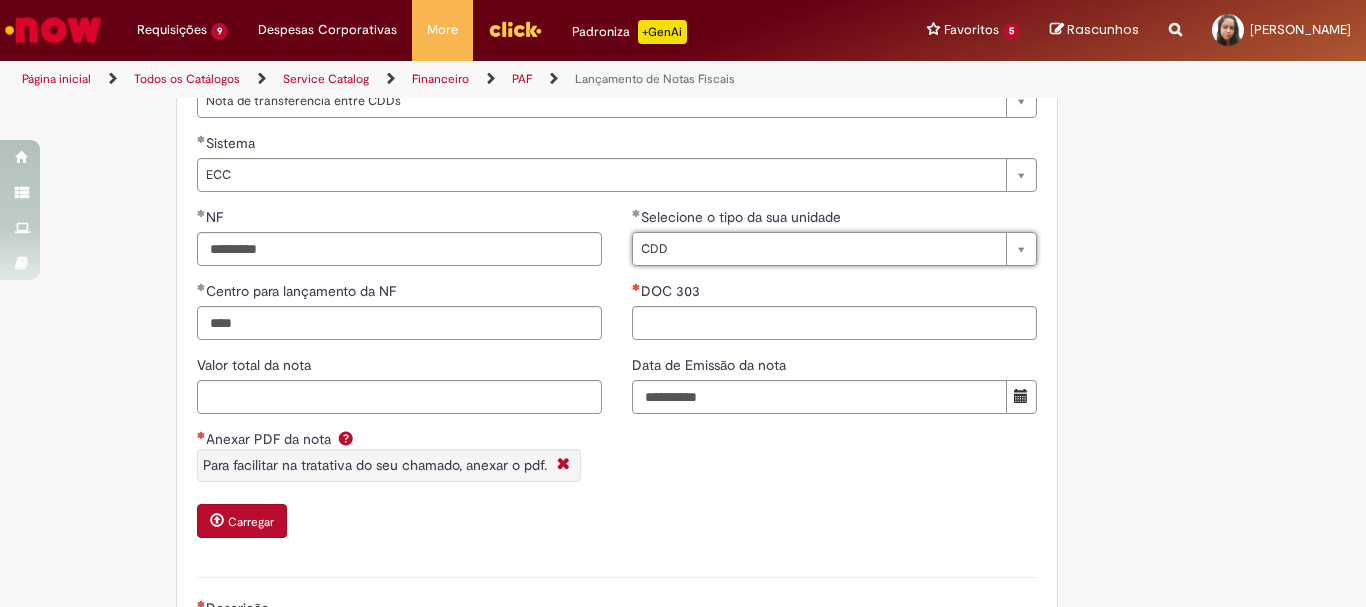 click on "**********" at bounding box center [834, 318] 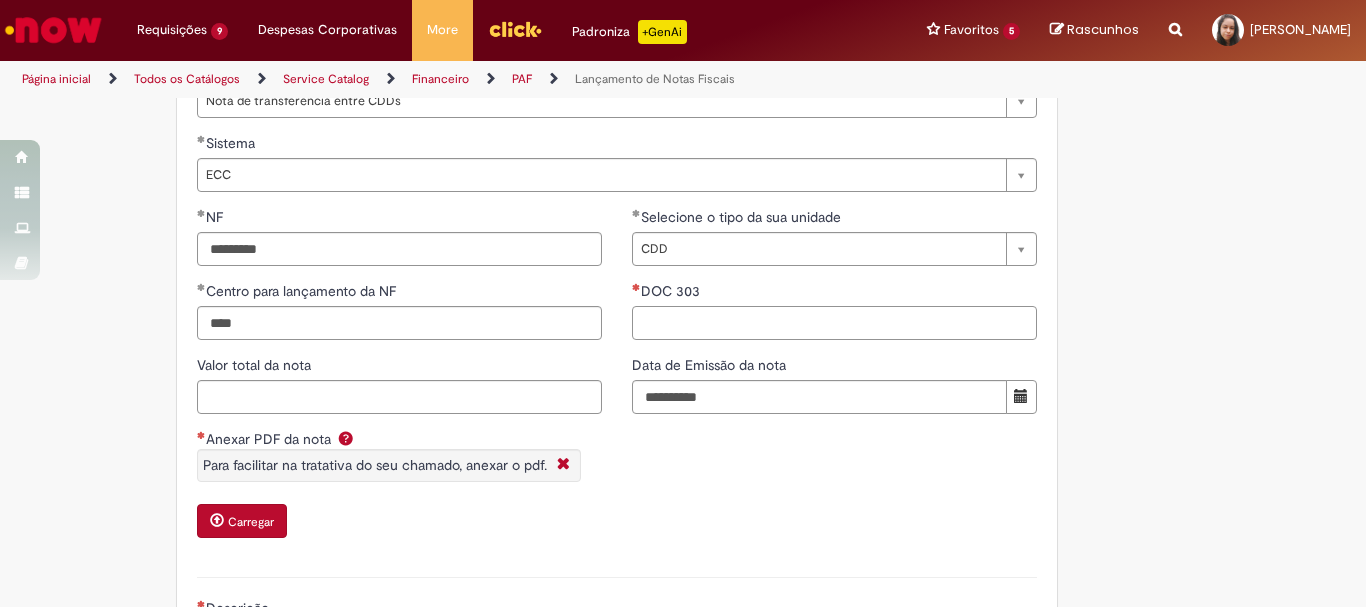 click on "DOC 303" at bounding box center [834, 323] 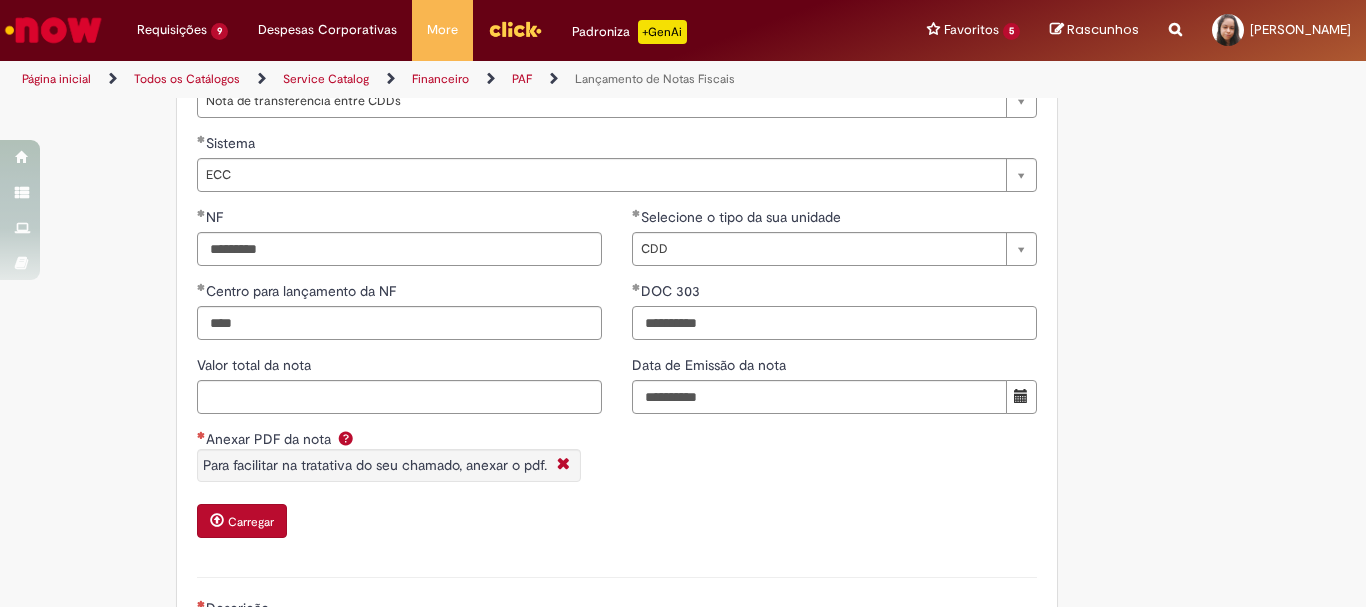 type on "**********" 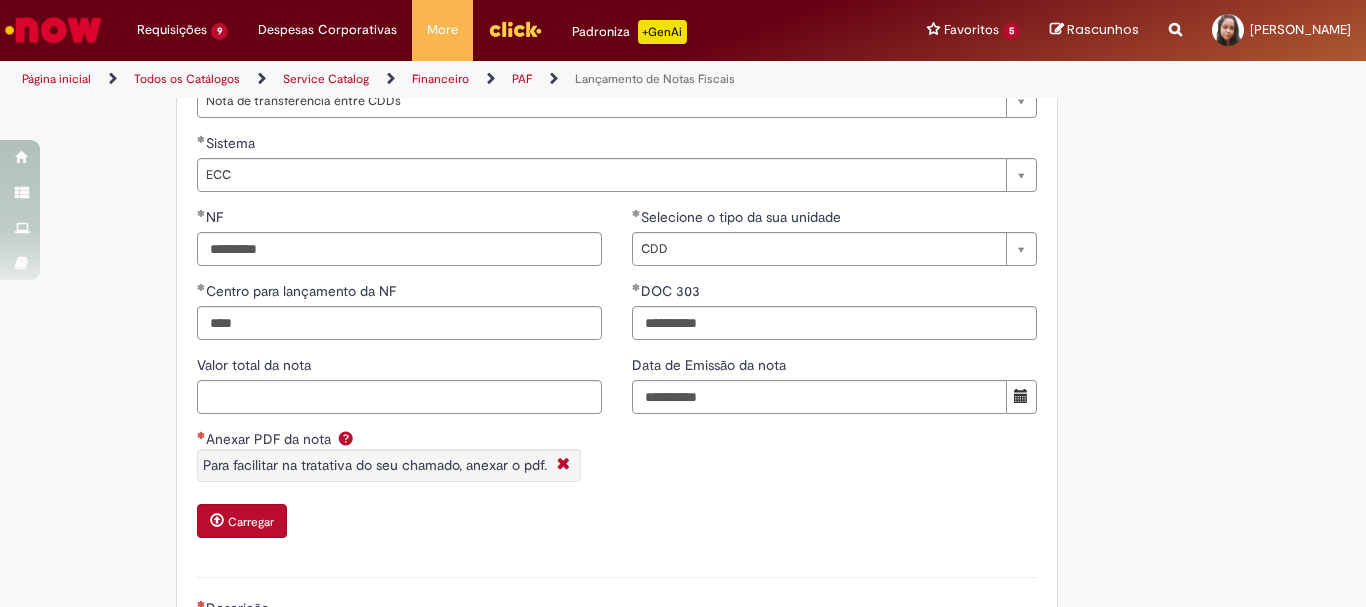 click on "Carregar" at bounding box center (251, 522) 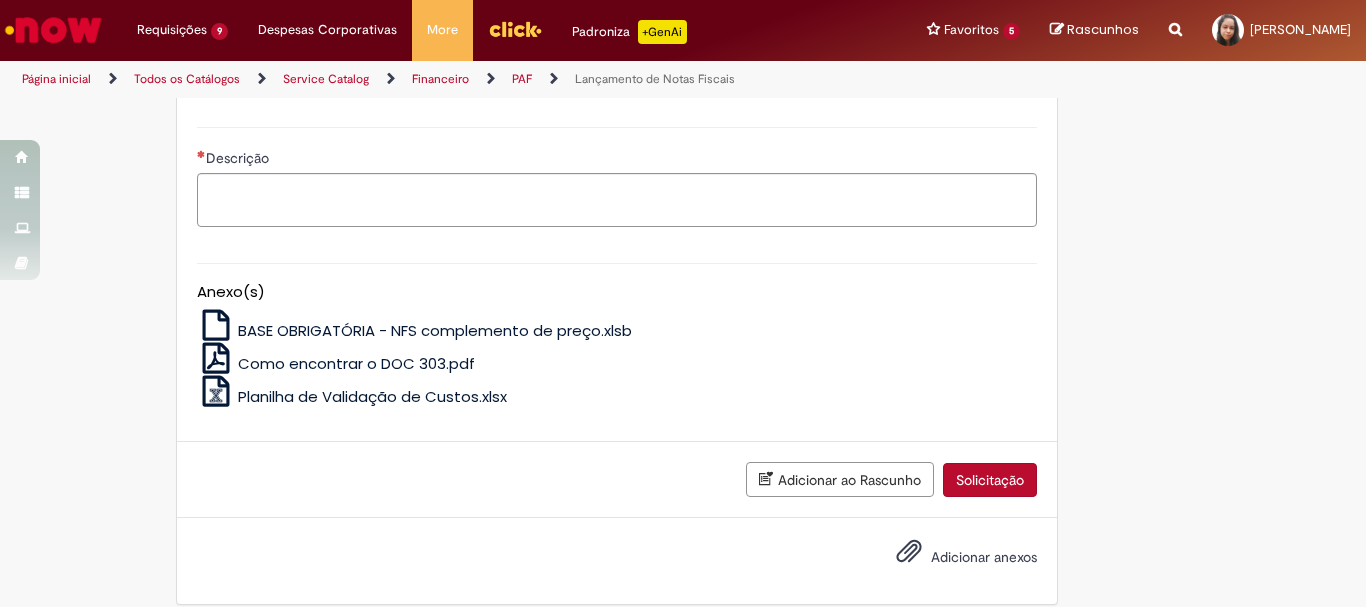scroll, scrollTop: 1939, scrollLeft: 0, axis: vertical 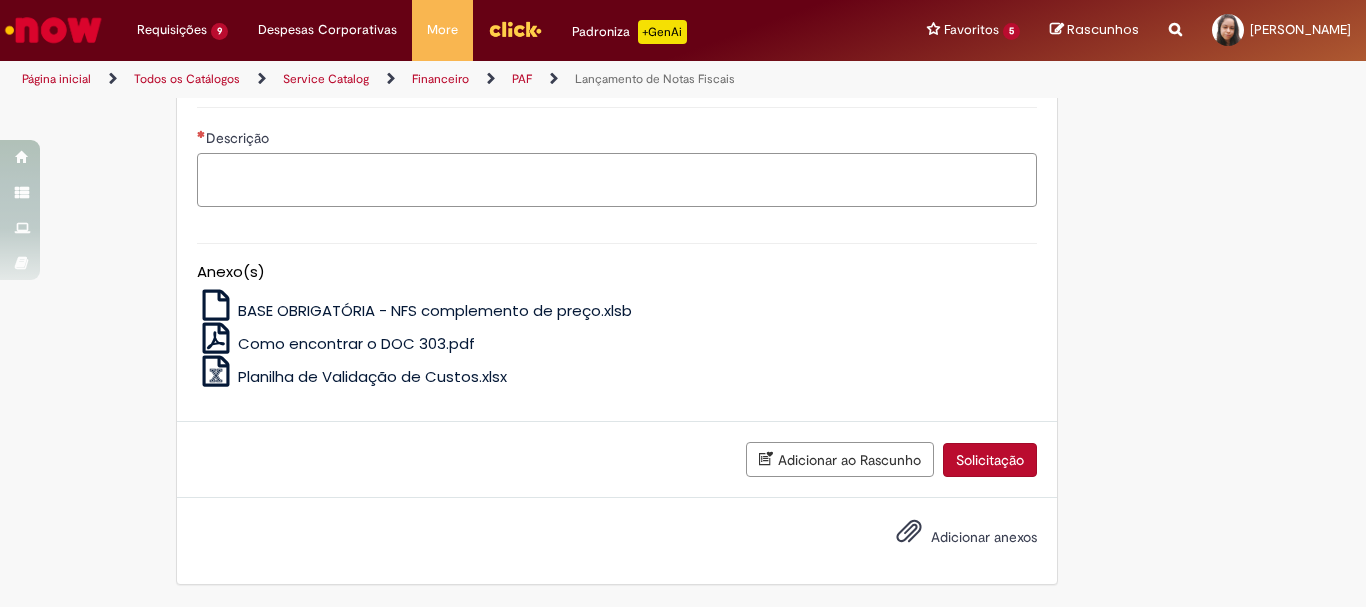click on "Descrição" at bounding box center [617, 180] 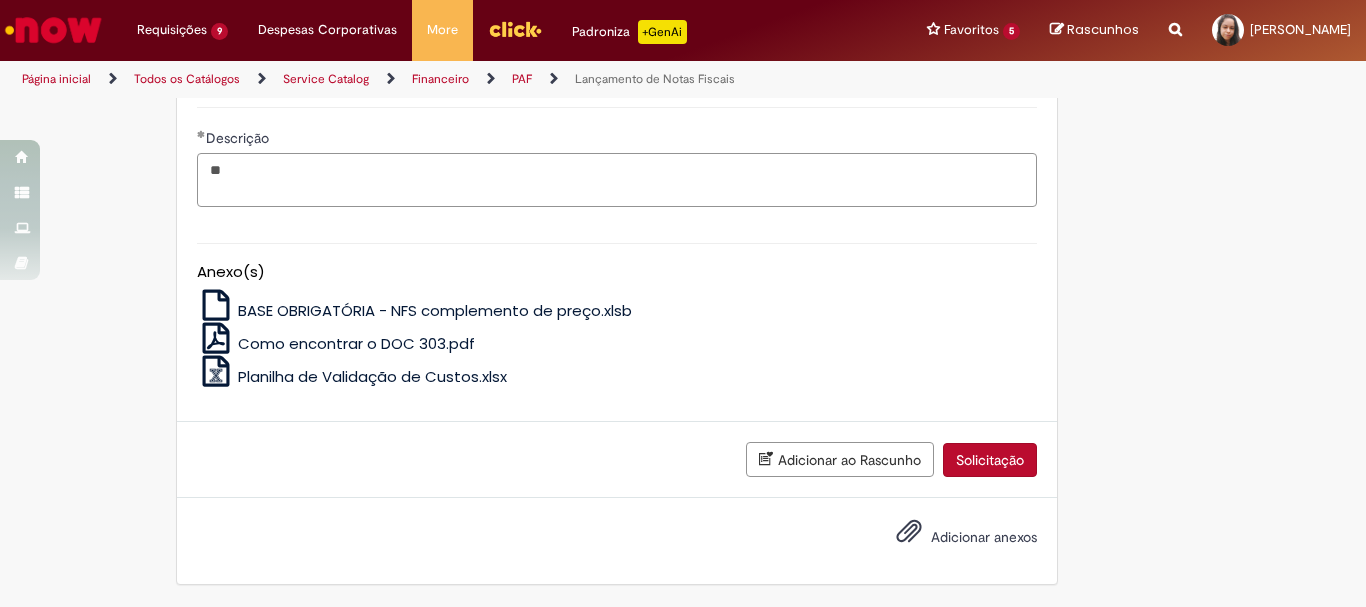 type on "*" 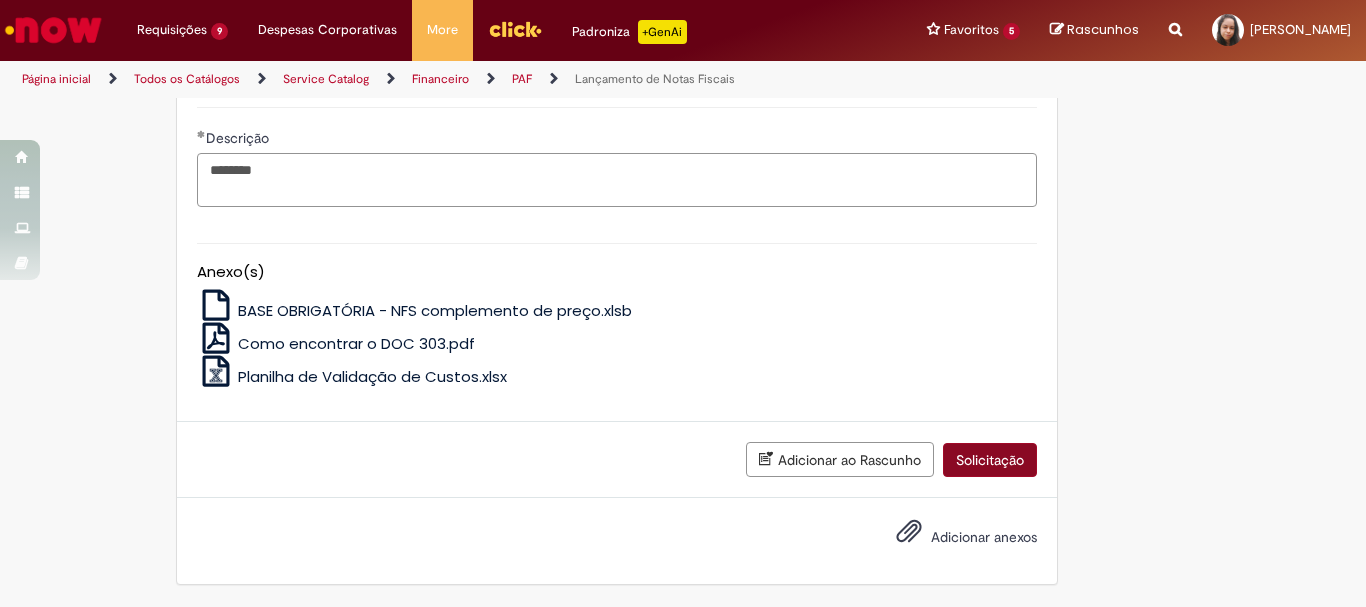 type on "********" 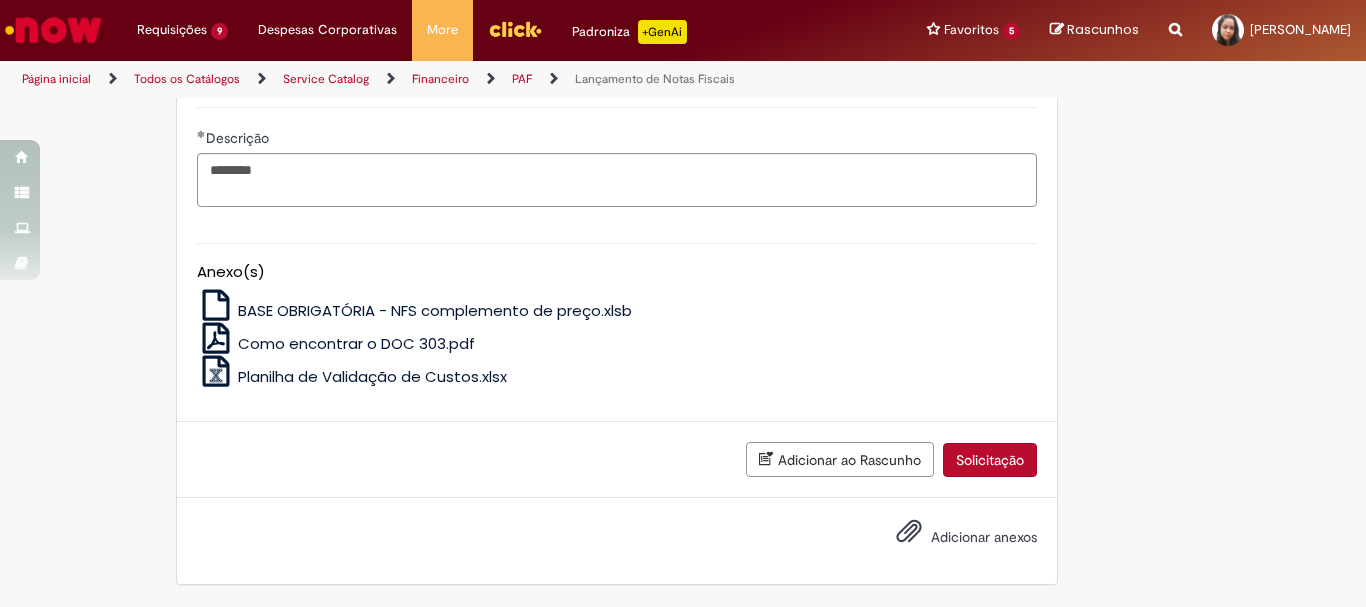 click on "Solicitação" at bounding box center [990, 460] 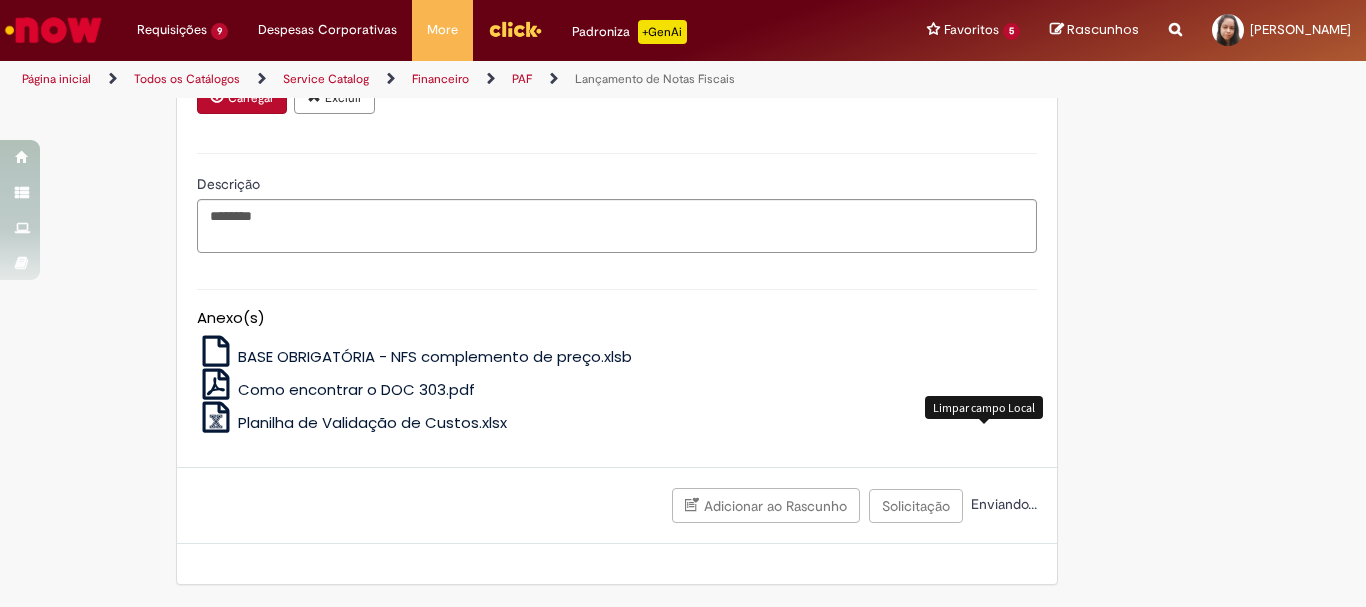 scroll, scrollTop: 824, scrollLeft: 0, axis: vertical 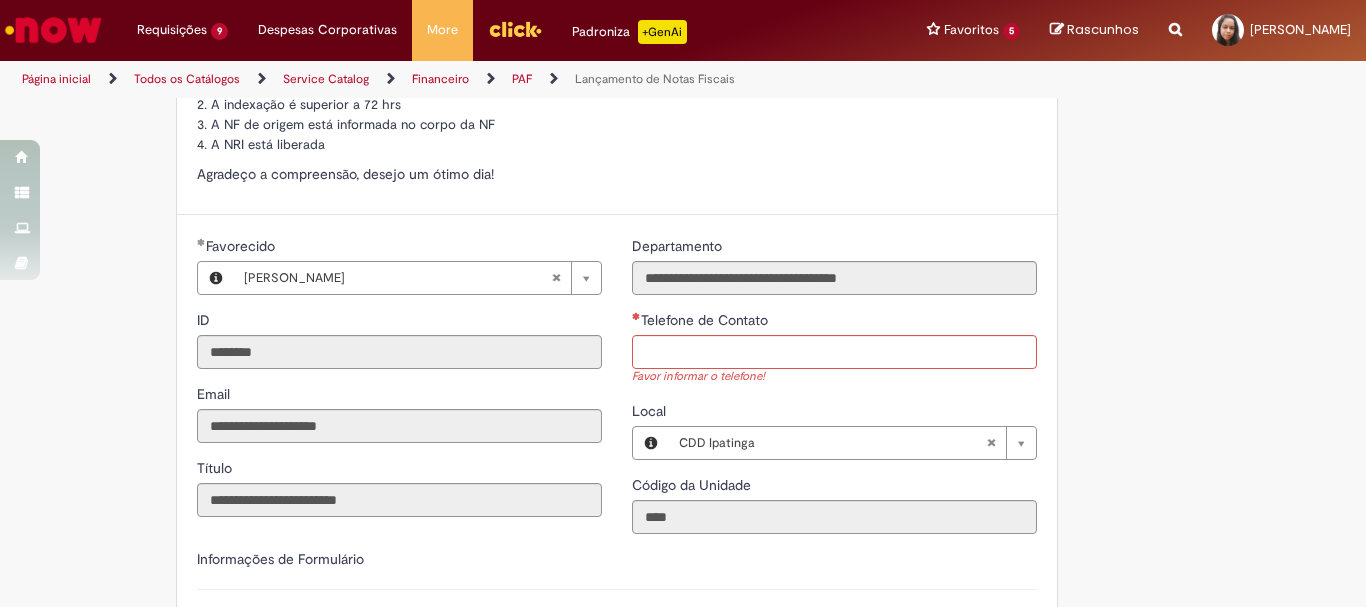 click on "**********" at bounding box center (834, 392) 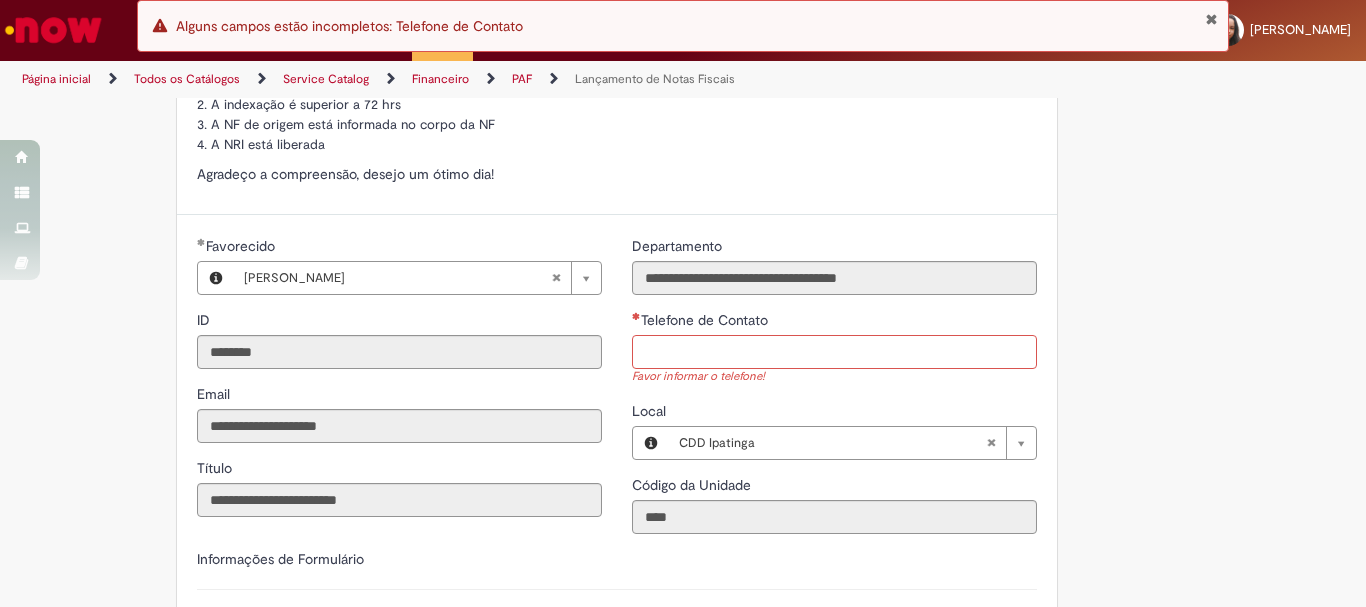 click on "Telefone de Contato" at bounding box center (834, 352) 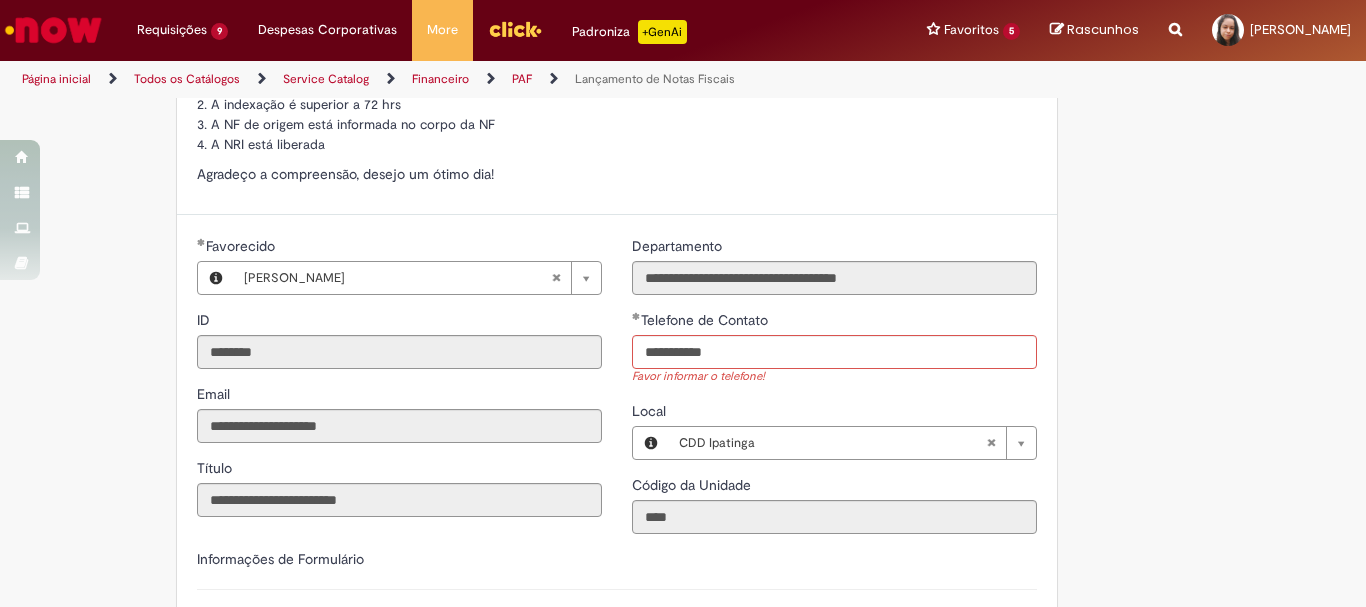 type on "**********" 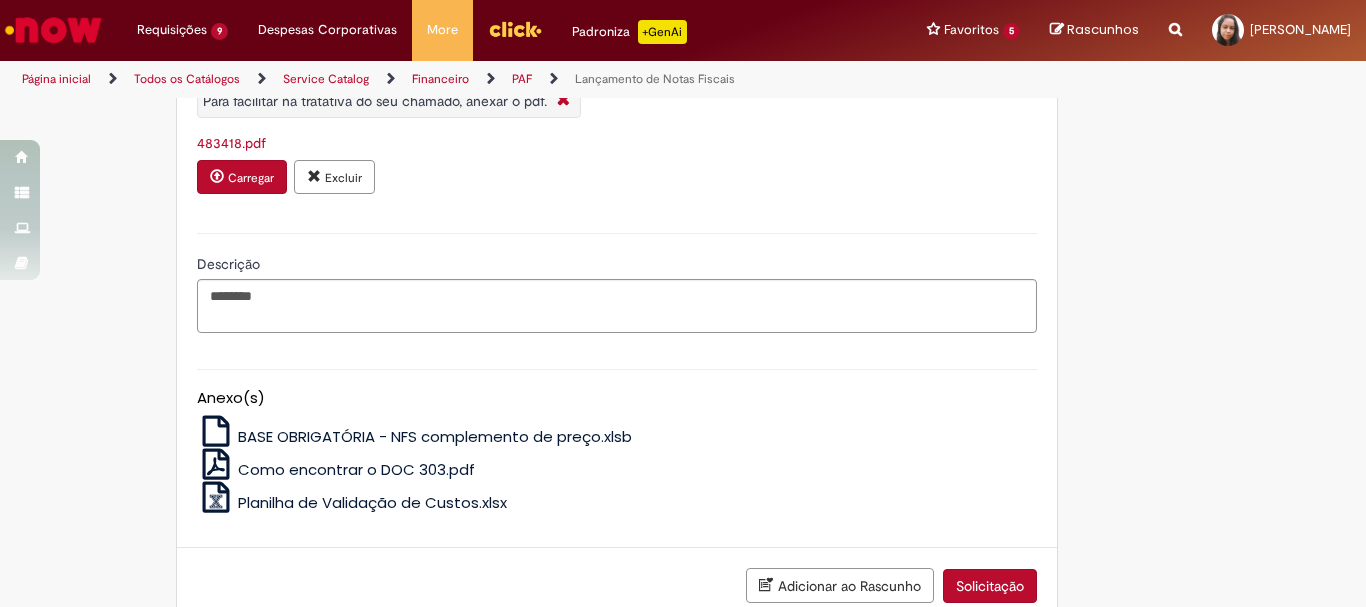 scroll, scrollTop: 1904, scrollLeft: 0, axis: vertical 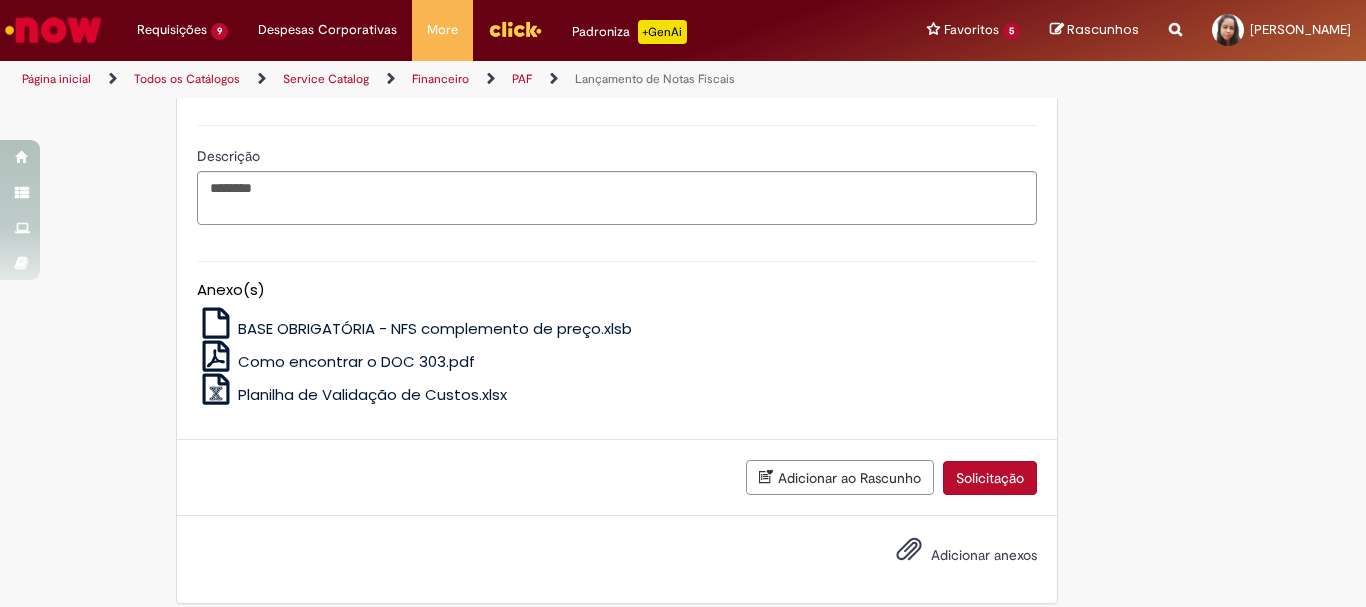 click on "Solicitação" at bounding box center (990, 478) 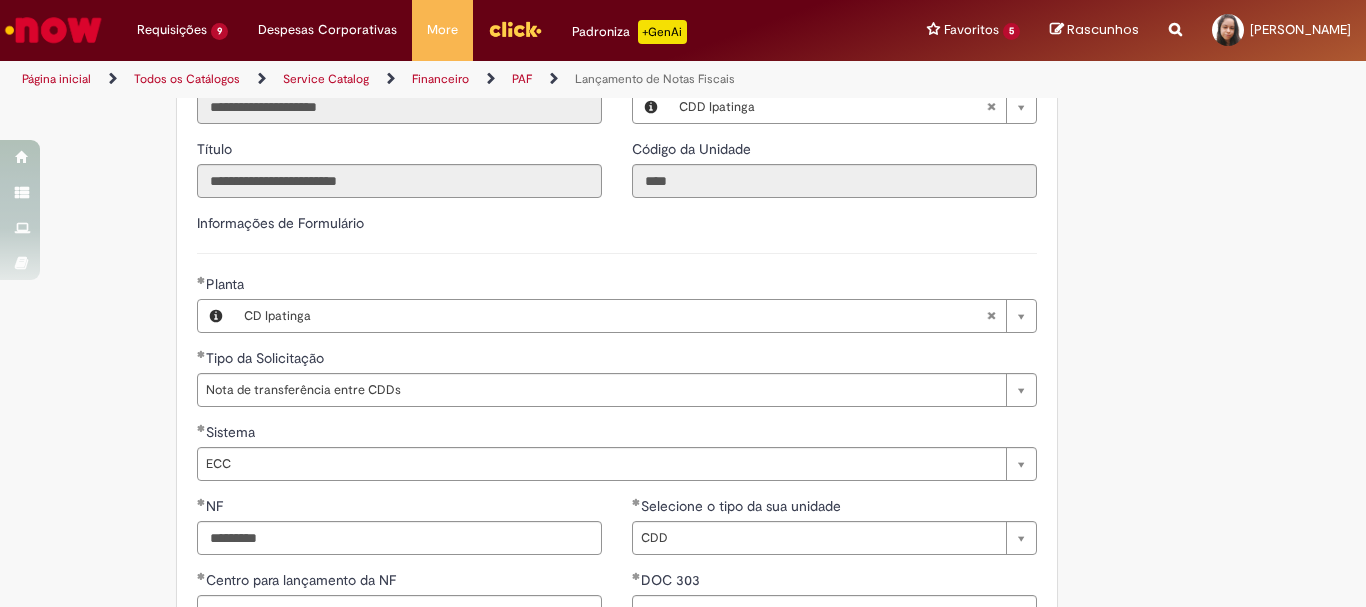 scroll, scrollTop: 43, scrollLeft: 0, axis: vertical 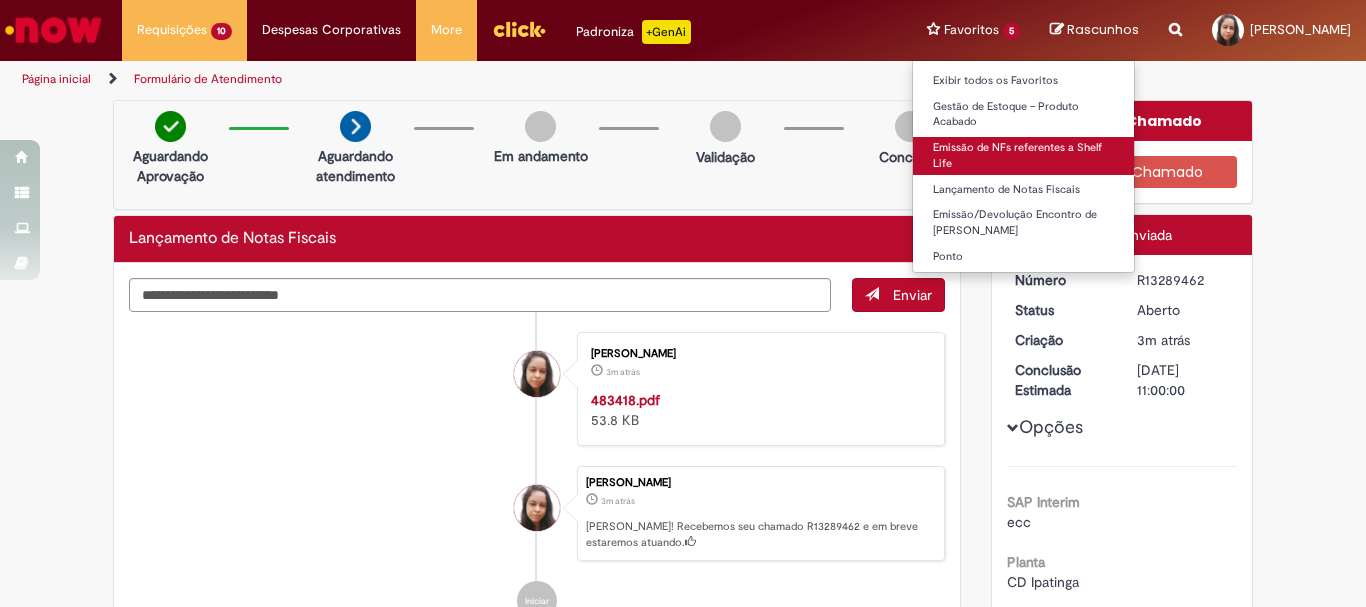 click on "Emissão de NFs referentes a Shelf Life" at bounding box center [1023, 155] 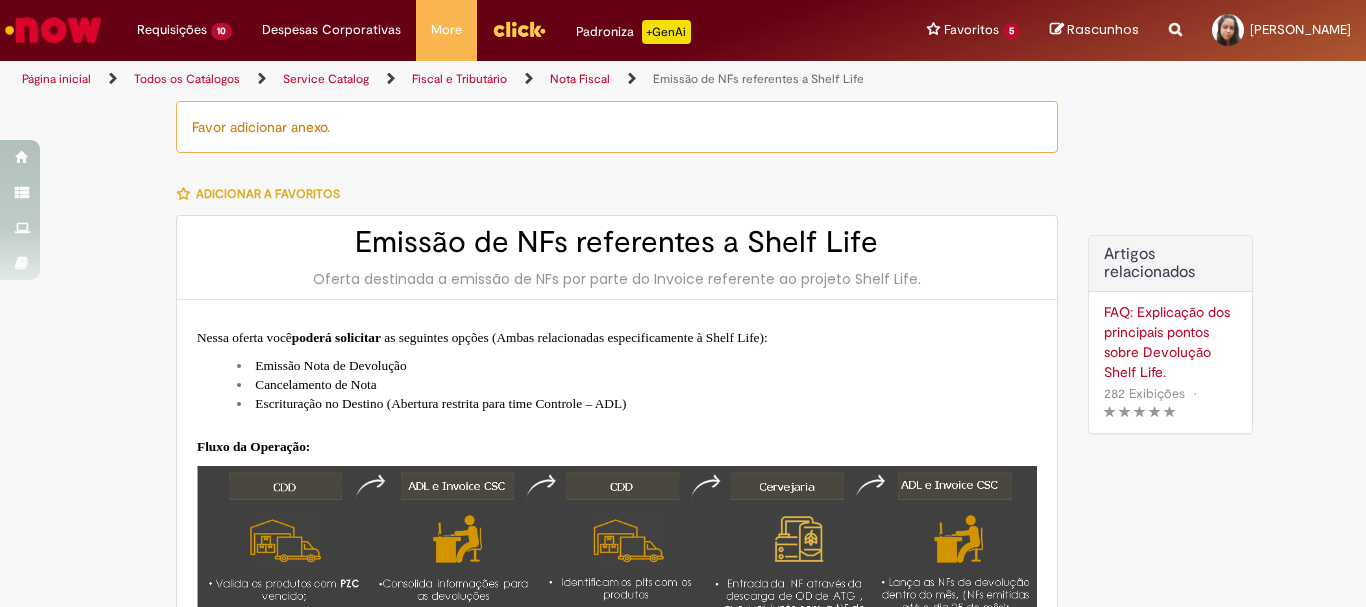 type on "********" 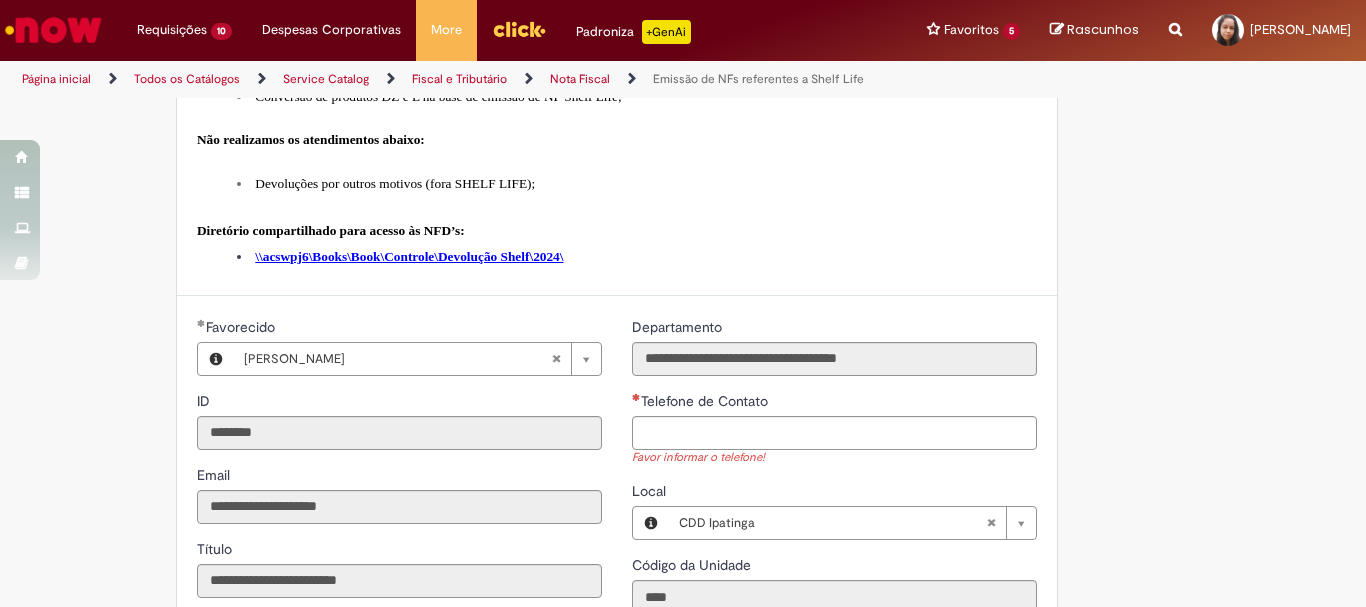scroll, scrollTop: 832, scrollLeft: 0, axis: vertical 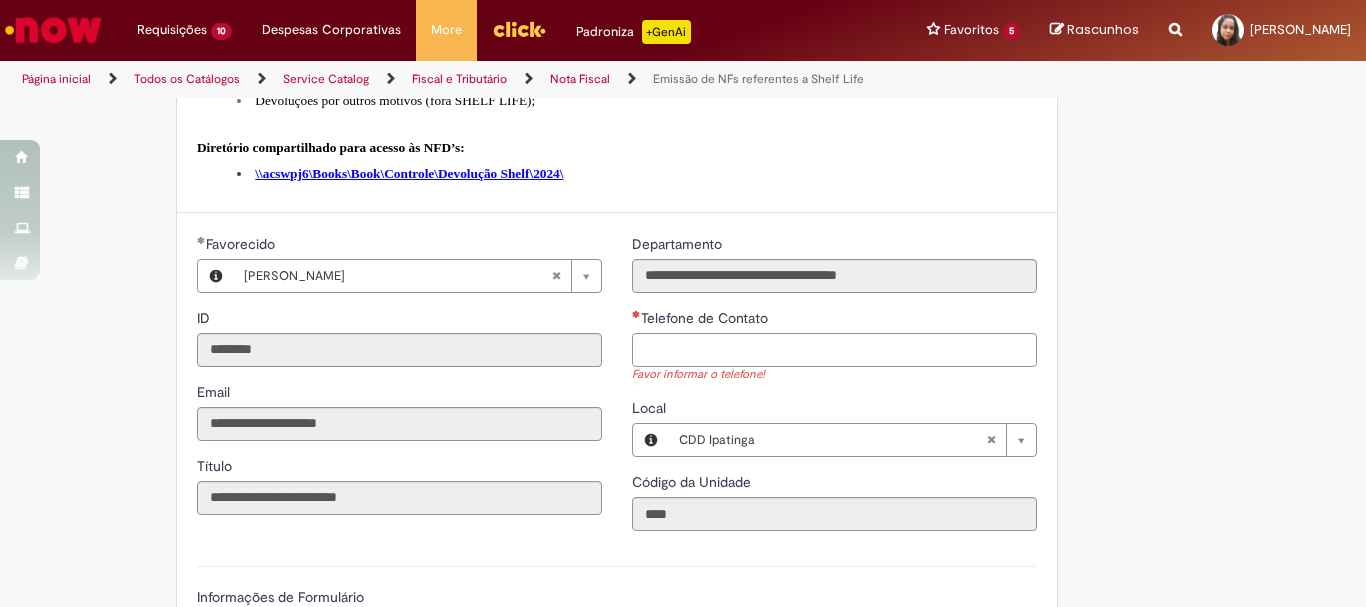 click on "Telefone de Contato" at bounding box center (834, 350) 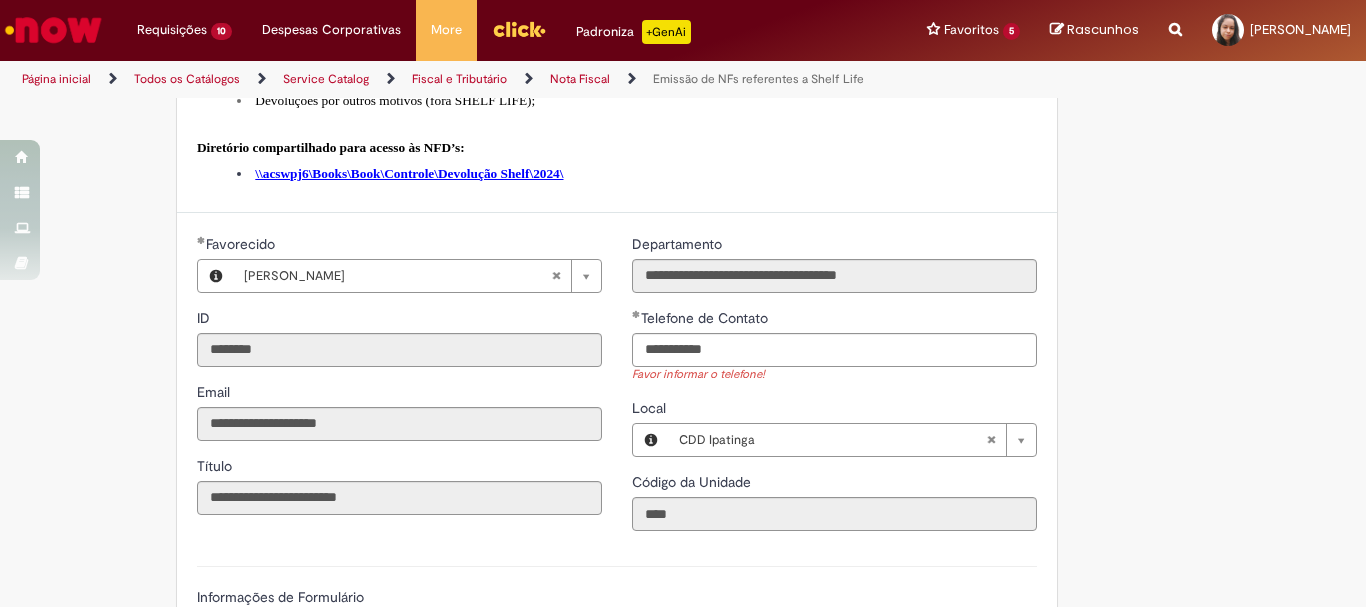 type on "**********" 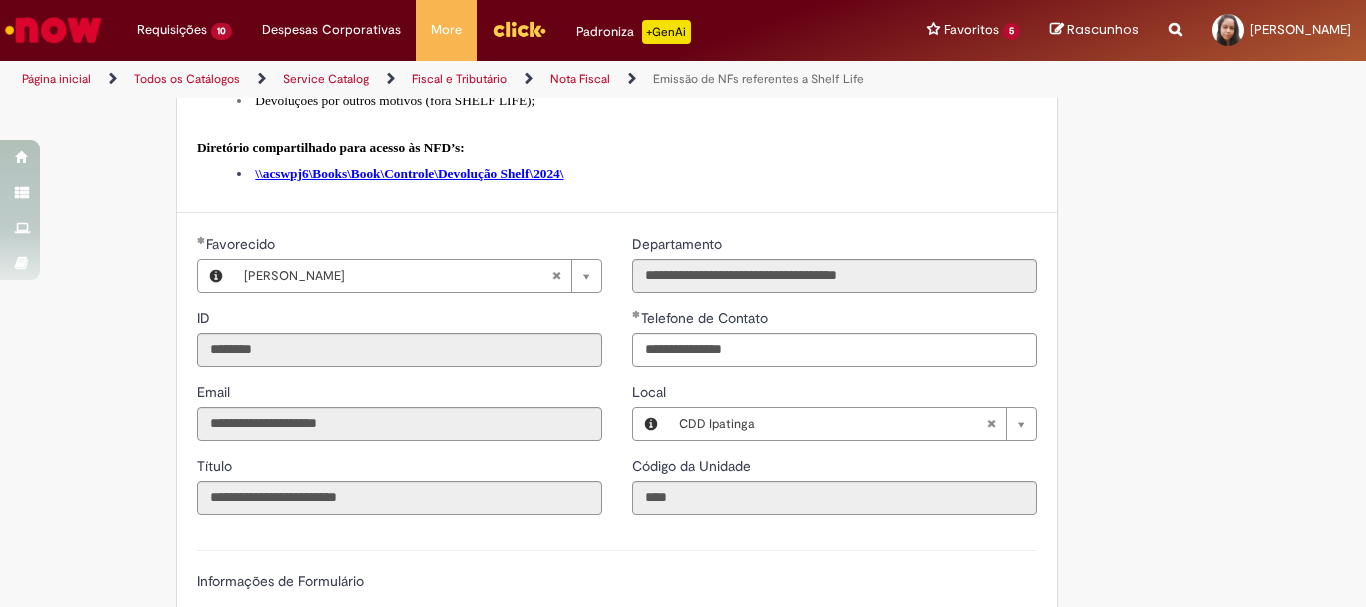 click on "Favor adicionar anexo.
Adicionar a Favoritos
Emissão de NFs referentes a Shelf Life
Oferta destinada a emissão de NFs por parte do Invoice referente ao projeto Shelf Life.
Nessa oferta você  poderá solicitar   as seguintes opções (Ambas relacionadas especificamente à Shelf Life):
Emissão Nota de Devolução
Cancelamento de Nota
Escrituração no Destino (Abertura restrita para time Controle – ADL)
Fluxo da Operação:
Verificar antes da abertura do chamado:
Saldo disponível em depósito CDD Produto Acabado e lote P. Recebido (Interface em 24 hrs);
Disponibilidade de NF de referência;
Não devolução após vencimento do PZC;
Disponibilidade de Frota (Acionamento de spot);
Conversão de produtos DZ e L na base de emissão de NF Shelf Life;
Não realizamos os atendimentos abaixo:" at bounding box center [683, 283] 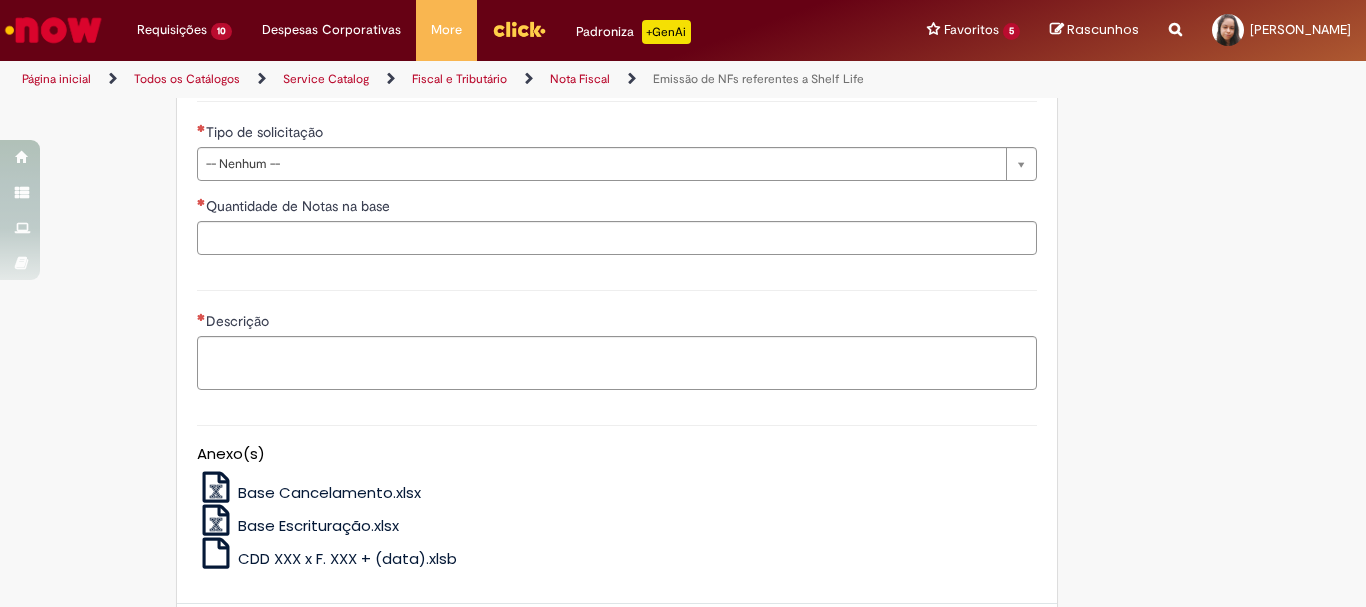 scroll, scrollTop: 1373, scrollLeft: 0, axis: vertical 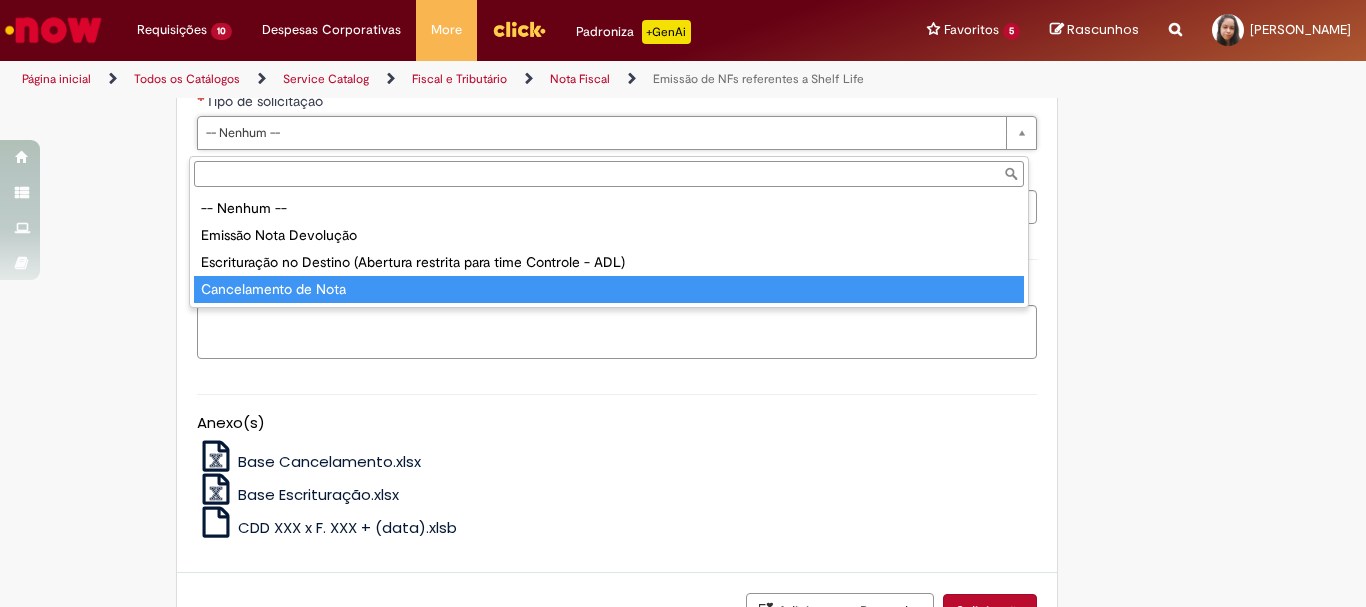drag, startPoint x: 1365, startPoint y: 480, endPoint x: 1329, endPoint y: 451, distance: 46.227695 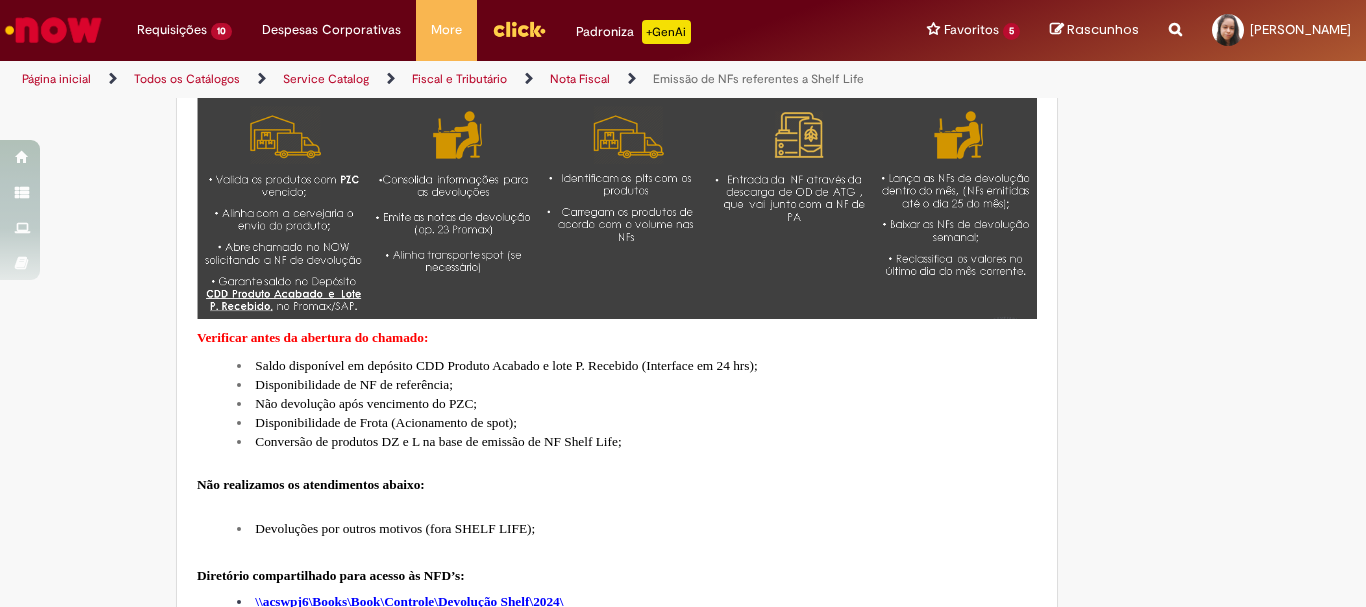 scroll, scrollTop: 88, scrollLeft: 0, axis: vertical 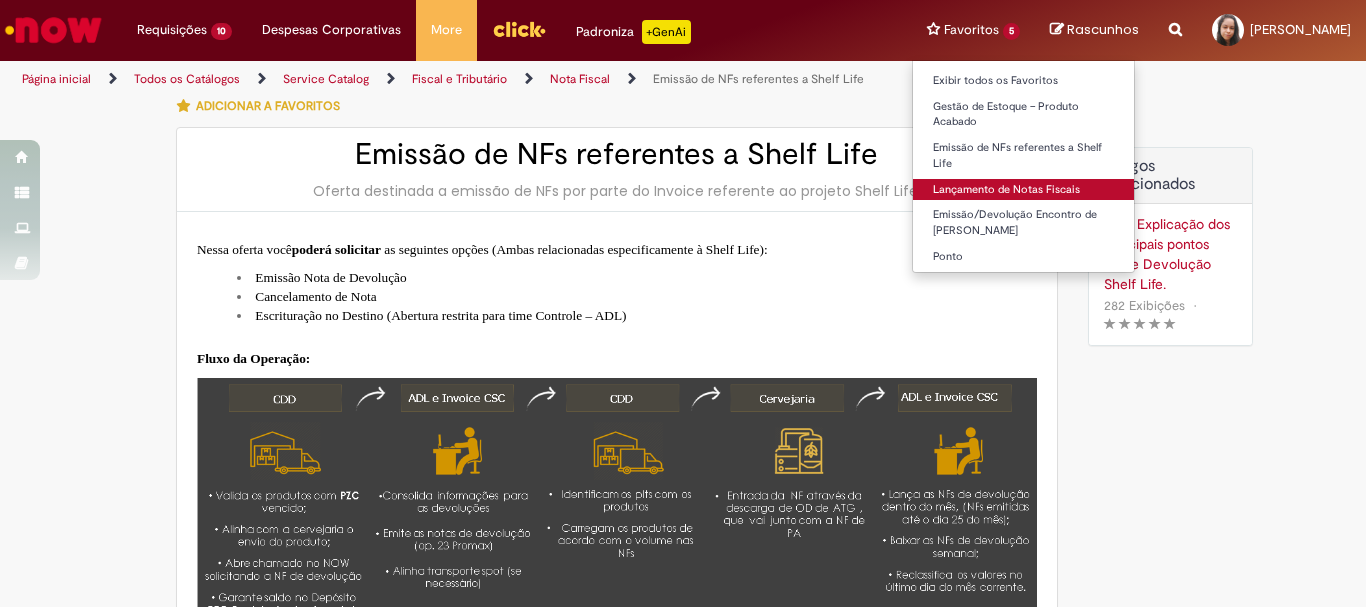 click on "Lançamento de Notas Fiscais" at bounding box center (1023, 190) 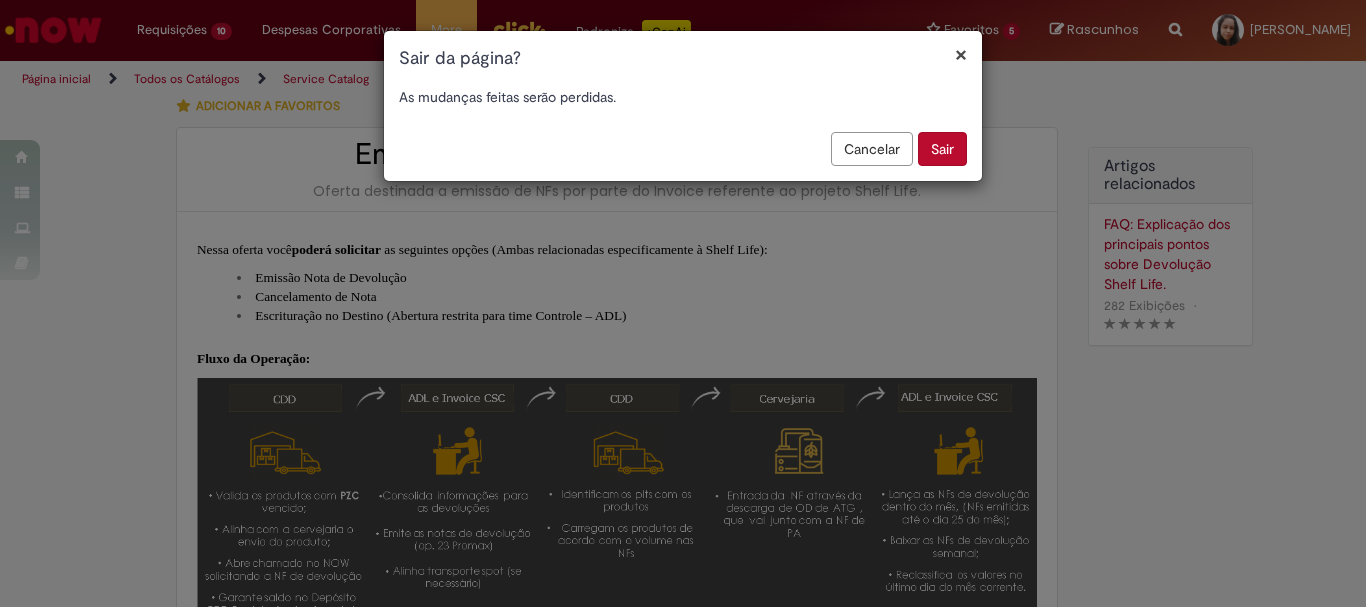 click on "Sair" at bounding box center (942, 149) 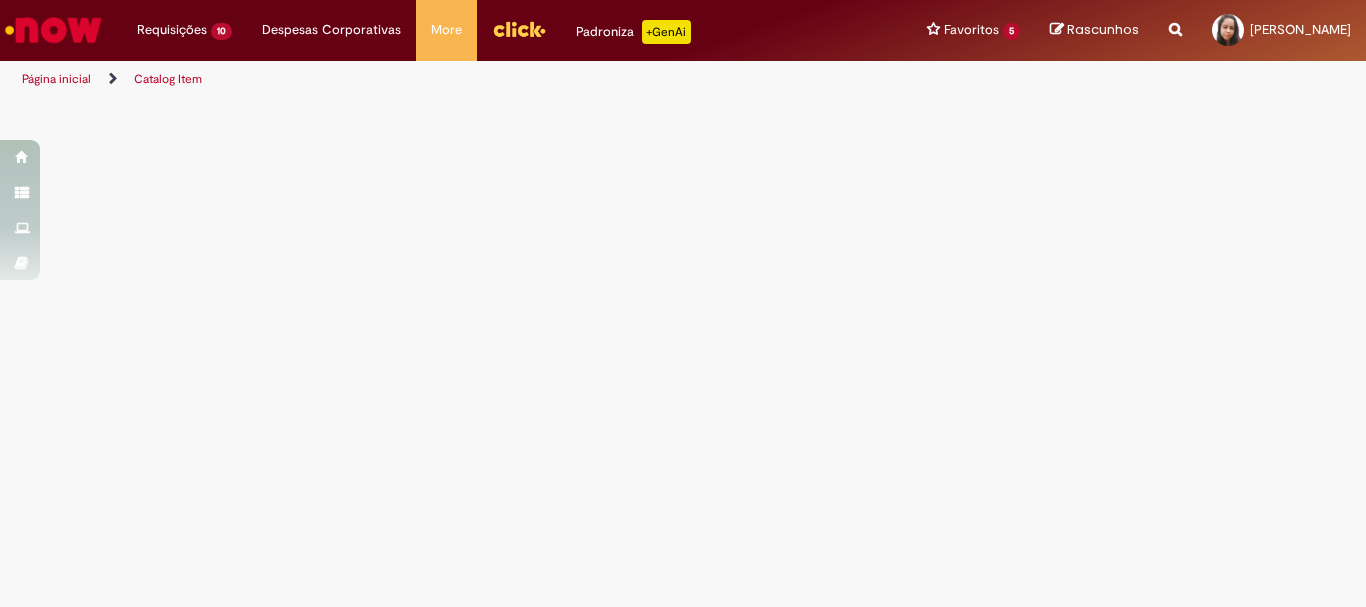 scroll, scrollTop: 0, scrollLeft: 0, axis: both 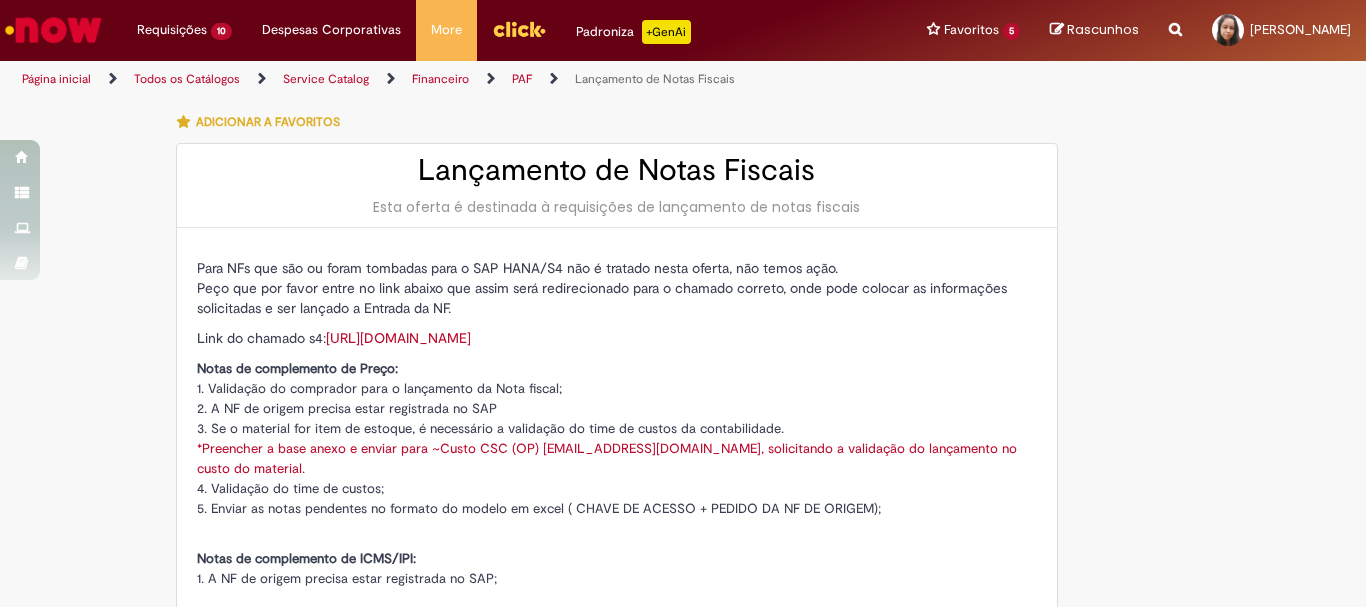 type on "********" 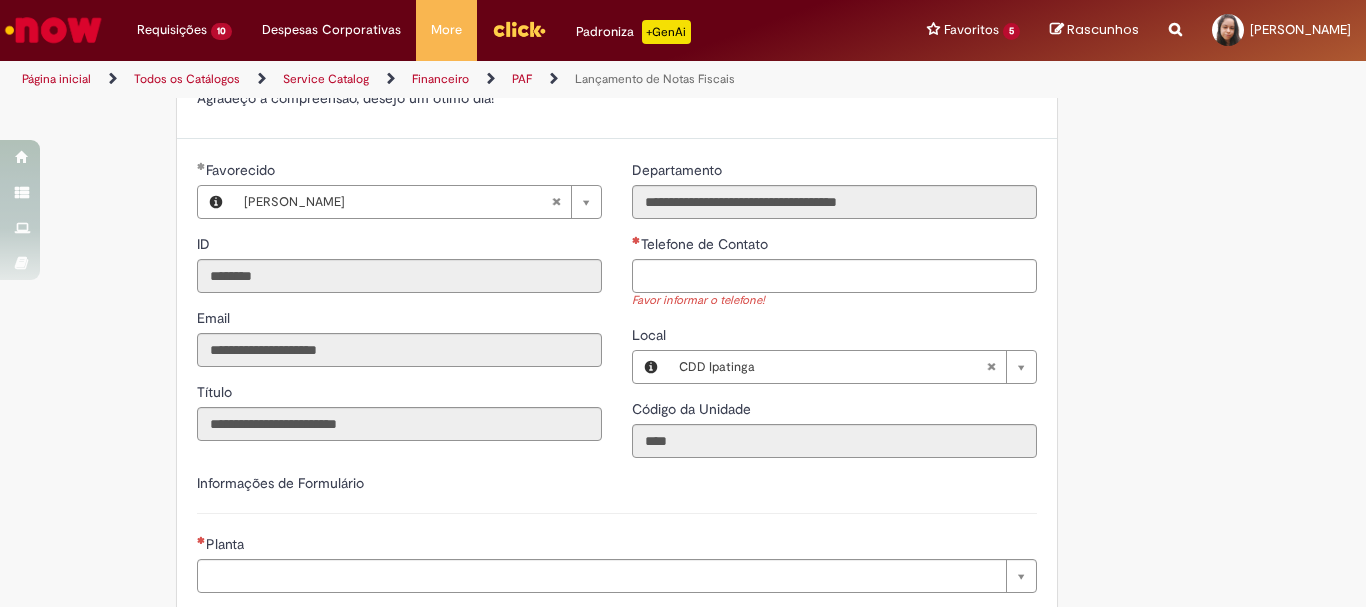 scroll, scrollTop: 1091, scrollLeft: 0, axis: vertical 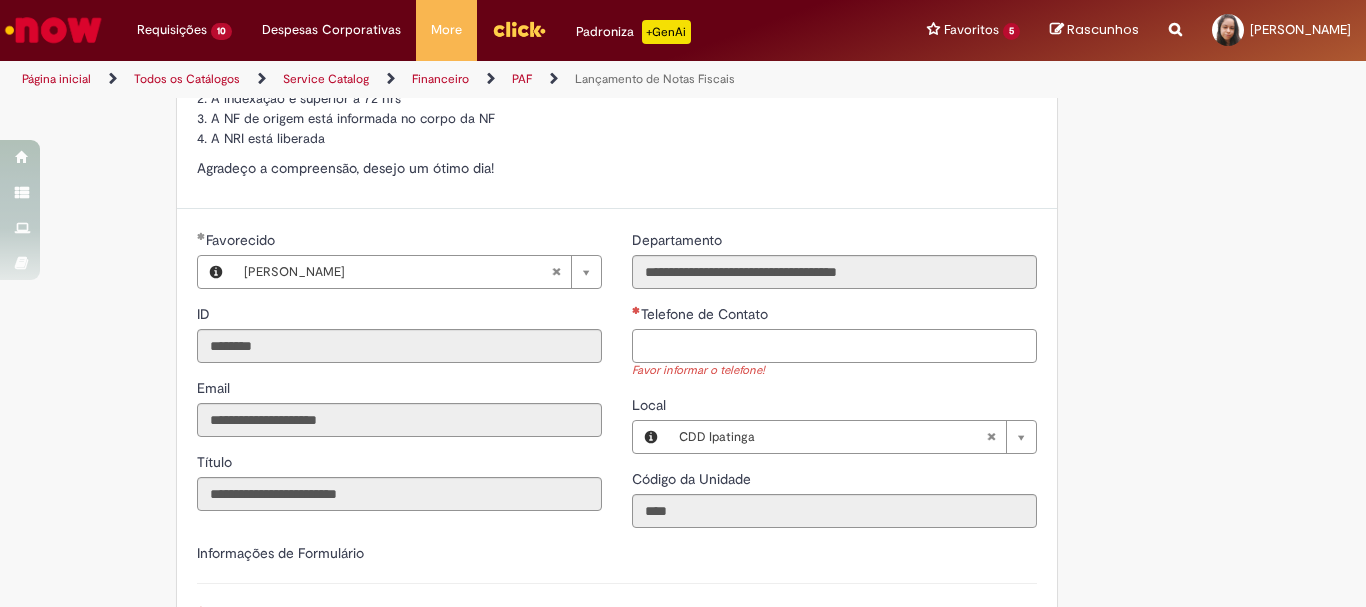 click on "Telefone de Contato" at bounding box center (834, 346) 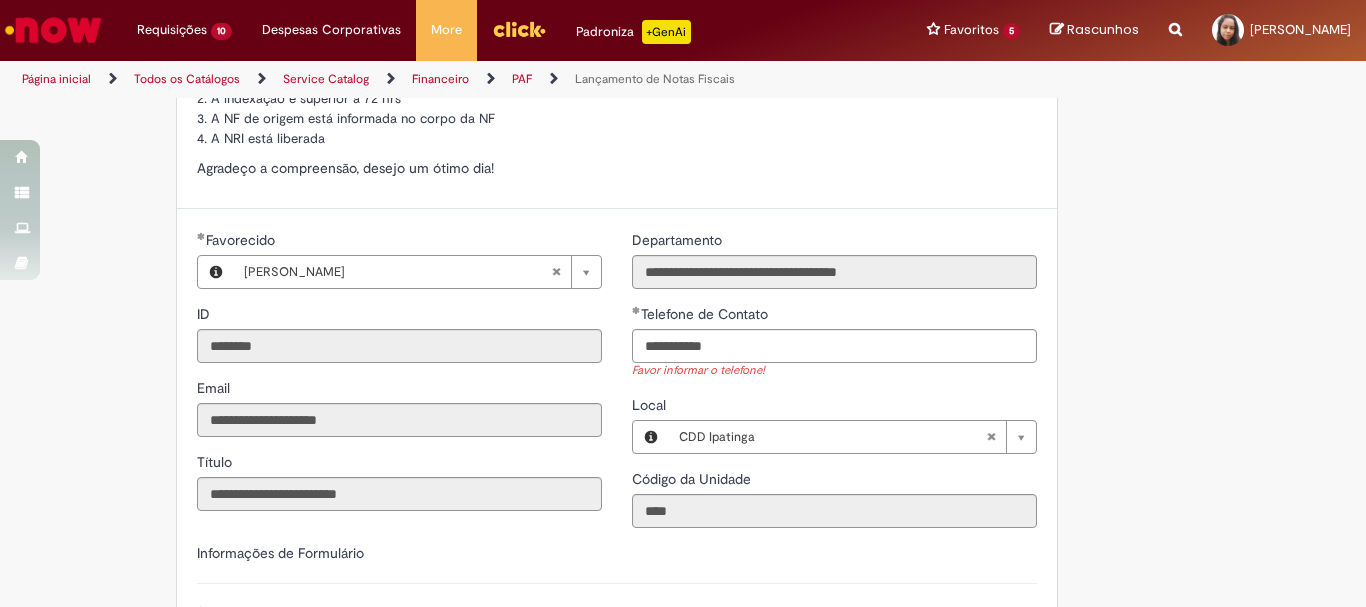 click on "Adicionar a Favoritos
Lançamento de Notas Fiscais
Esta oferta é destinada à requisições de lançamento de notas fiscais
Para NFs que são ou foram tombadas para o SAP HANA/S4 não é tratado nesta oferta, não temos ação. Peço que por favor entre no link abaixo que assim será redirecionado para o chamado correto, onde pode colocar as informações solicitadas e ser lançado a Entrada da NF.
Link do chamado s4: [URL][DOMAIN_NAME]
Notas de complemento de Preço: 1. Validação do comprador para o lançamento da Nota fiscal; 2. A NF de origem precisa estar registrada no SAP 3. Se o material for item de estoque, é necessário a validação do time de custos da contabilidade. 4. Validação do time de custos; 5. Enviar as notas pendentes no formato do modelo em excel ( CHAVE DE ACESSO + PEDIDO DA NF DE ORIGEM);" at bounding box center [683, 372] 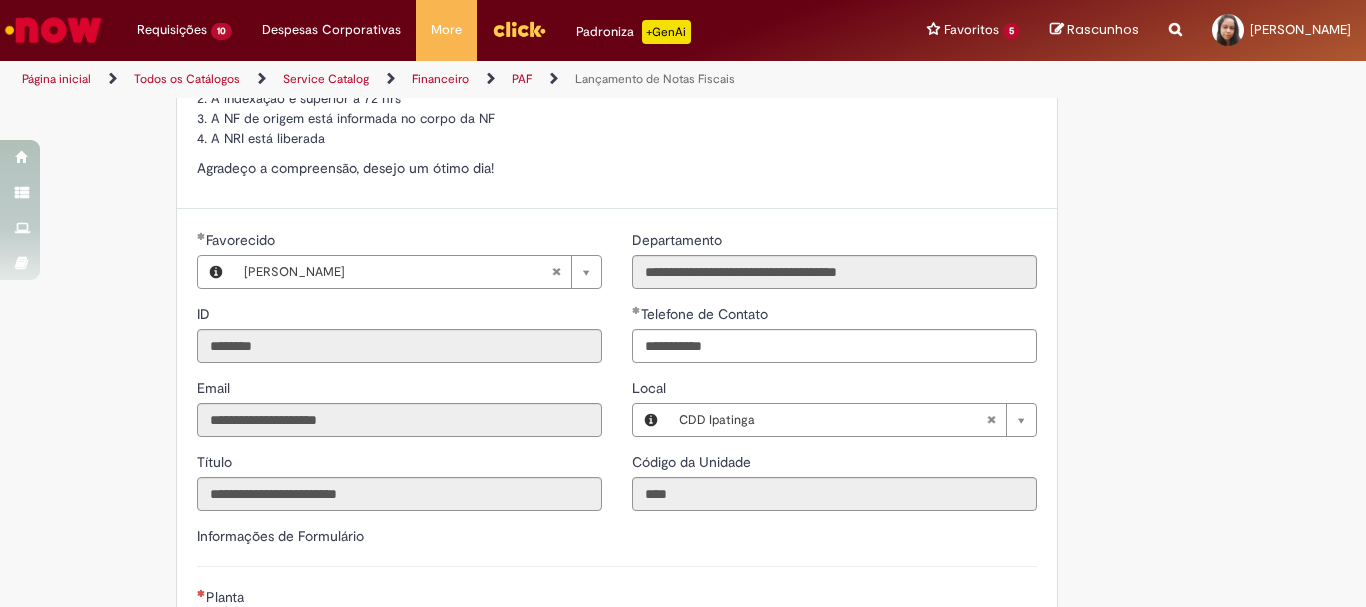 type on "**********" 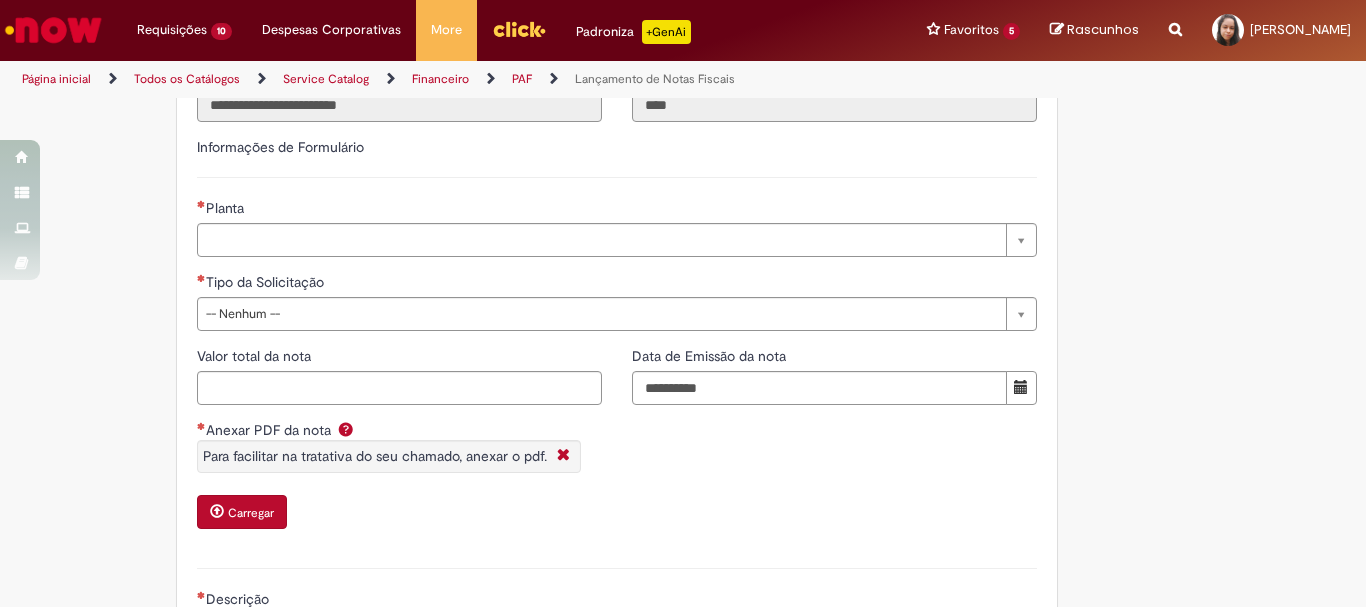 scroll, scrollTop: 1233, scrollLeft: 0, axis: vertical 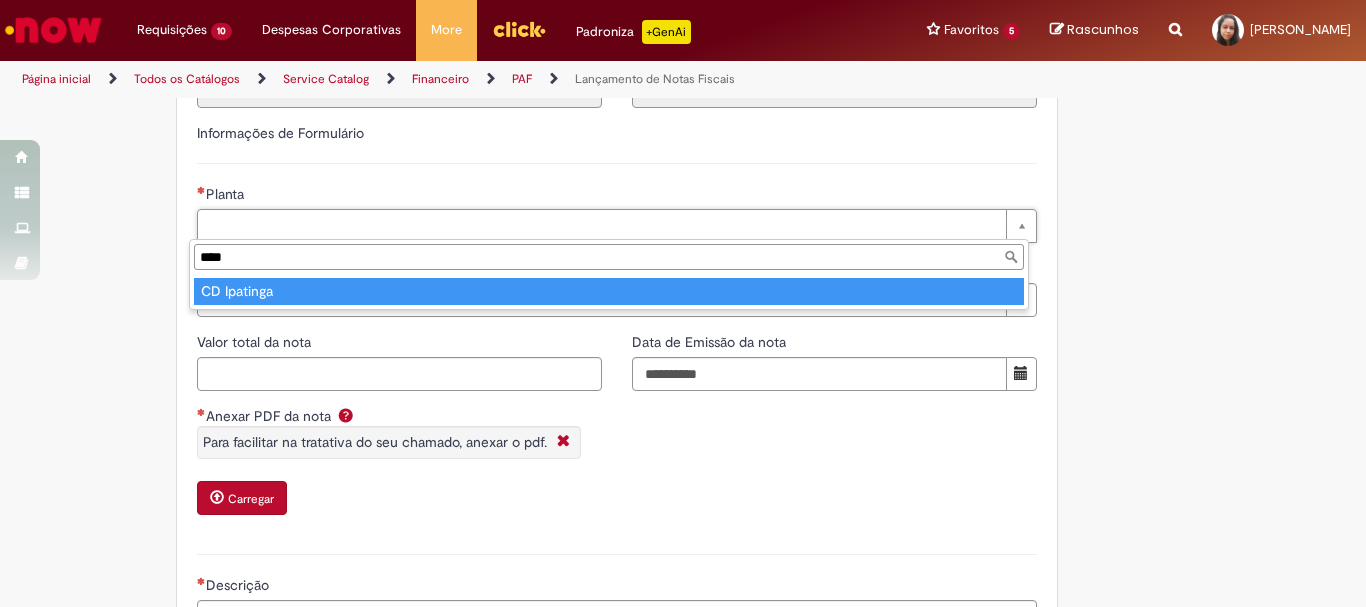 type on "****" 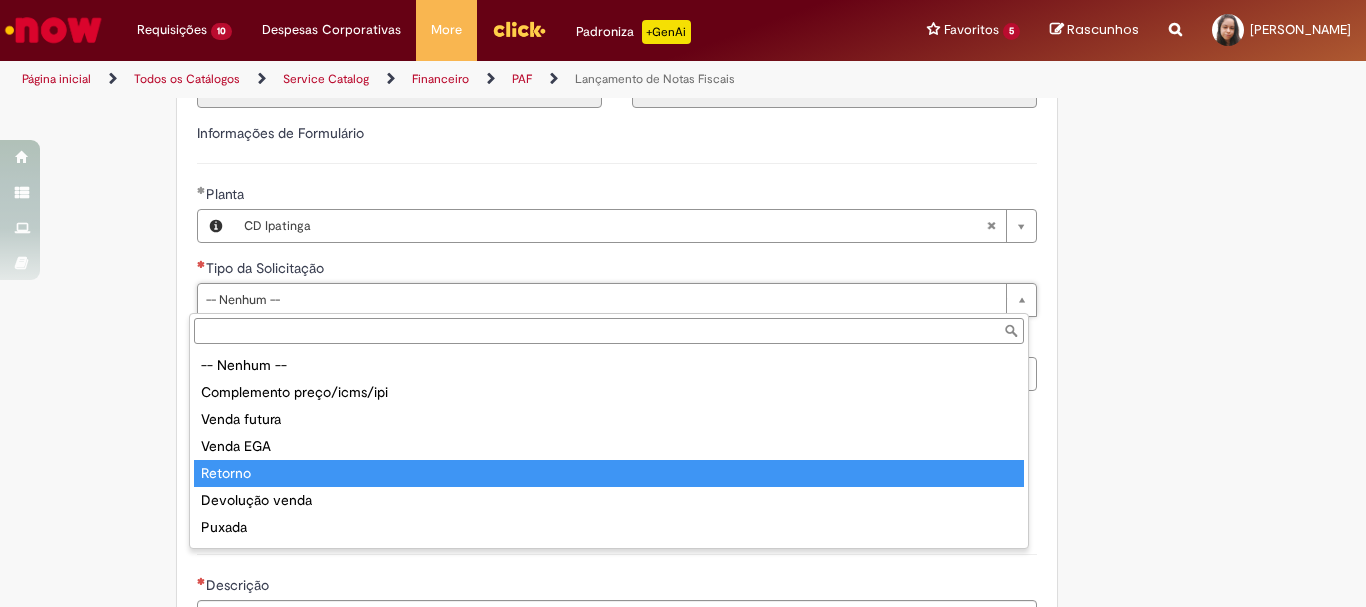 scroll, scrollTop: 78, scrollLeft: 0, axis: vertical 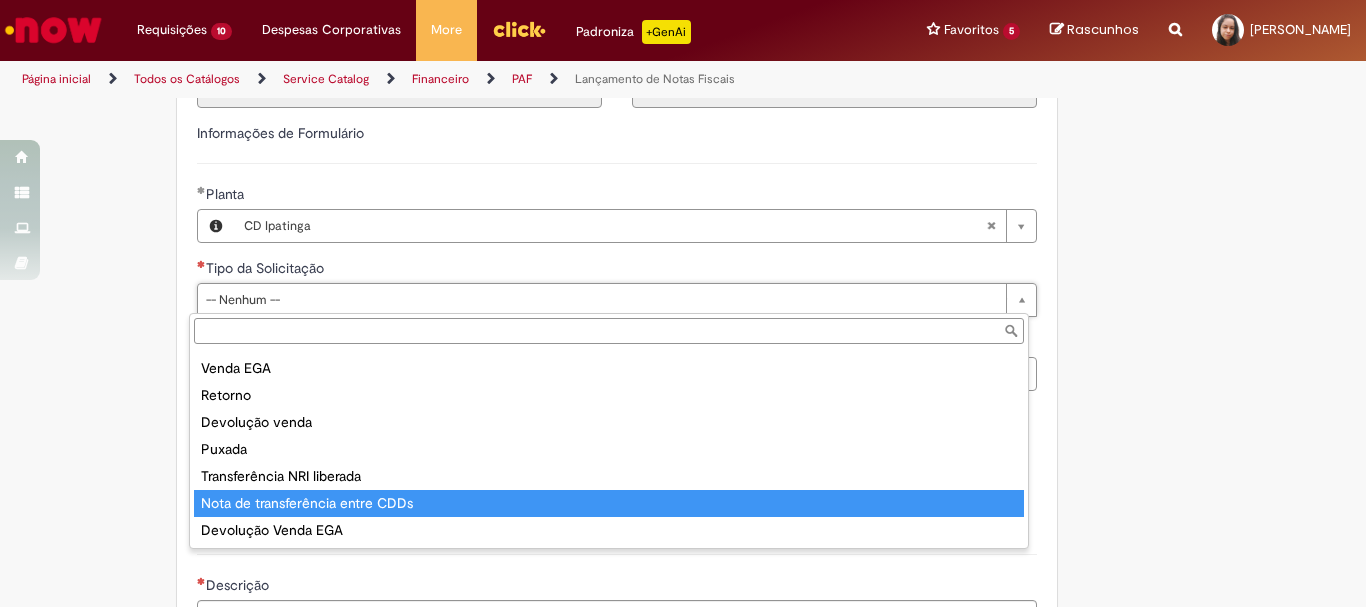 type on "**********" 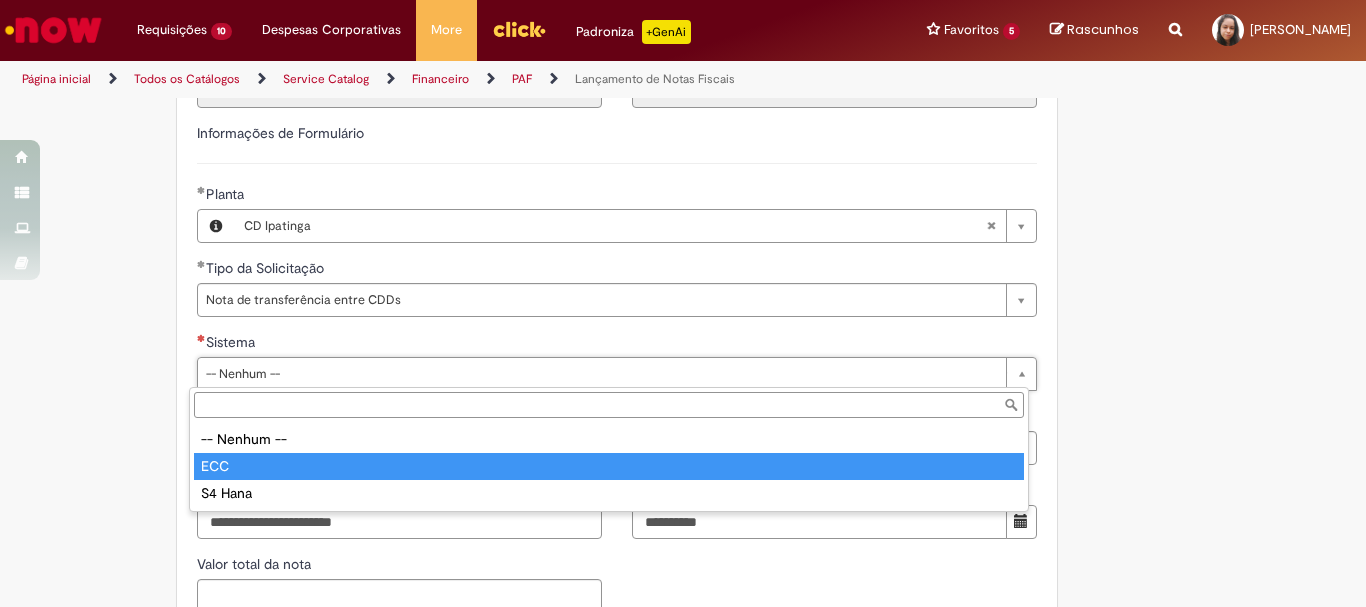 type on "***" 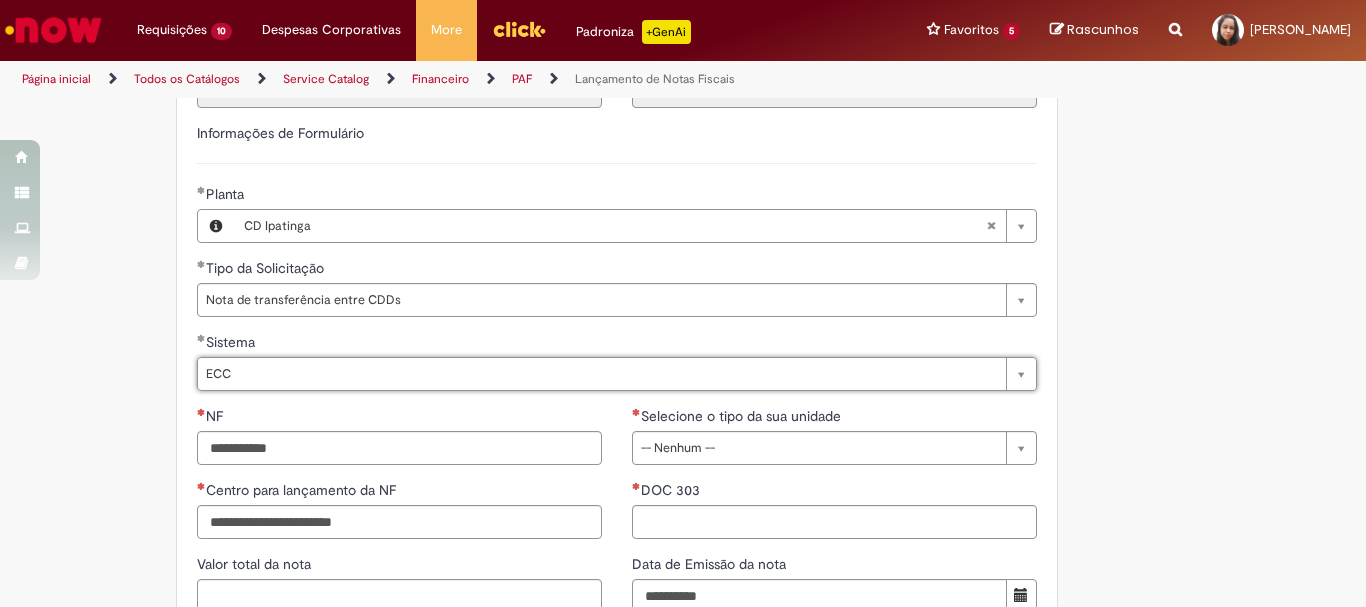 click on "**********" at bounding box center (399, 581) 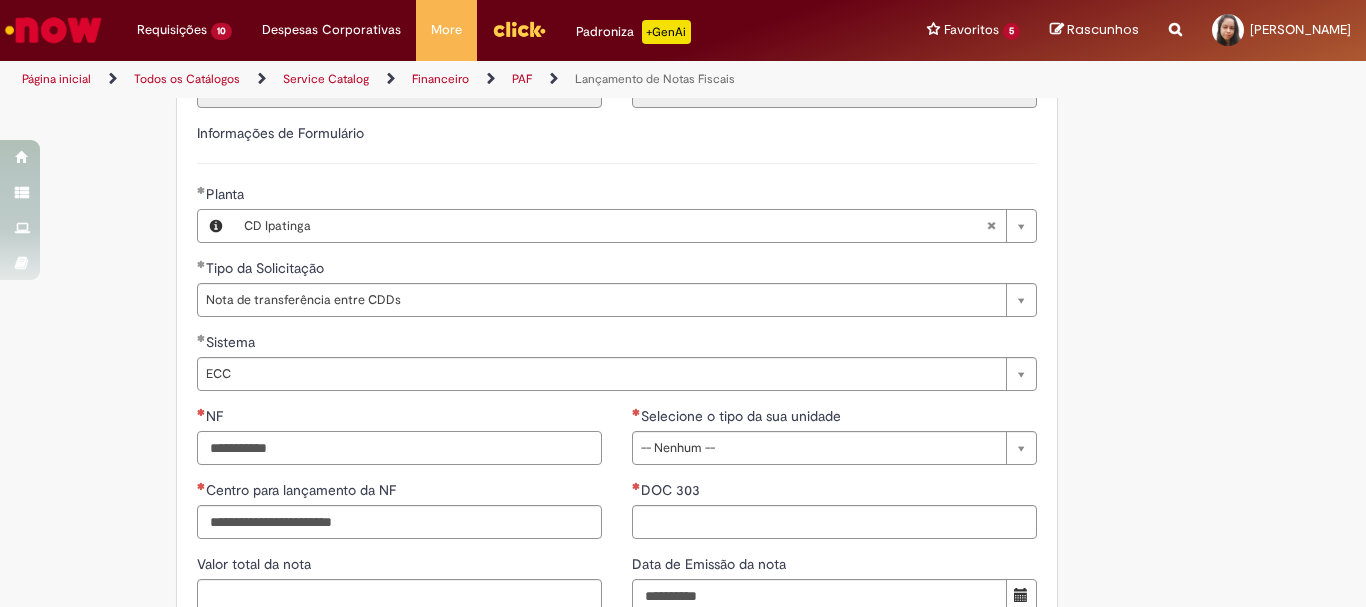 click on "NF" at bounding box center (399, 448) 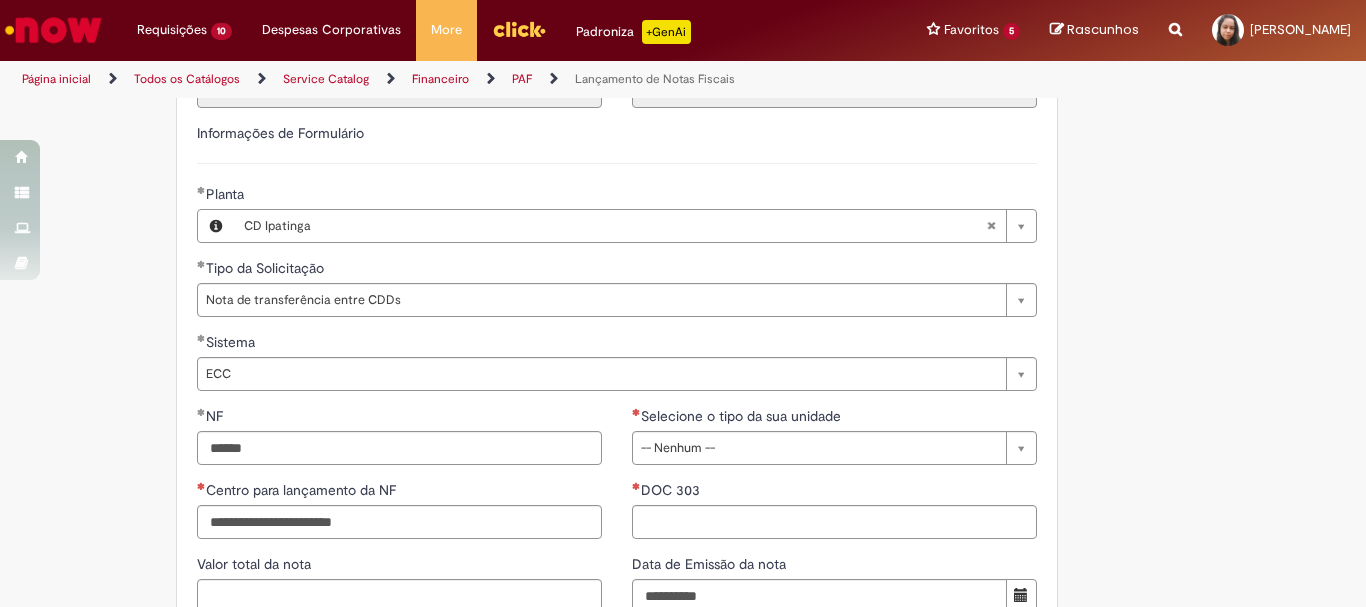 type on "*********" 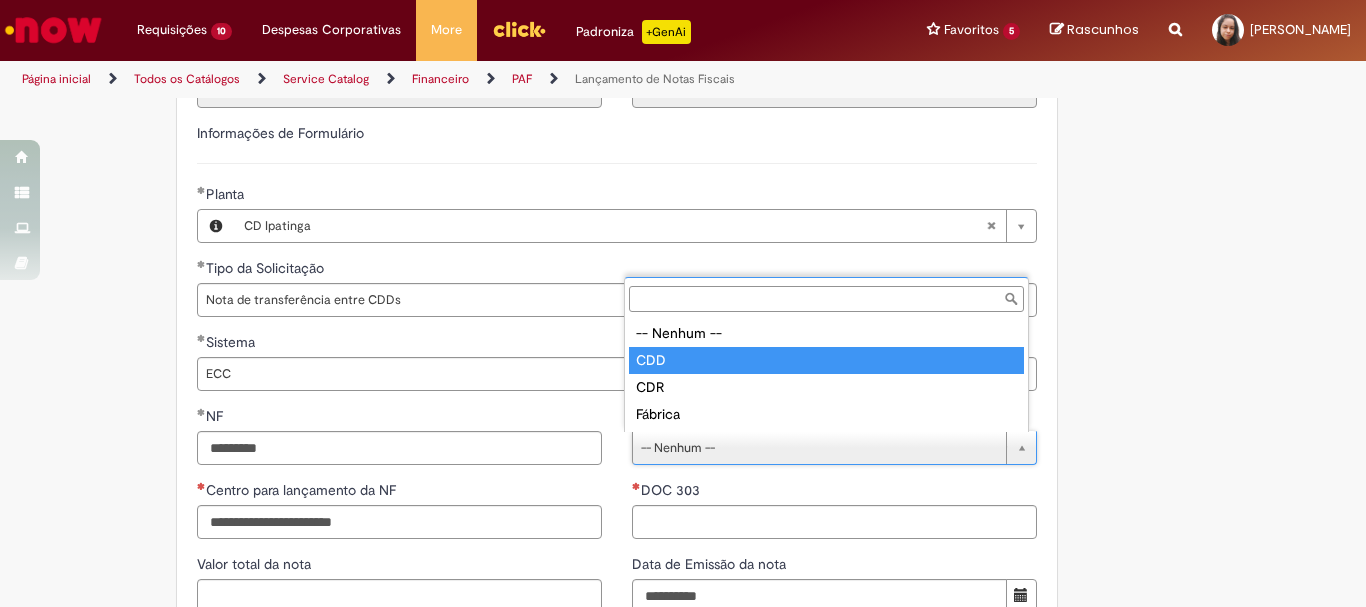 type on "***" 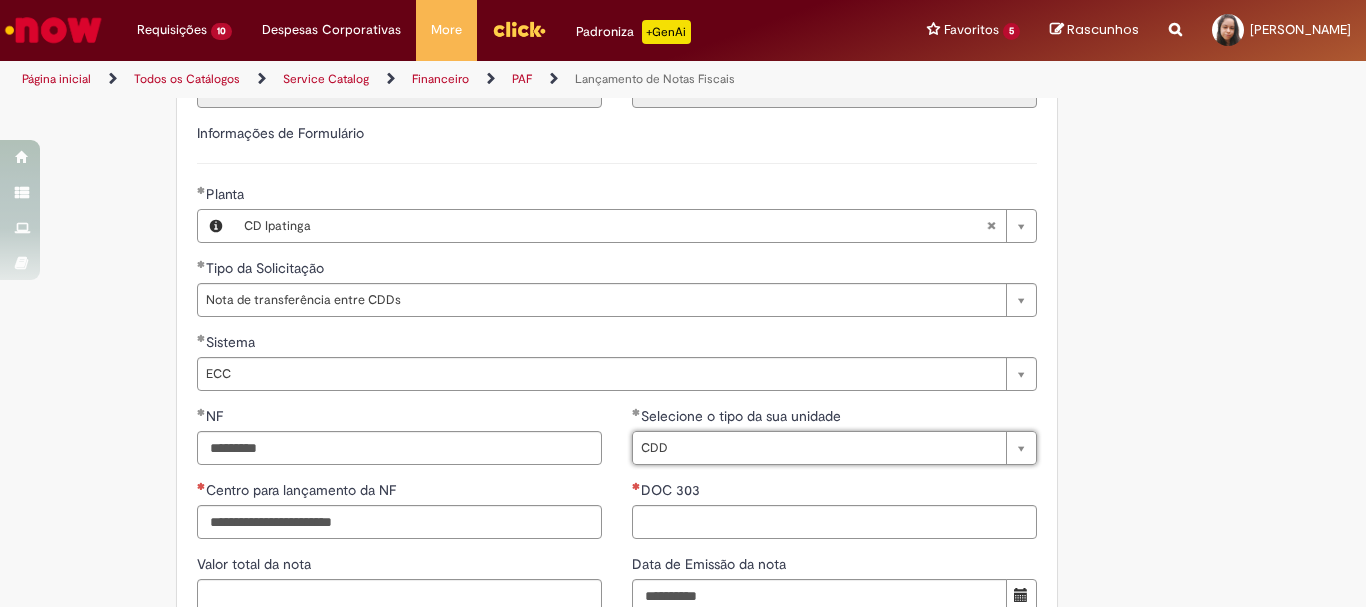 drag, startPoint x: 294, startPoint y: 543, endPoint x: 289, endPoint y: 529, distance: 14.866069 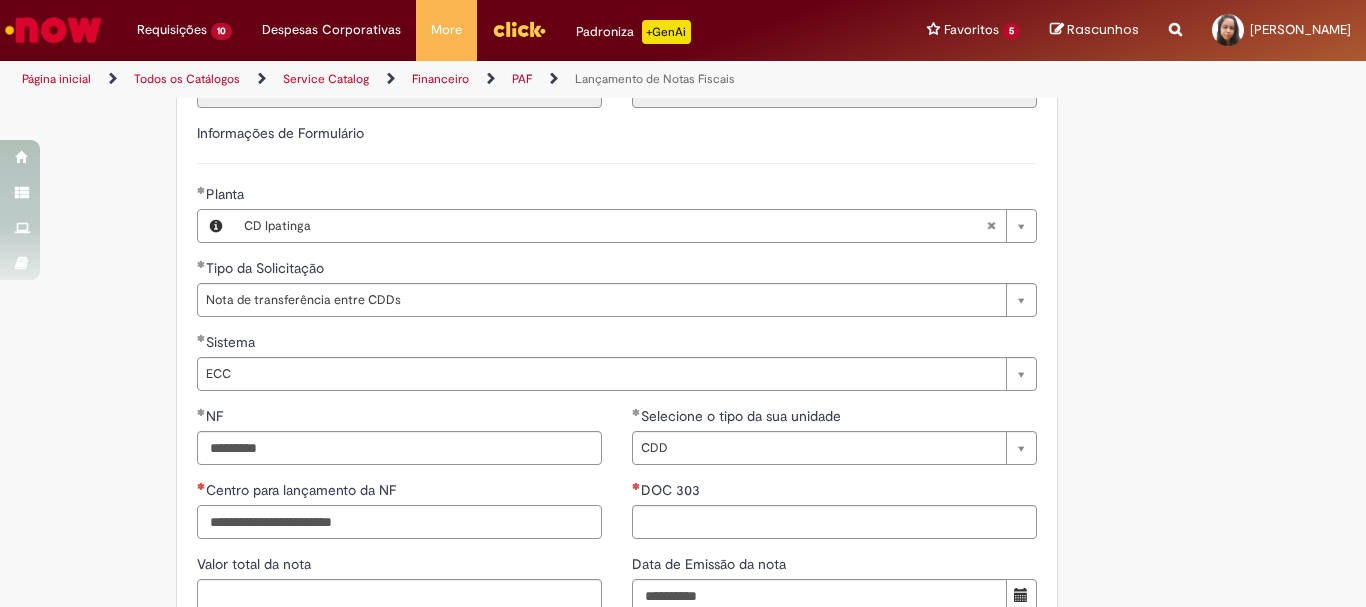 click on "Centro para lançamento da NF" at bounding box center [399, 522] 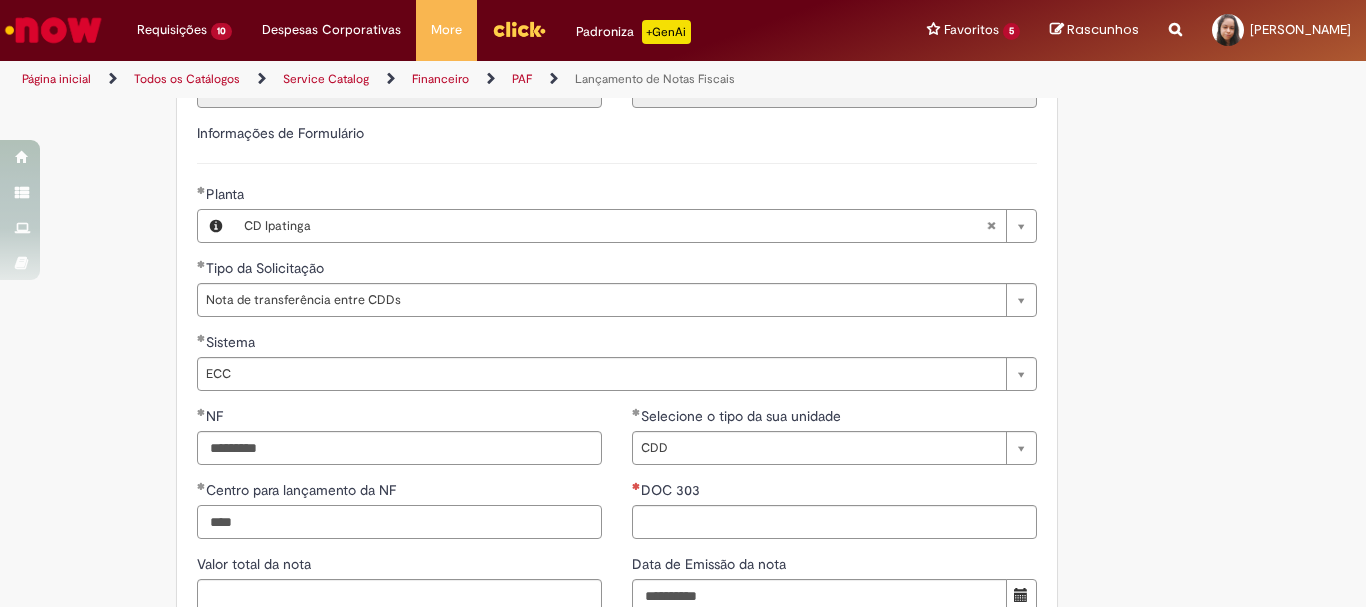 type on "****" 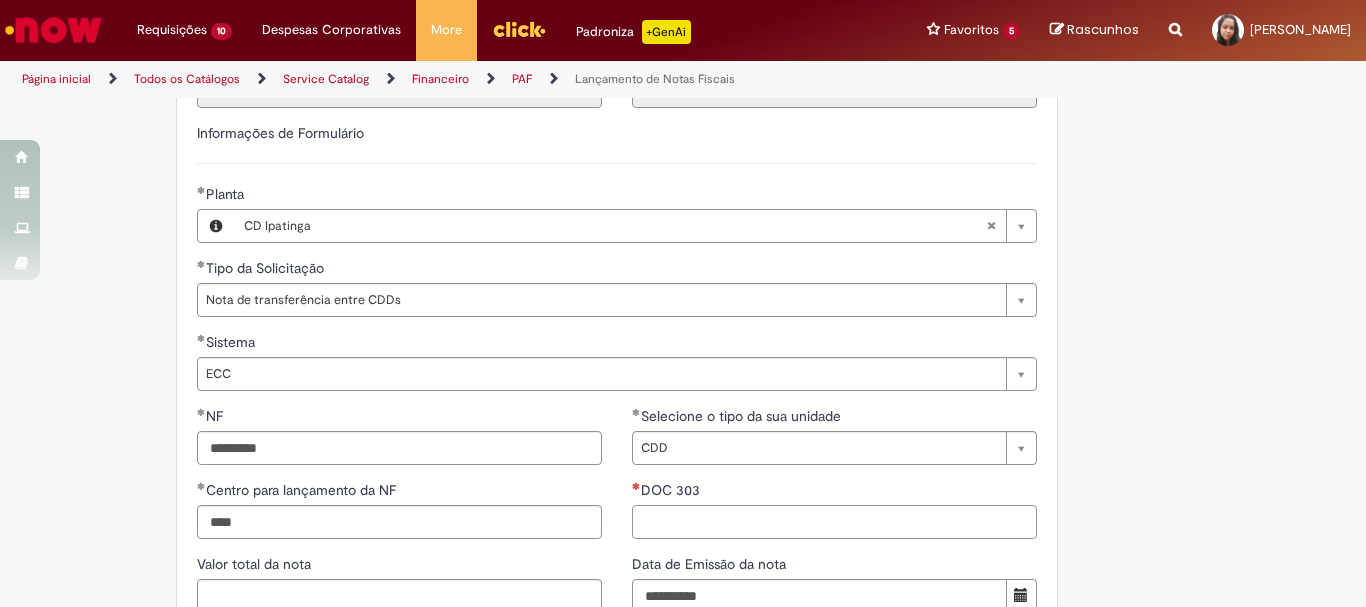click on "DOC 303" at bounding box center [834, 522] 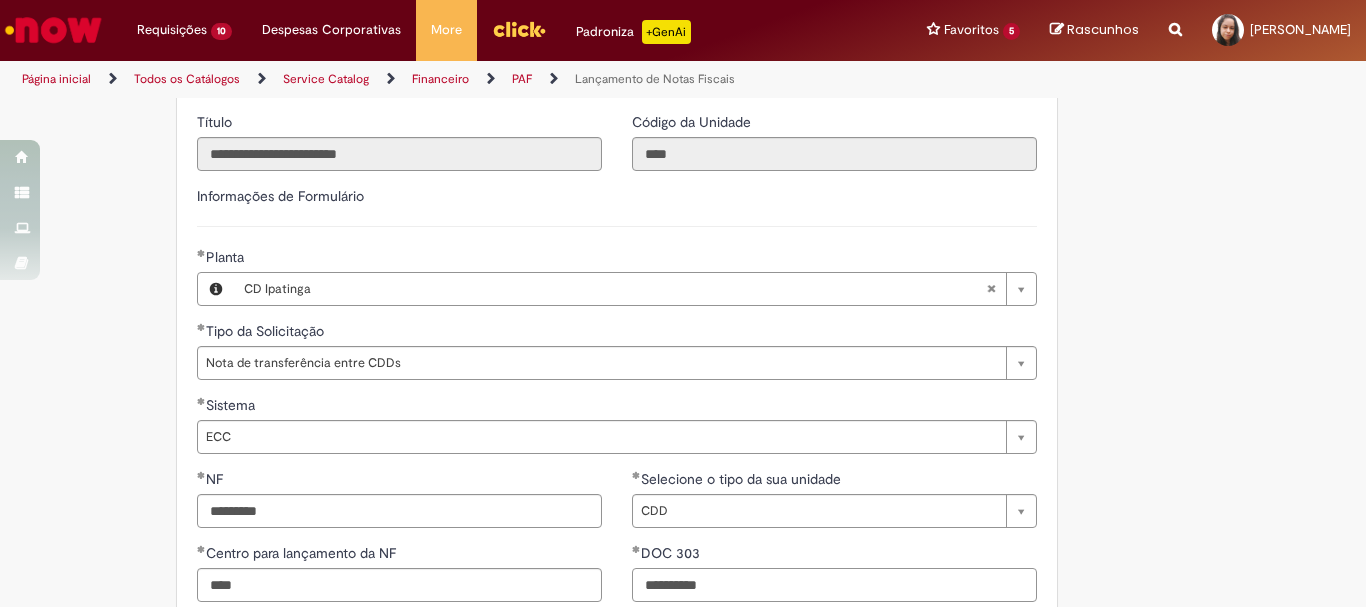 scroll, scrollTop: 1536, scrollLeft: 0, axis: vertical 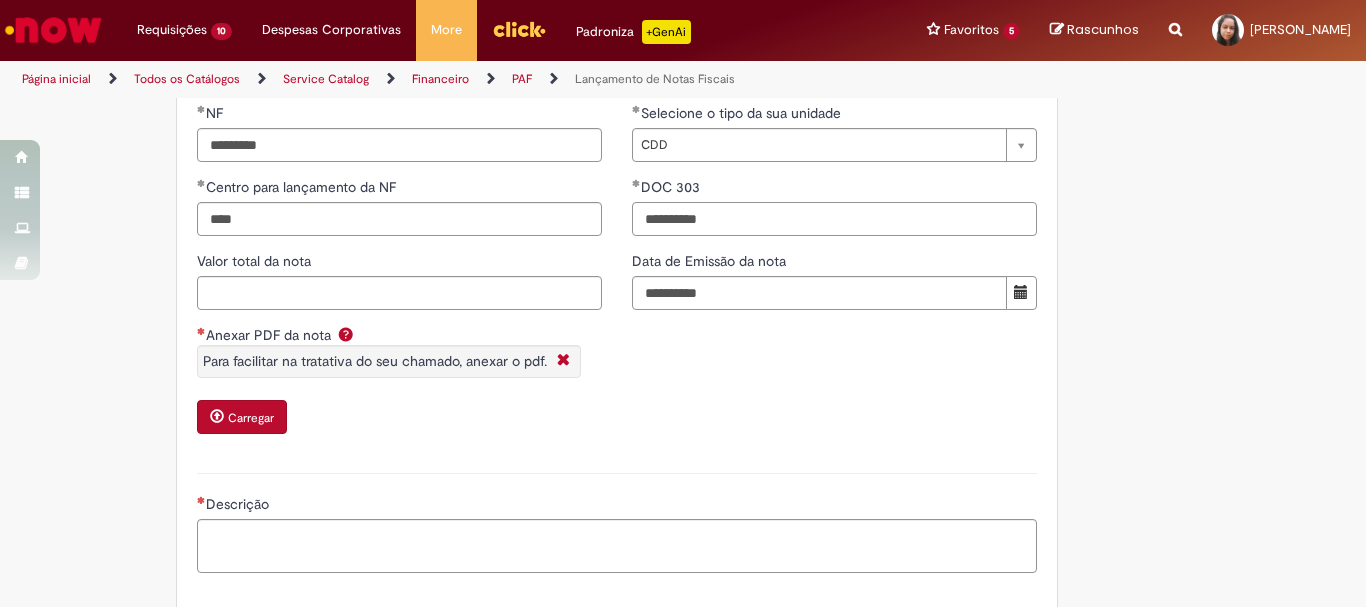 type on "**********" 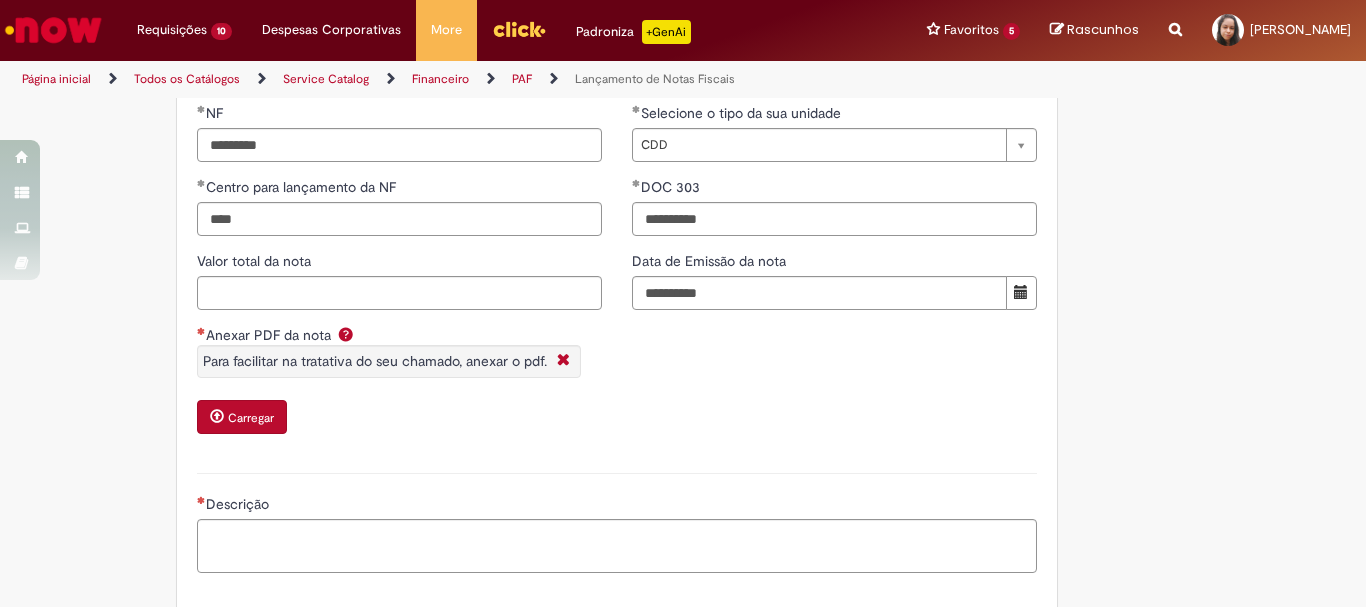 click on "Carregar" at bounding box center (242, 417) 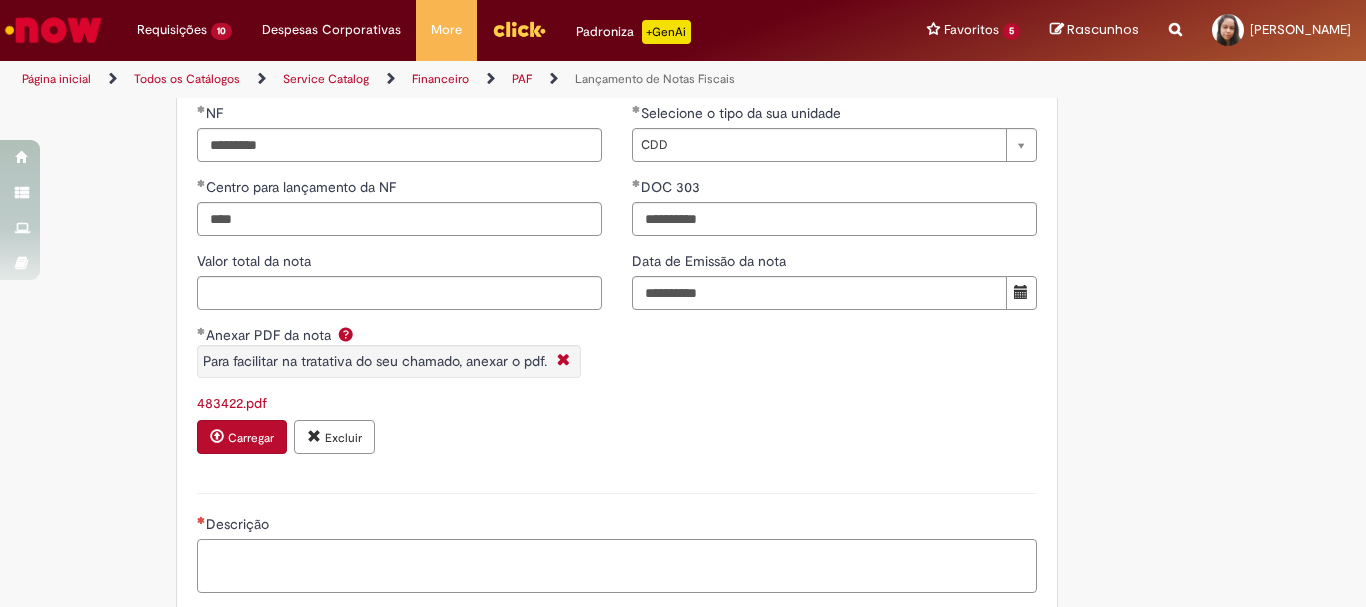 click on "Descrição" at bounding box center [617, 566] 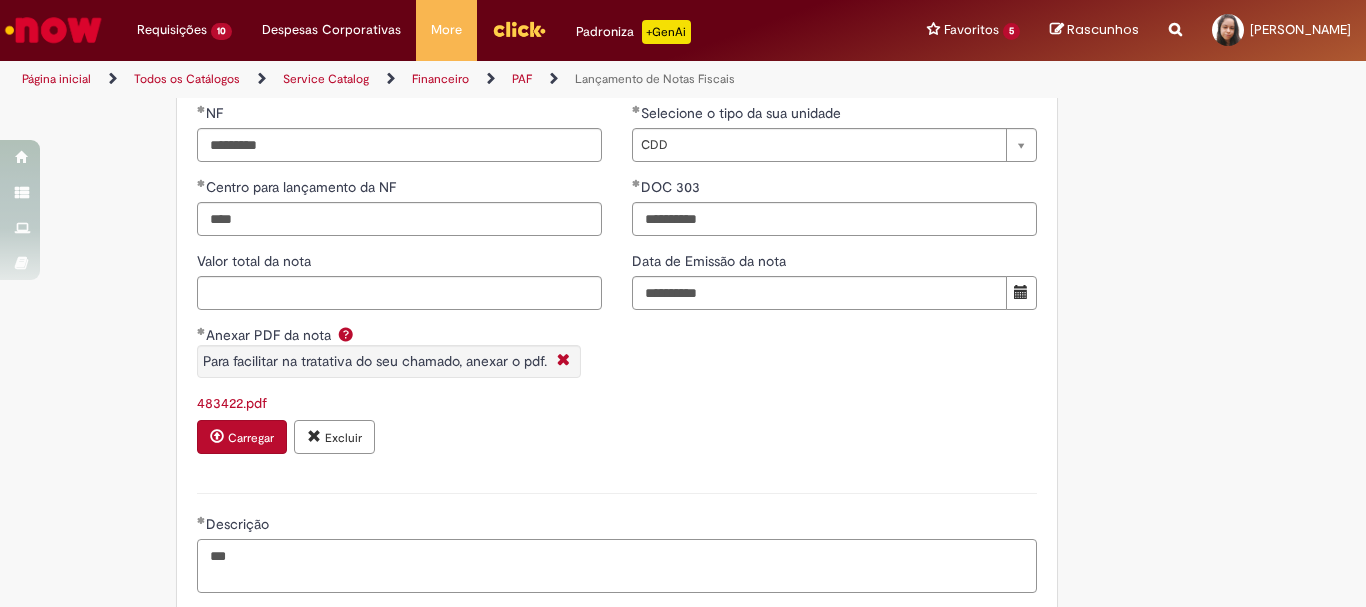 type on "***" 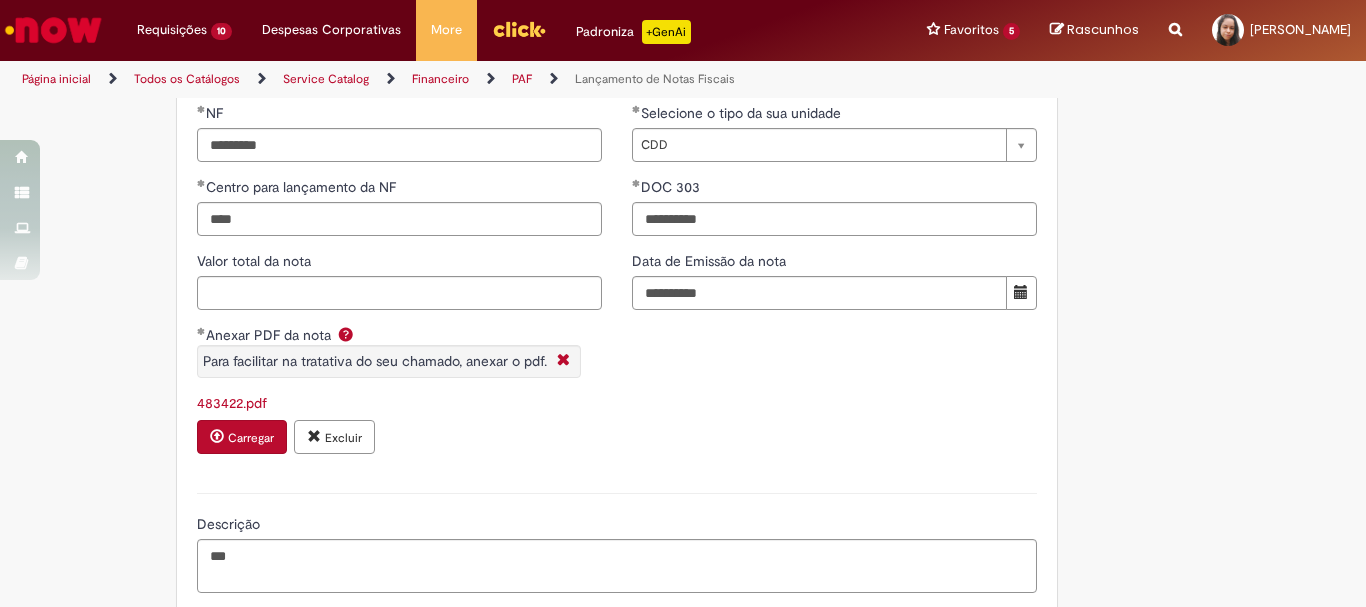 scroll, scrollTop: 1923, scrollLeft: 0, axis: vertical 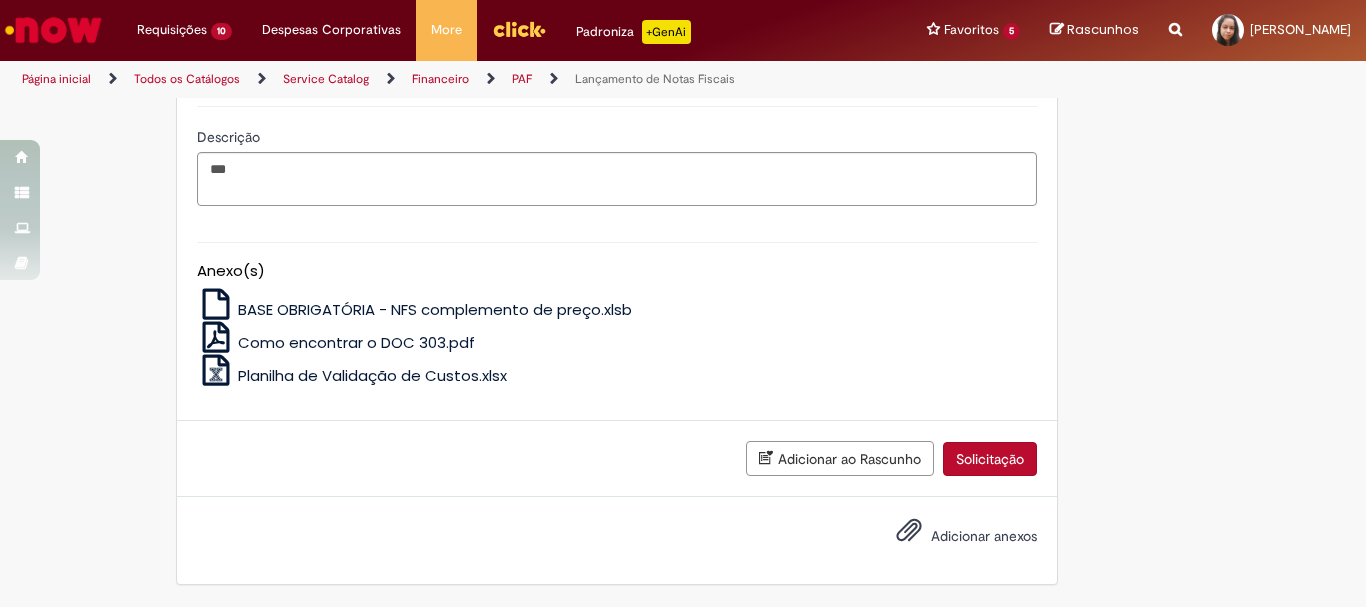 click on "Solicitação" at bounding box center (990, 459) 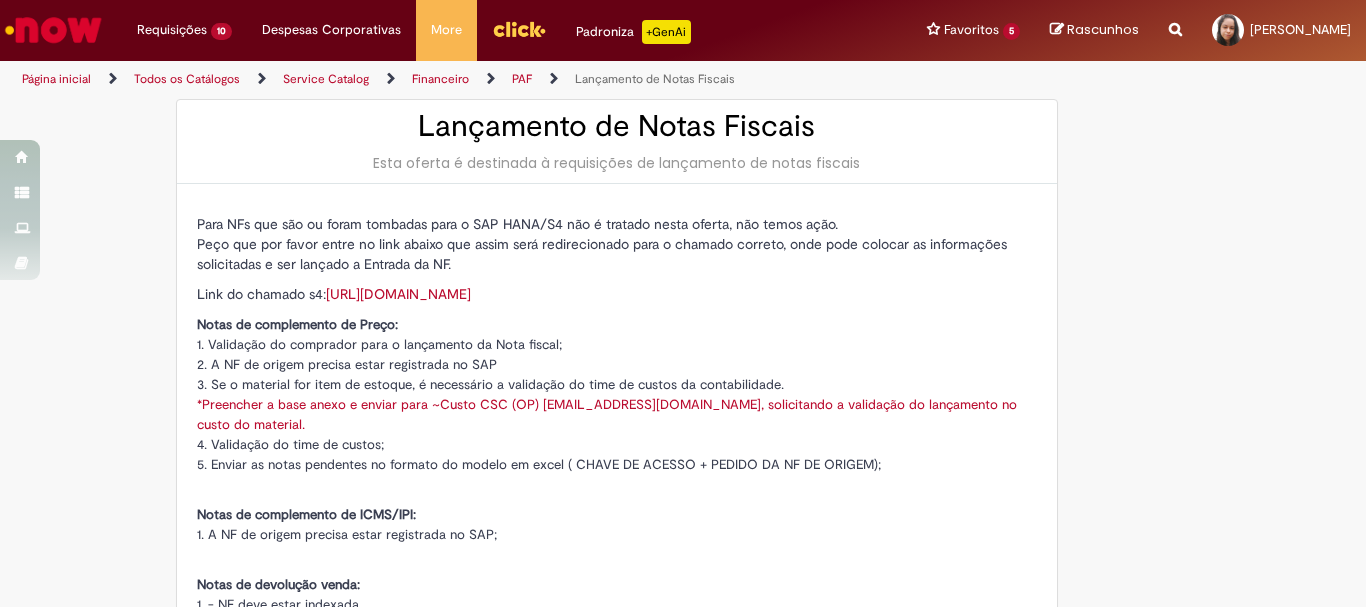 scroll, scrollTop: 0, scrollLeft: 0, axis: both 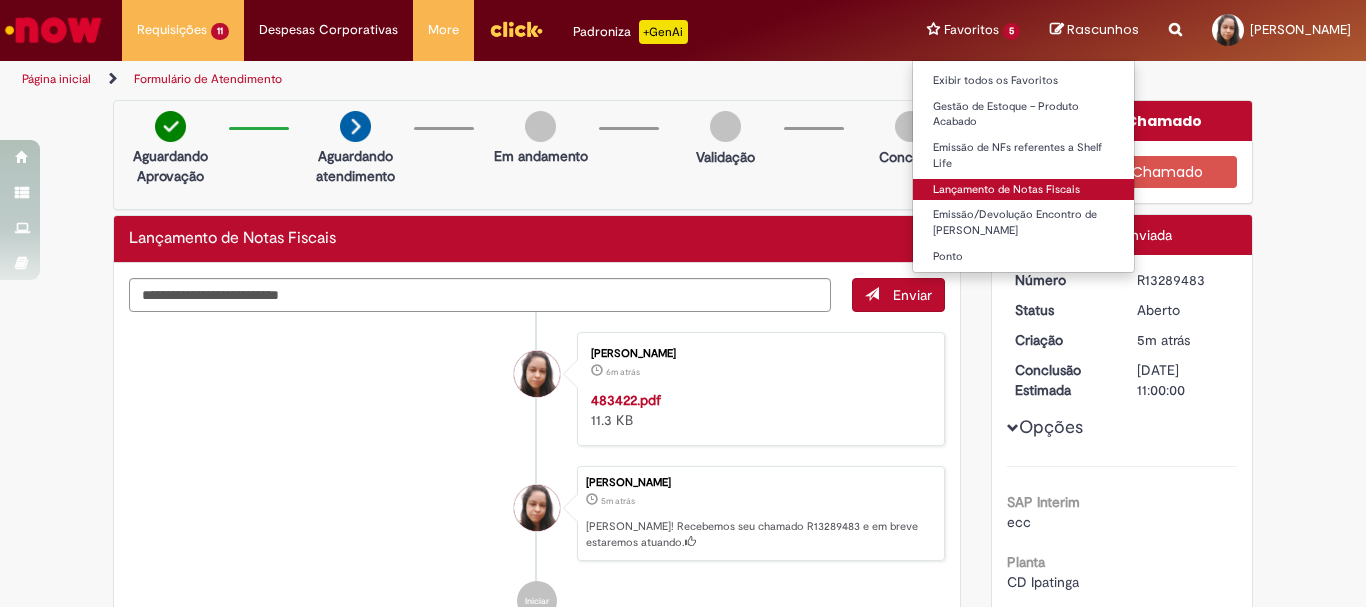 click on "Lançamento de Notas Fiscais" at bounding box center (1023, 190) 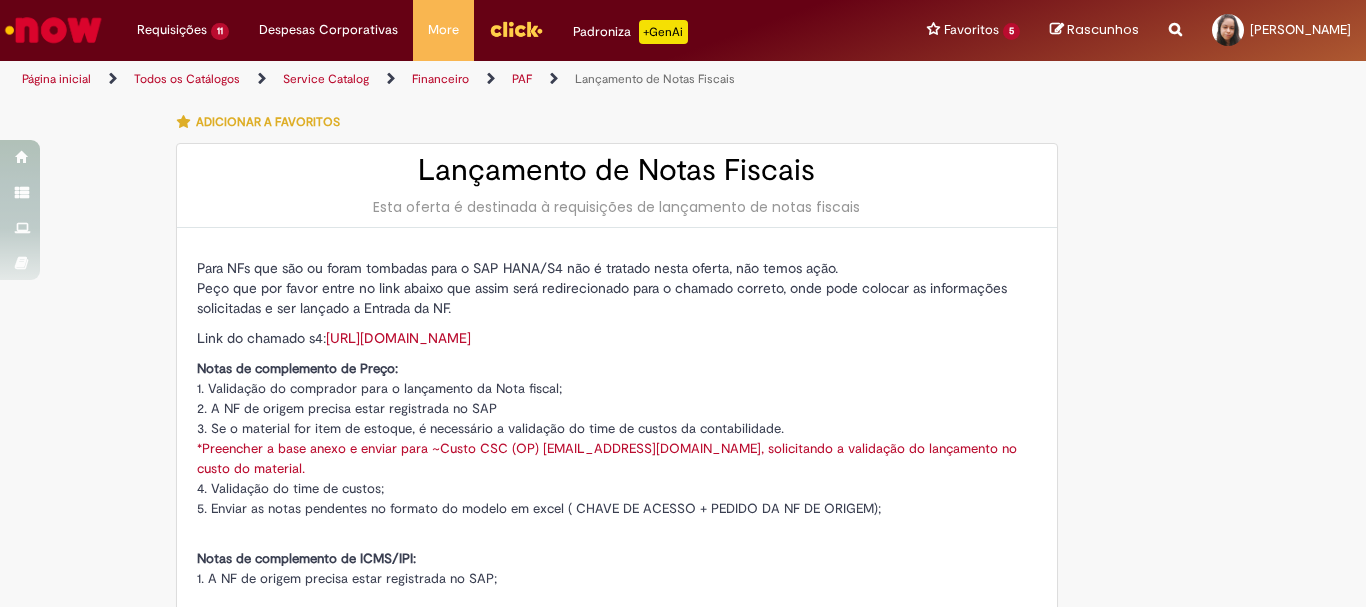 type on "********" 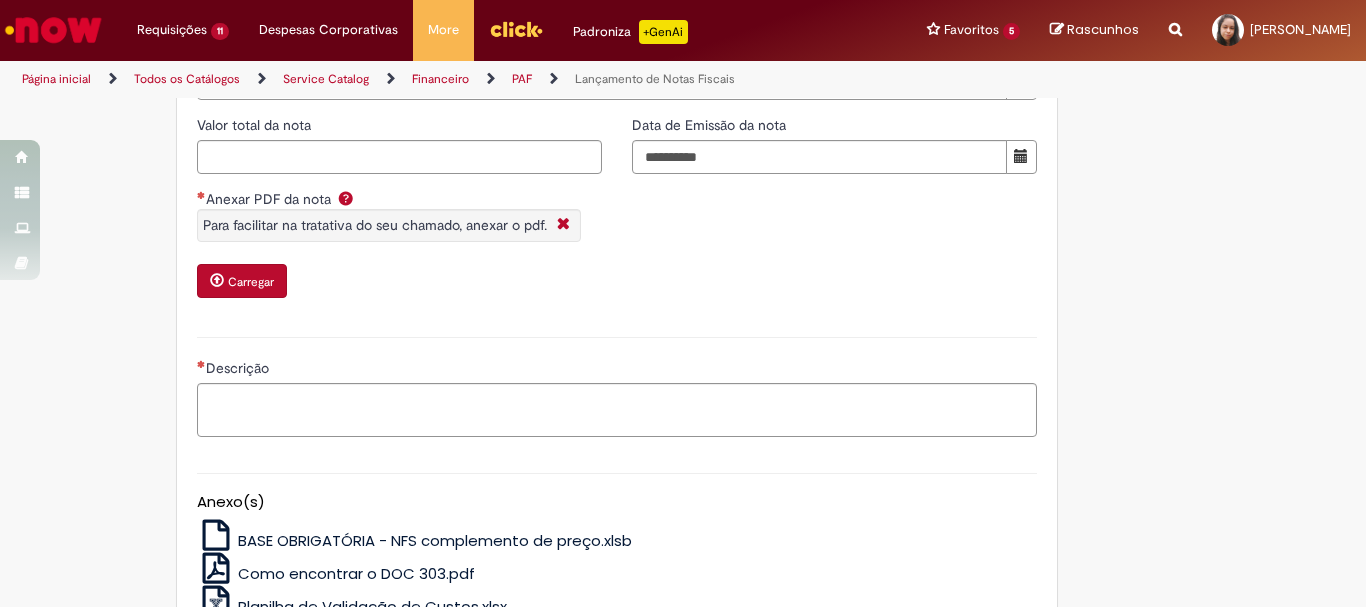 scroll, scrollTop: 1100, scrollLeft: 0, axis: vertical 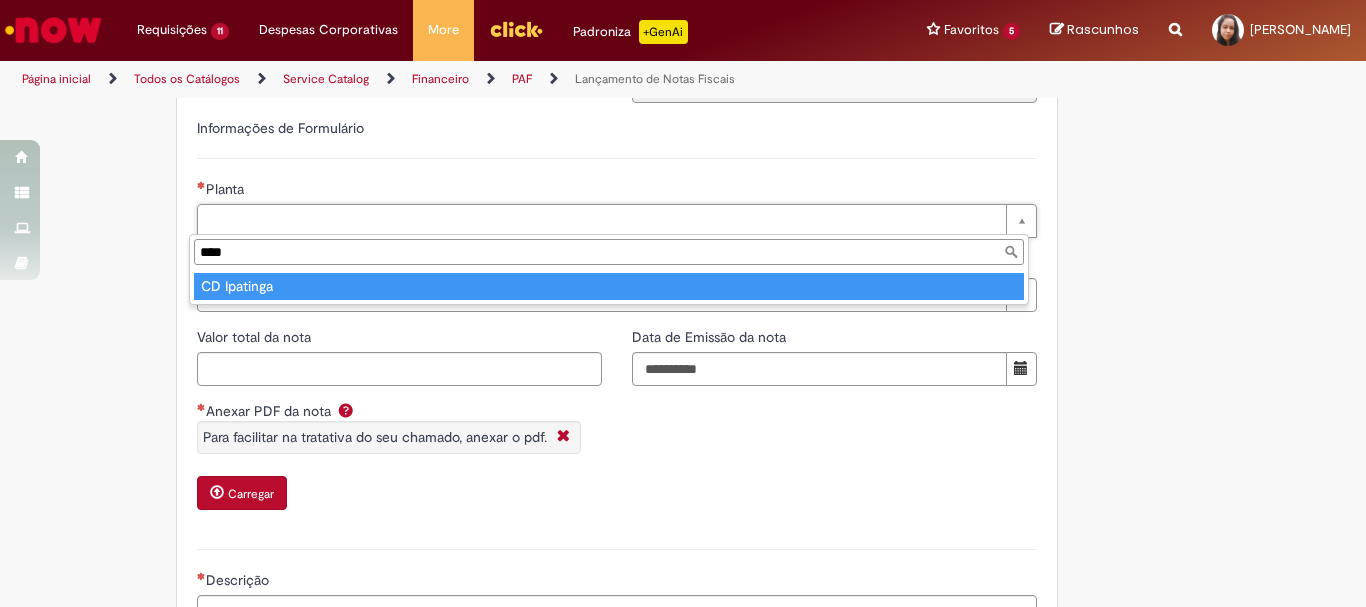 type on "****" 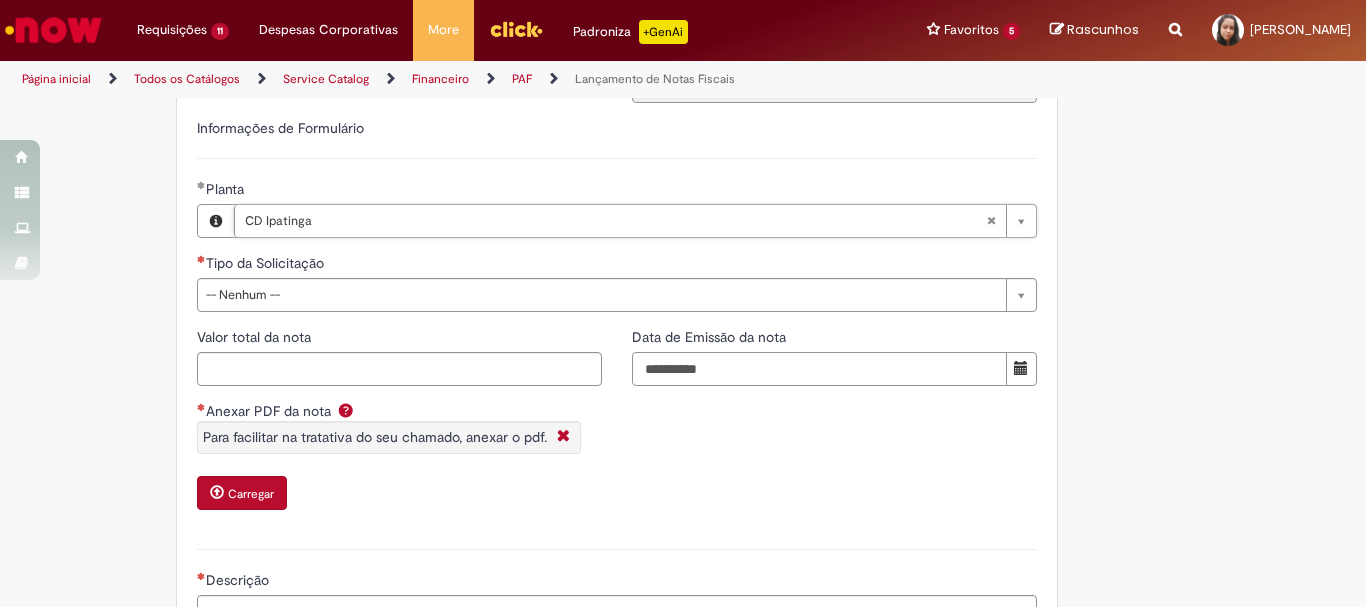 click on "Data de Emissão da nota" at bounding box center [819, 369] 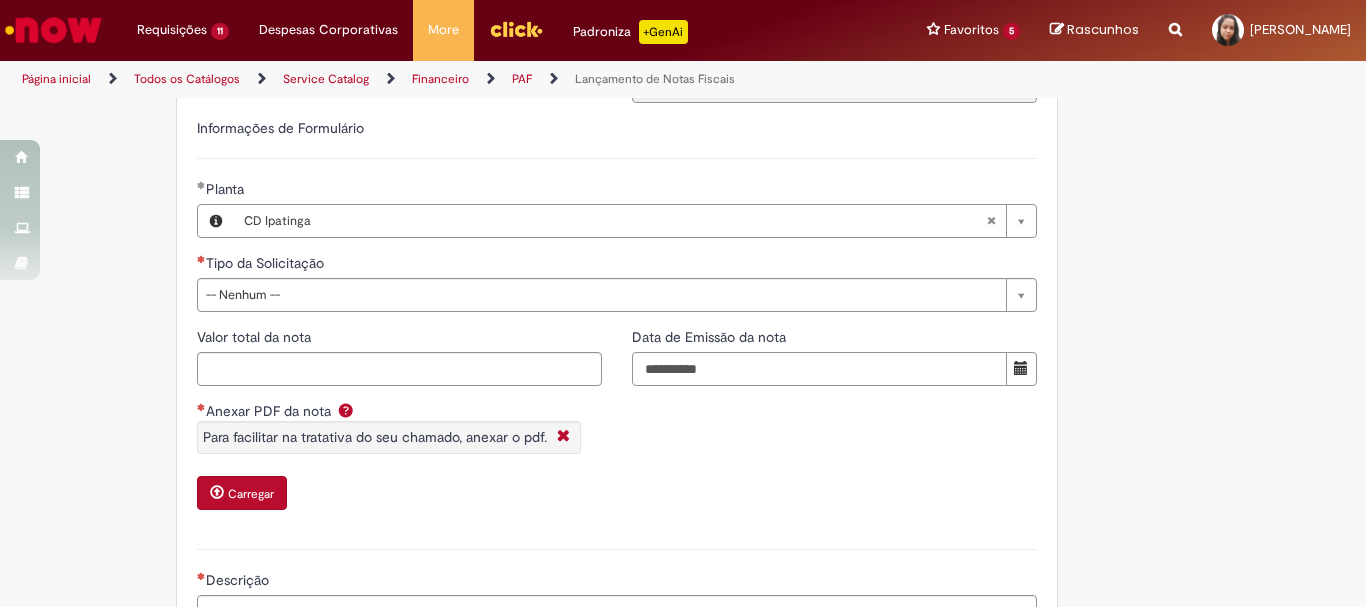 click on "Data de Emissão da nota" at bounding box center [819, 369] 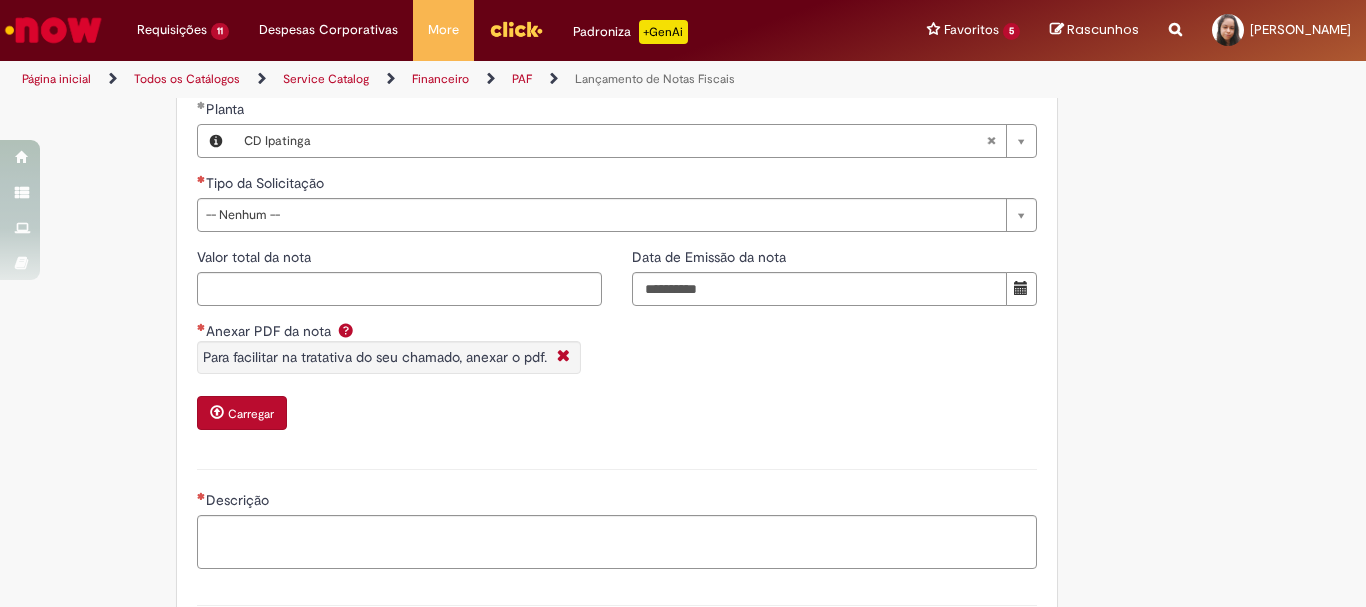 scroll, scrollTop: 1344, scrollLeft: 0, axis: vertical 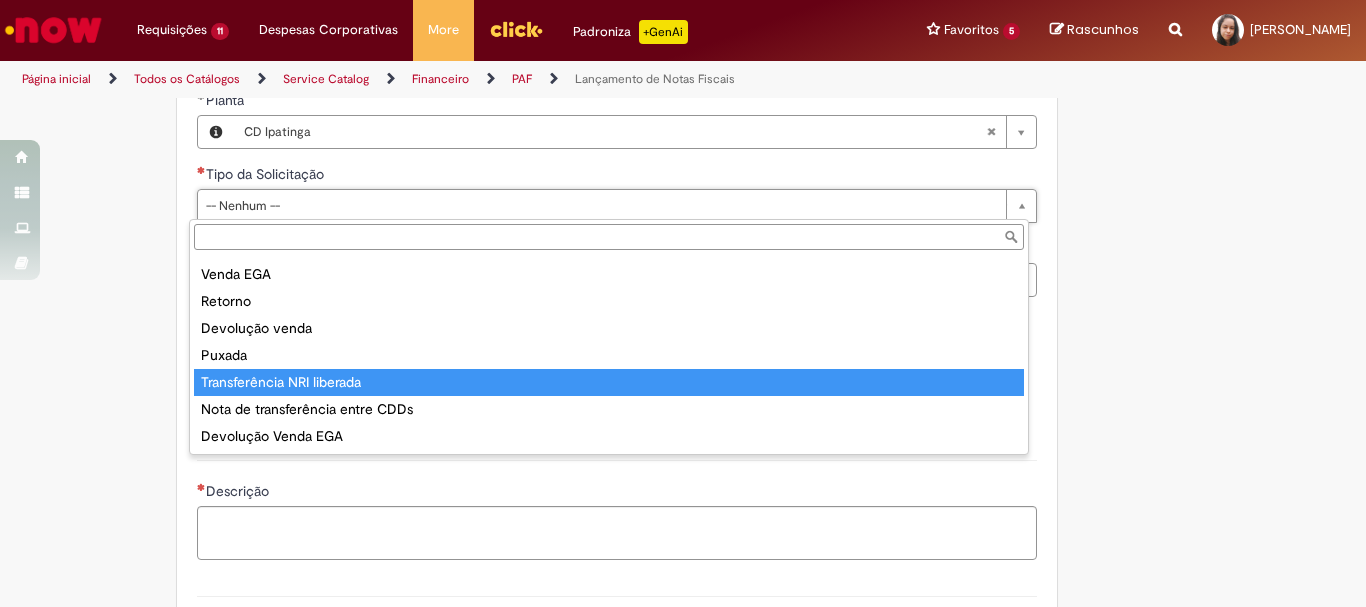 type on "**********" 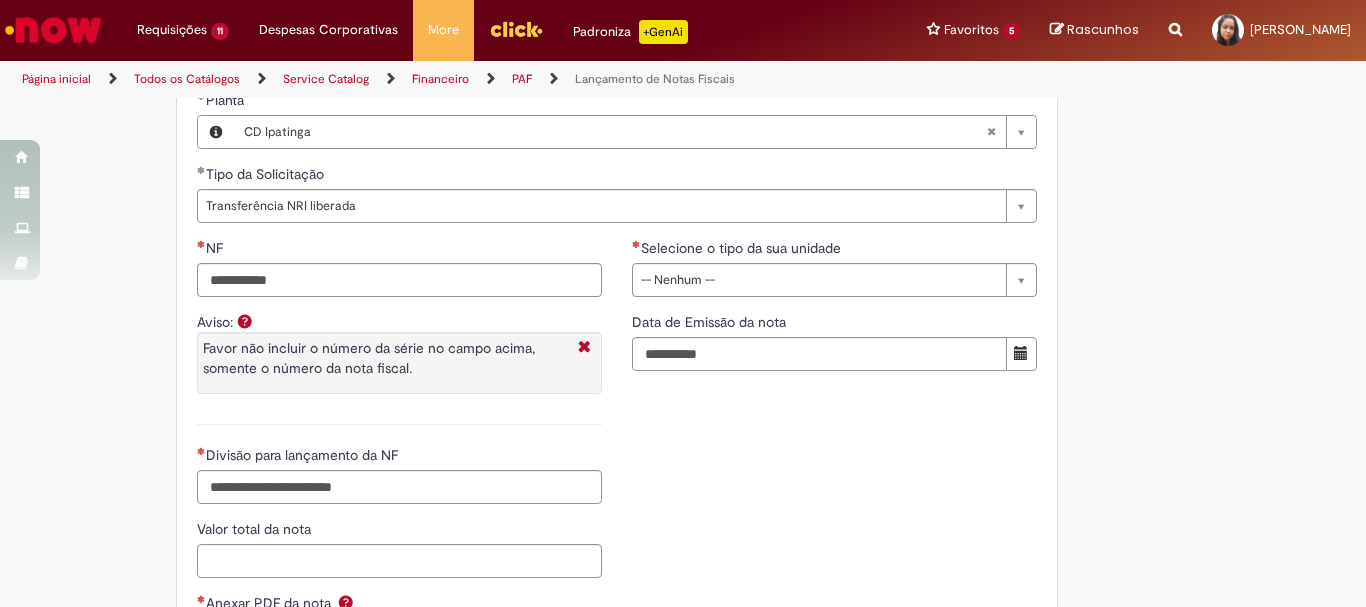 click on "NF" at bounding box center (399, 250) 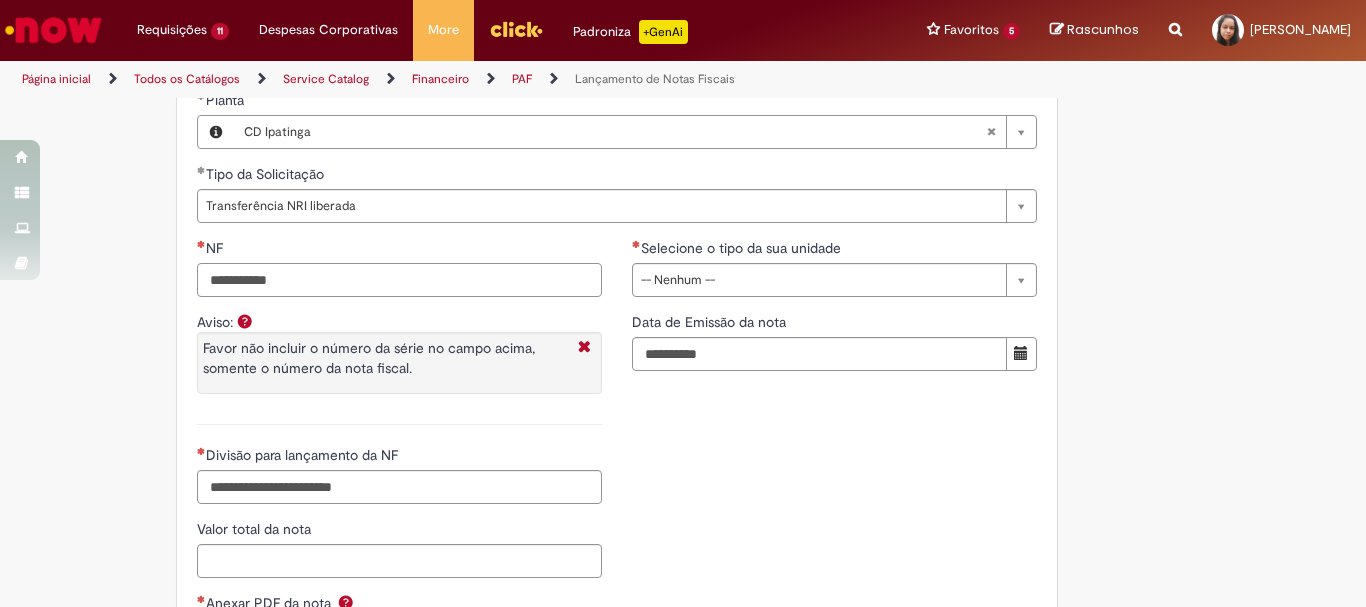 click on "NF" at bounding box center (399, 280) 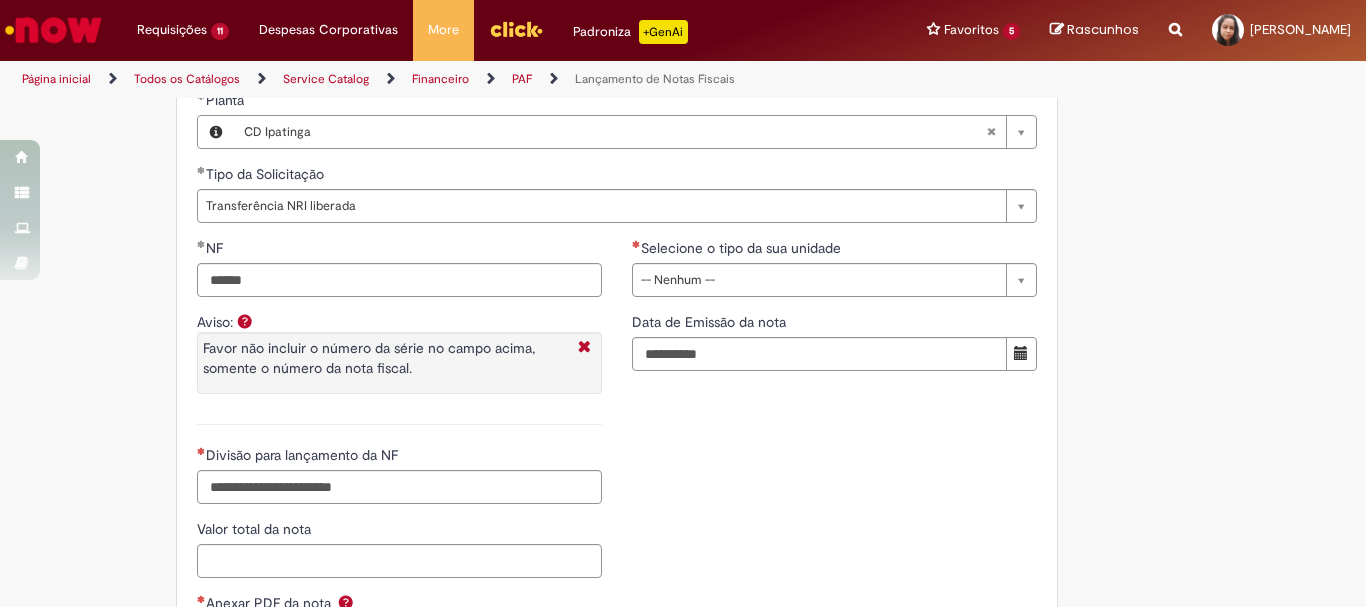 type on "*********" 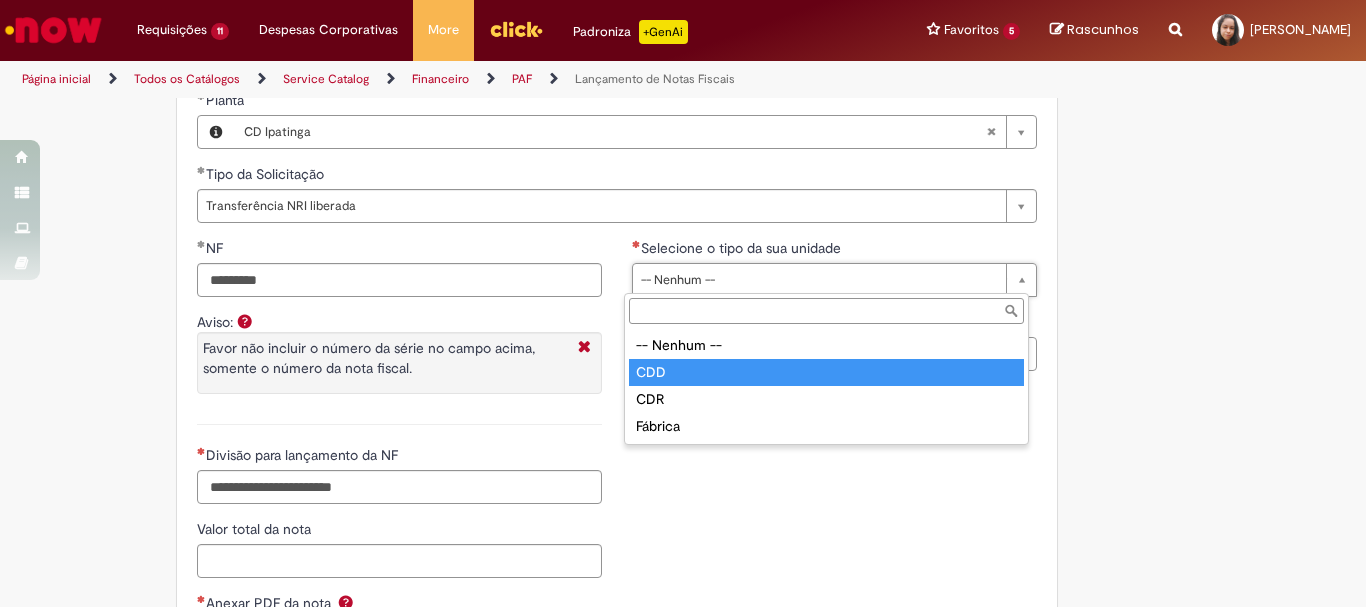 type on "***" 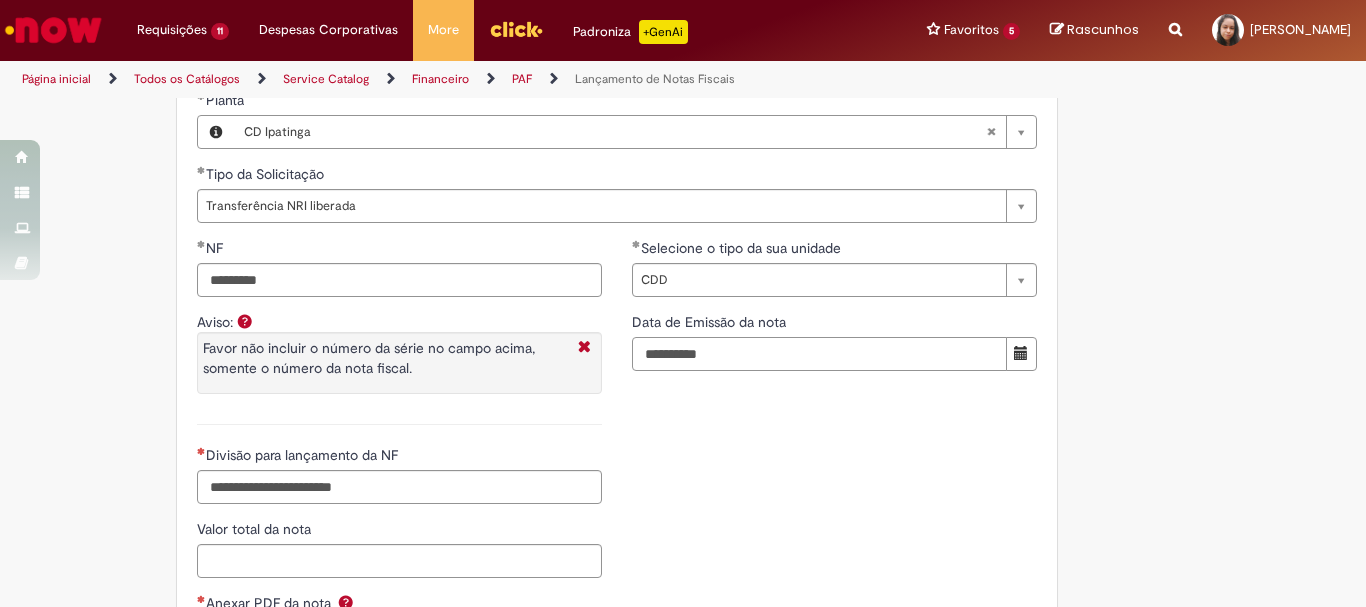 click on "Data de Emissão da nota" at bounding box center (819, 354) 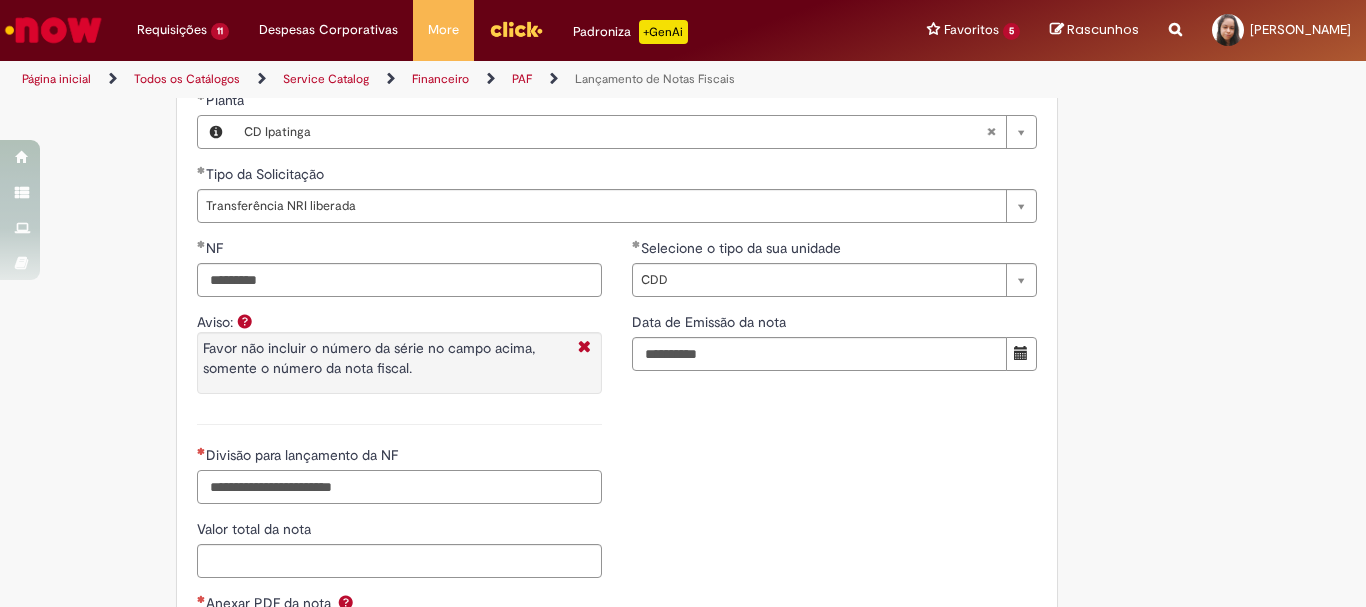 click on "Divisão para lançamento da NF" at bounding box center [399, 487] 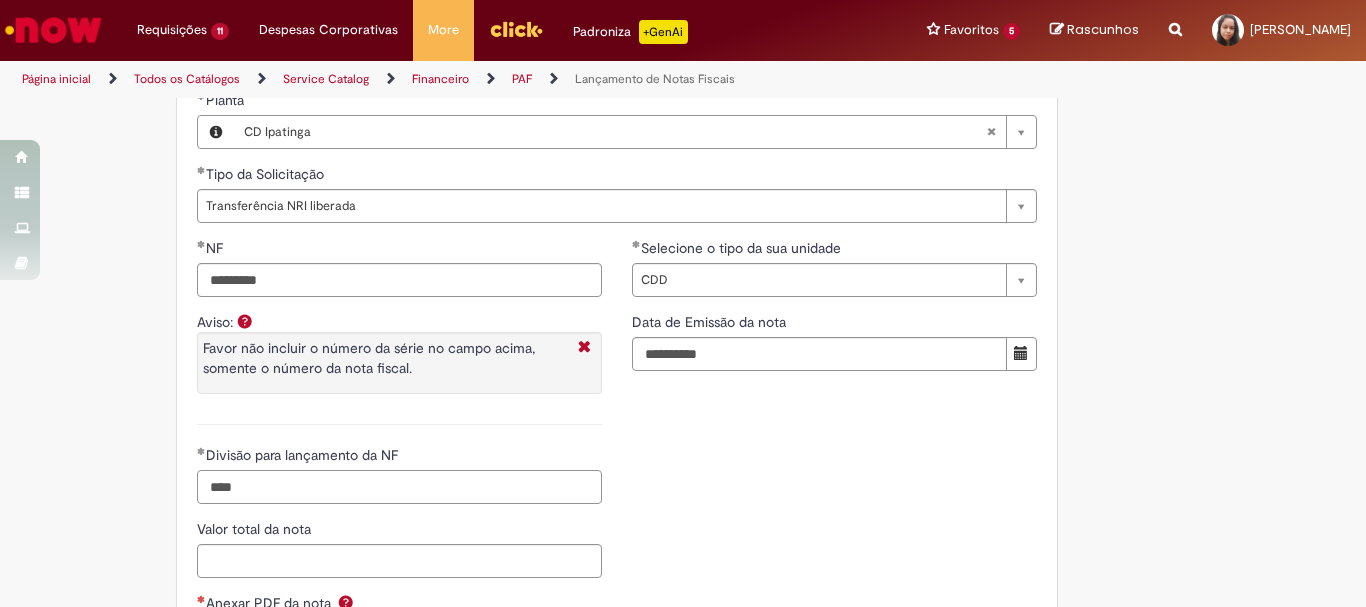 type on "****" 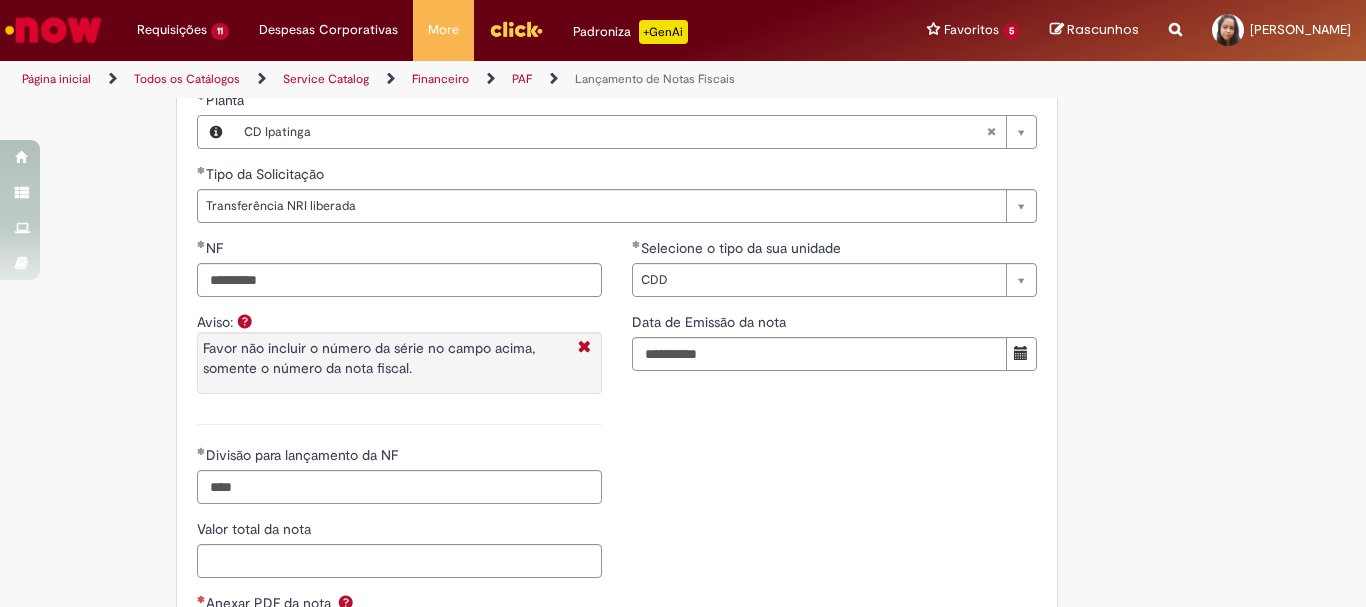 click on "**********" at bounding box center (617, 479) 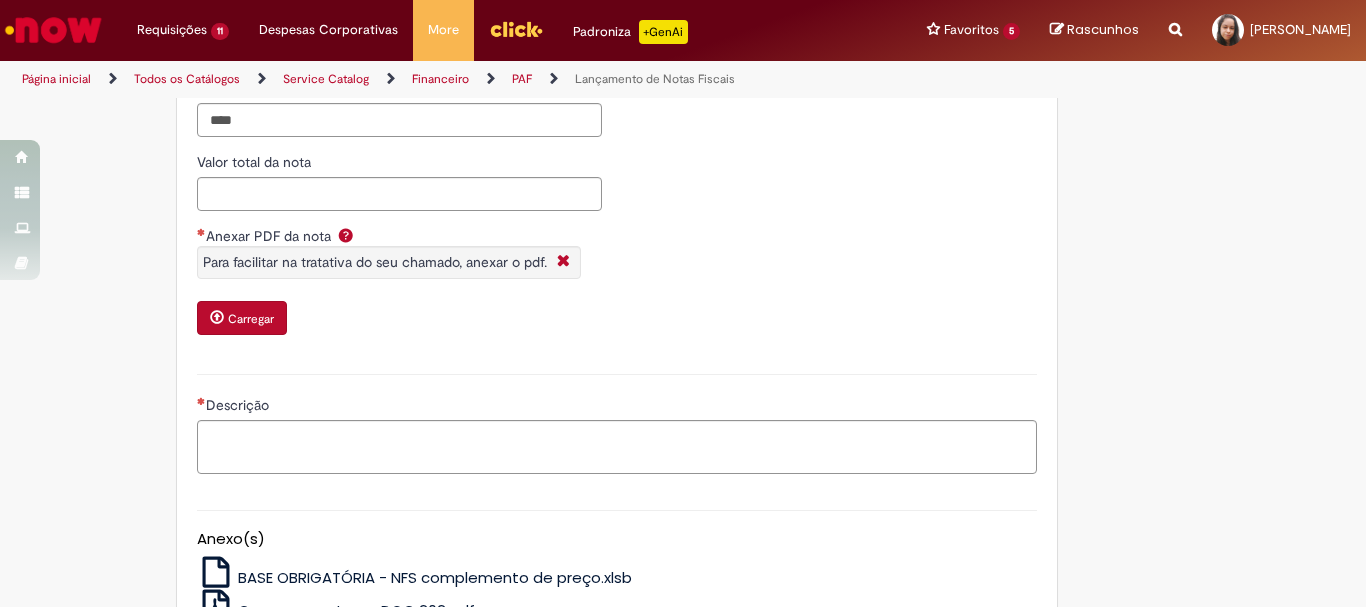 click on "Carregar" at bounding box center [251, 319] 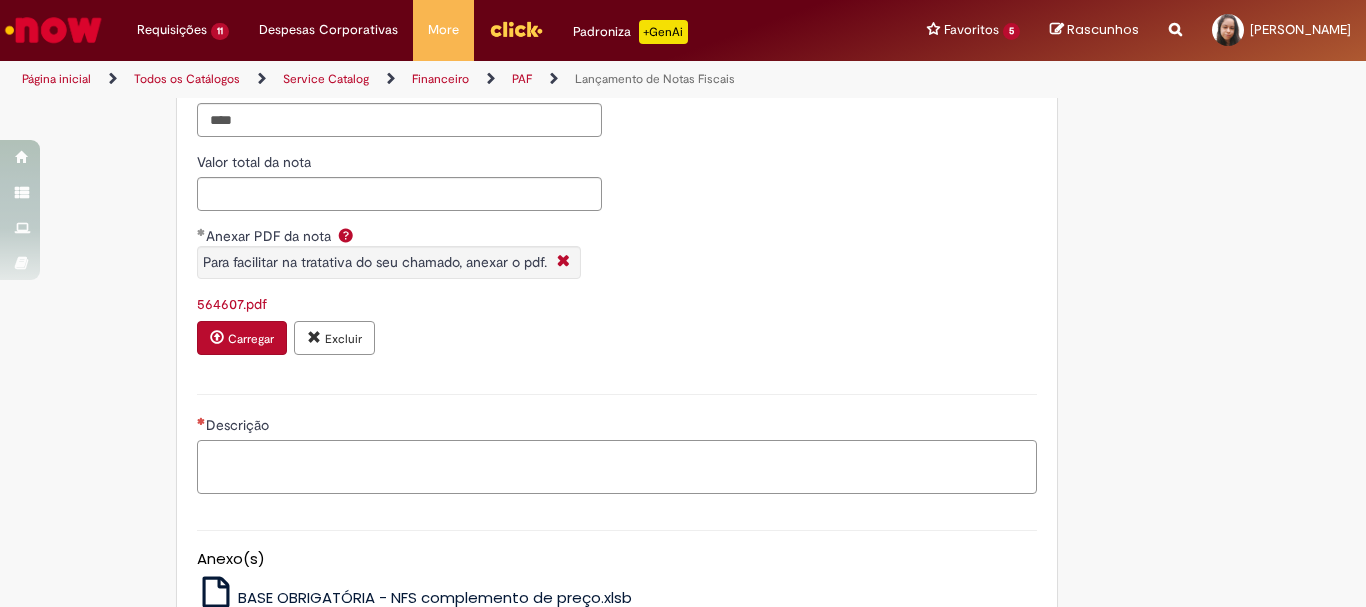 click on "Descrição" at bounding box center (617, 467) 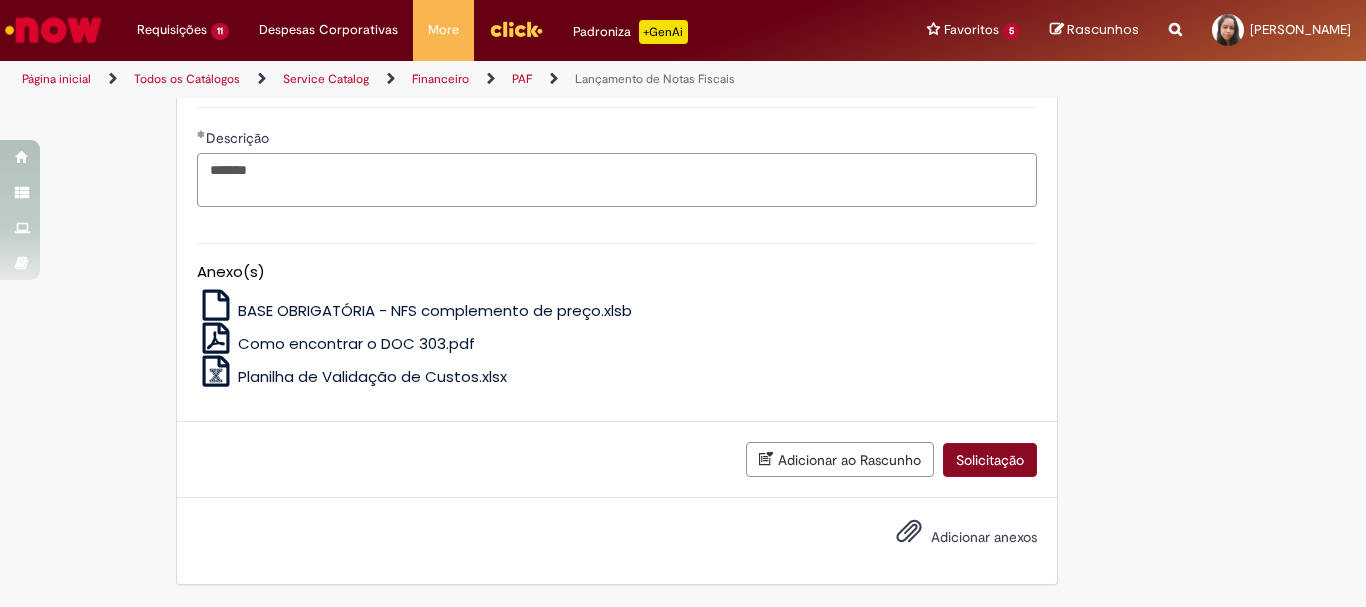 type on "*******" 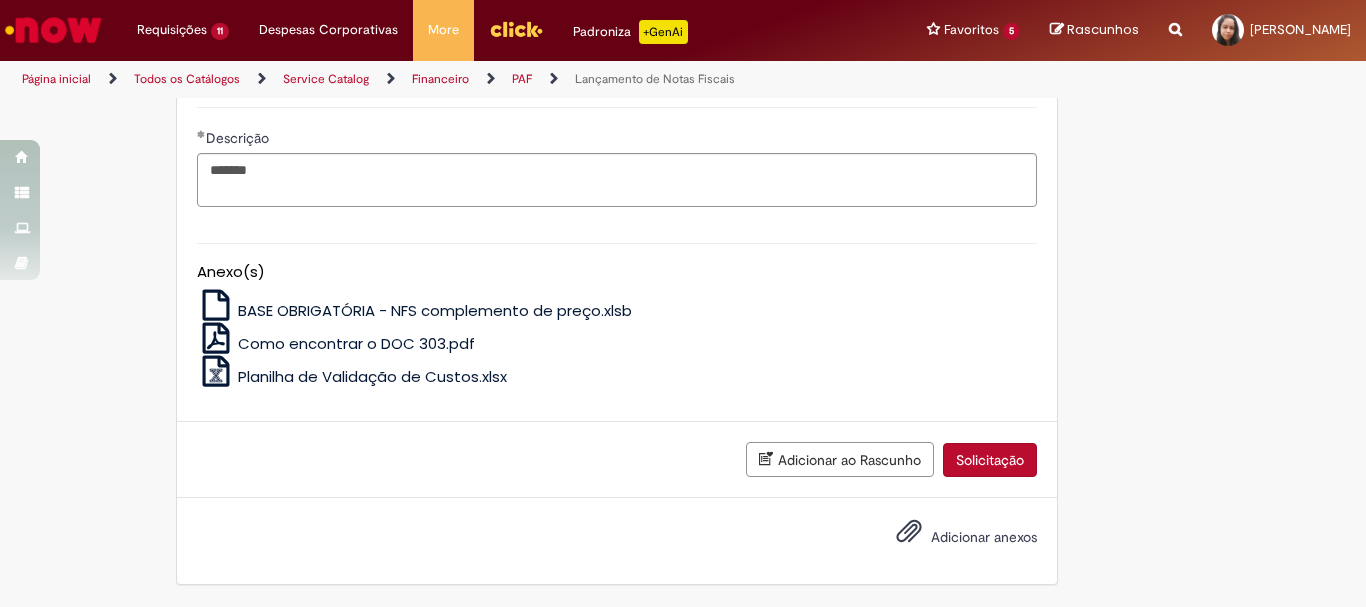 click on "Solicitação" at bounding box center [990, 460] 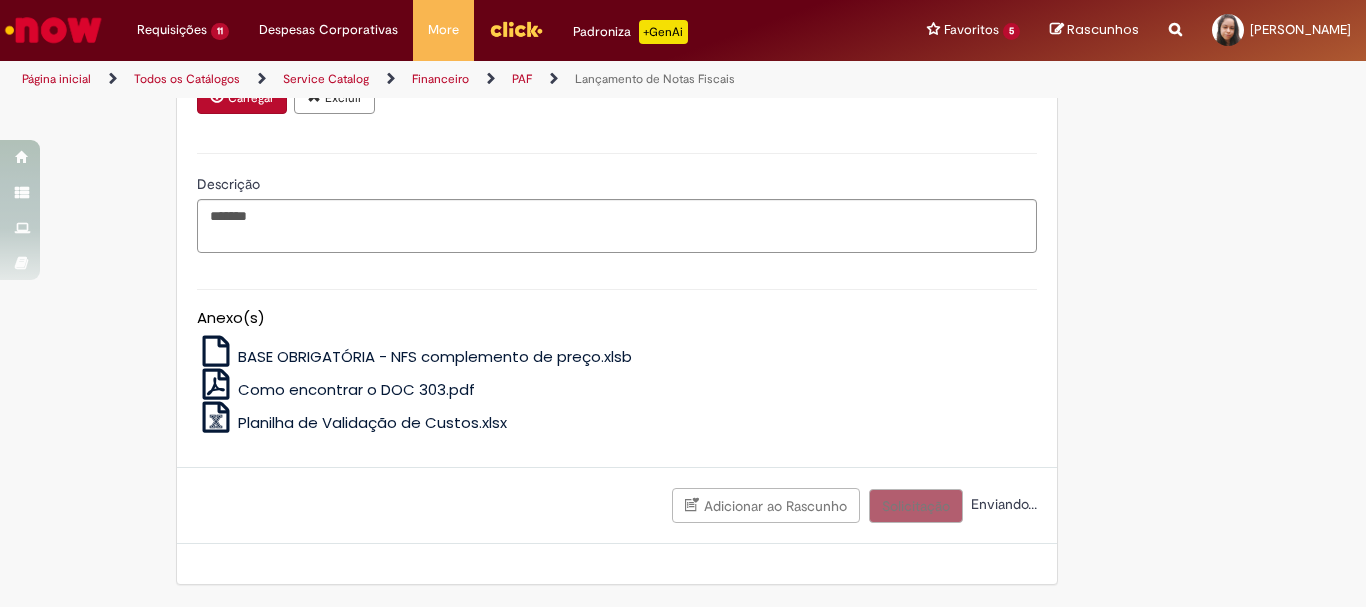 scroll, scrollTop: 824, scrollLeft: 0, axis: vertical 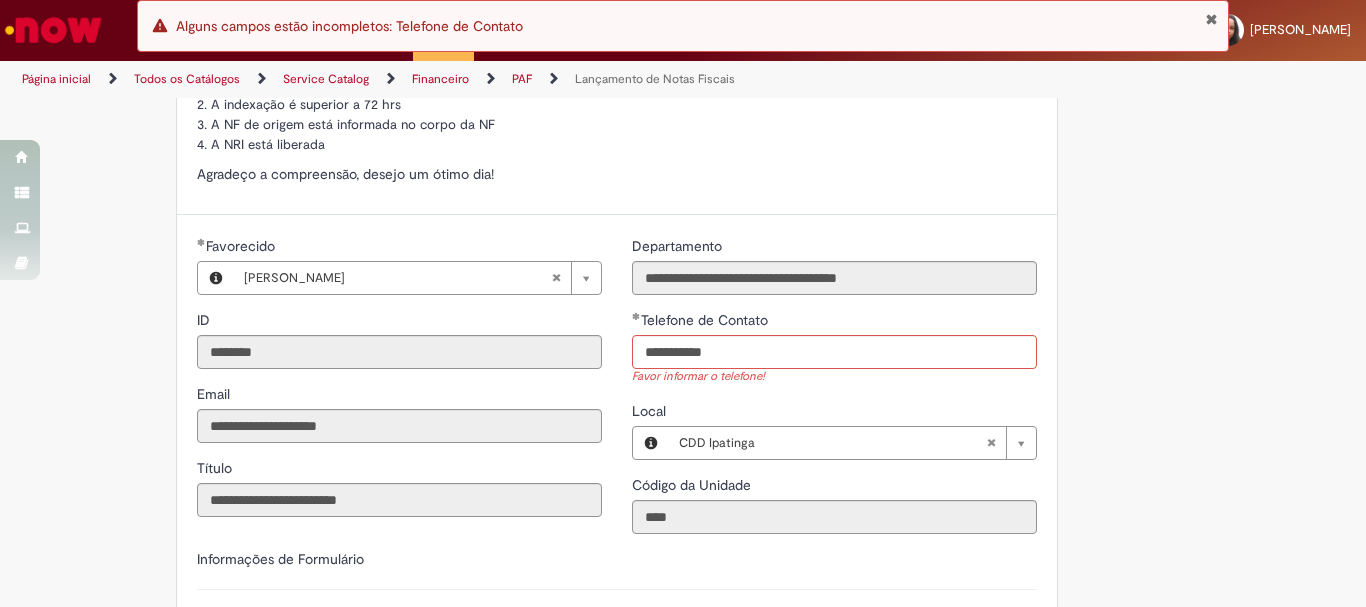 type on "**********" 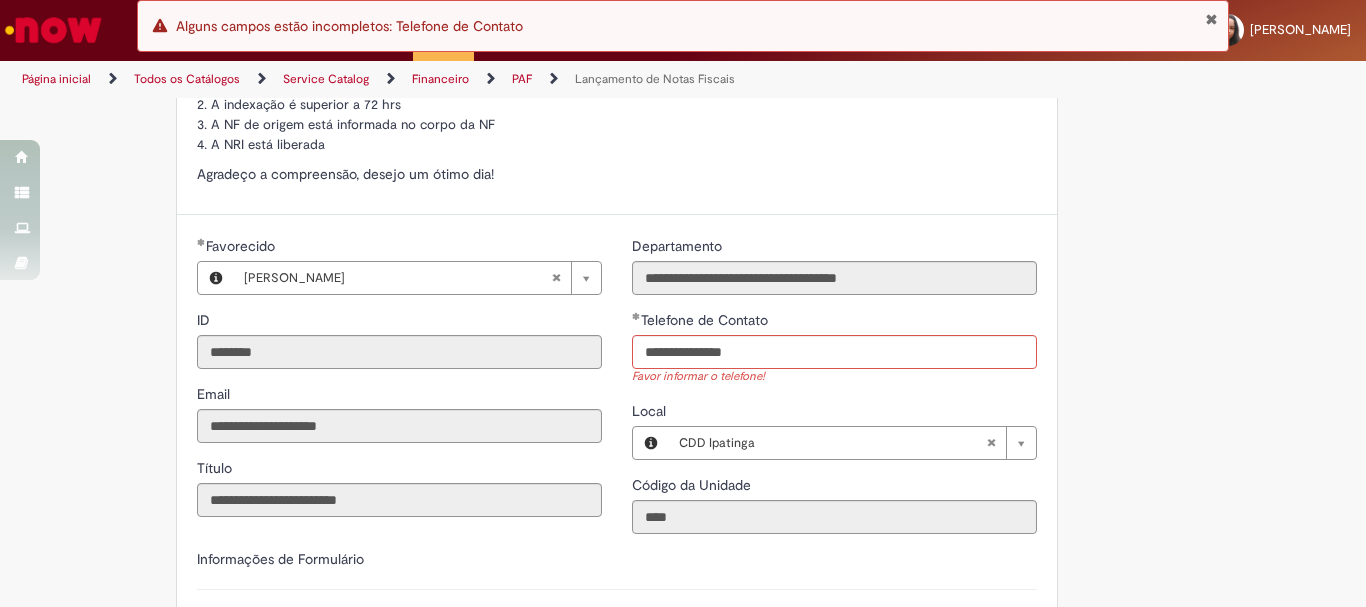 click on "Tire dúvidas com LupiAssist    +GenAI
Oi! Eu sou LupiAssist, uma Inteligência Artificial Generativa em constante aprendizado   Meu conteúdo é monitorado para trazer uma melhor experiência
Dúvidas comuns:
Só mais um instante, estou consultando nossas bases de conhecimento  e escrevendo a melhor resposta pra você!
Title
Lorem ipsum dolor sit amet    Fazer uma nova pergunta
Gerei esta resposta utilizando IA Generativa em conjunto com os nossos padrões. Em caso de divergência, os documentos oficiais prevalecerão.
Saiba mais em:
Ou ligue para:
E aí, te ajudei?
Sim, obrigado!" at bounding box center [683, 529] 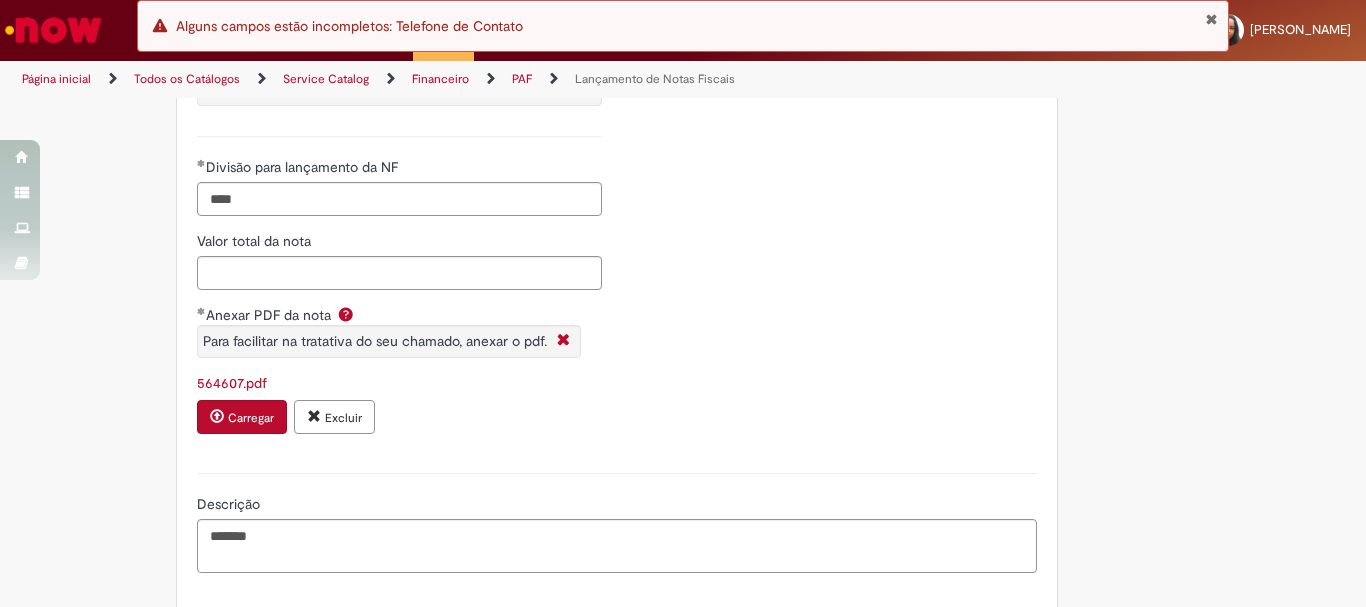 scroll, scrollTop: 1249, scrollLeft: 0, axis: vertical 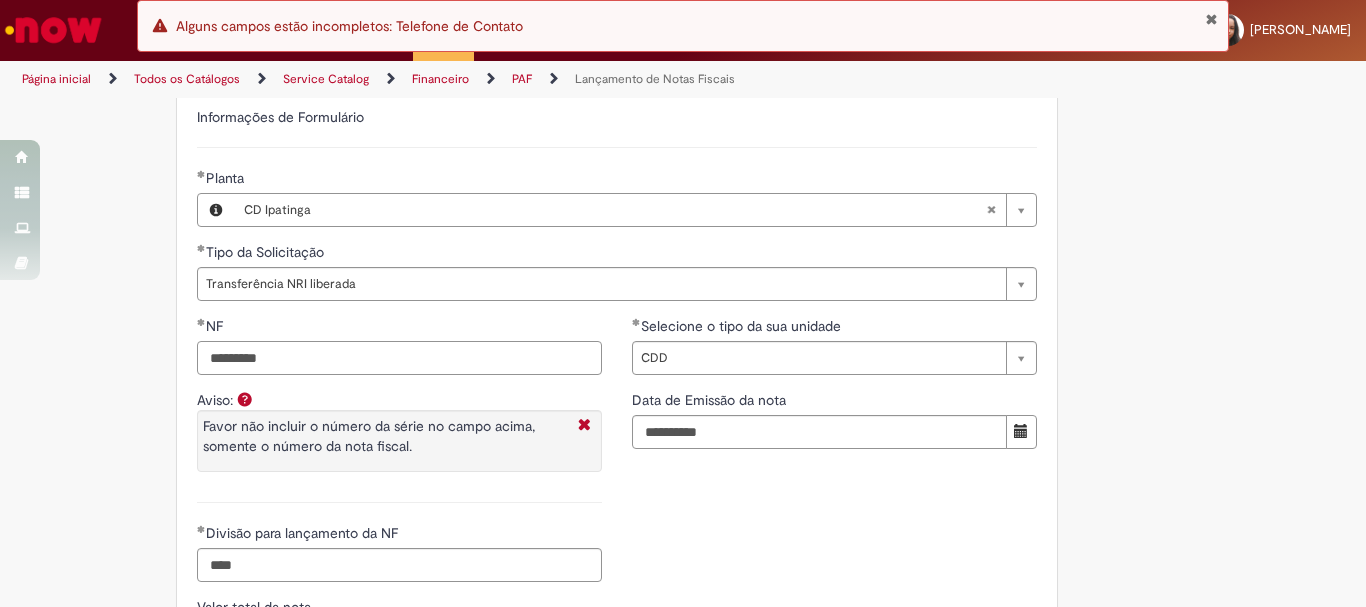 drag, startPoint x: 300, startPoint y: 359, endPoint x: 231, endPoint y: 349, distance: 69.72087 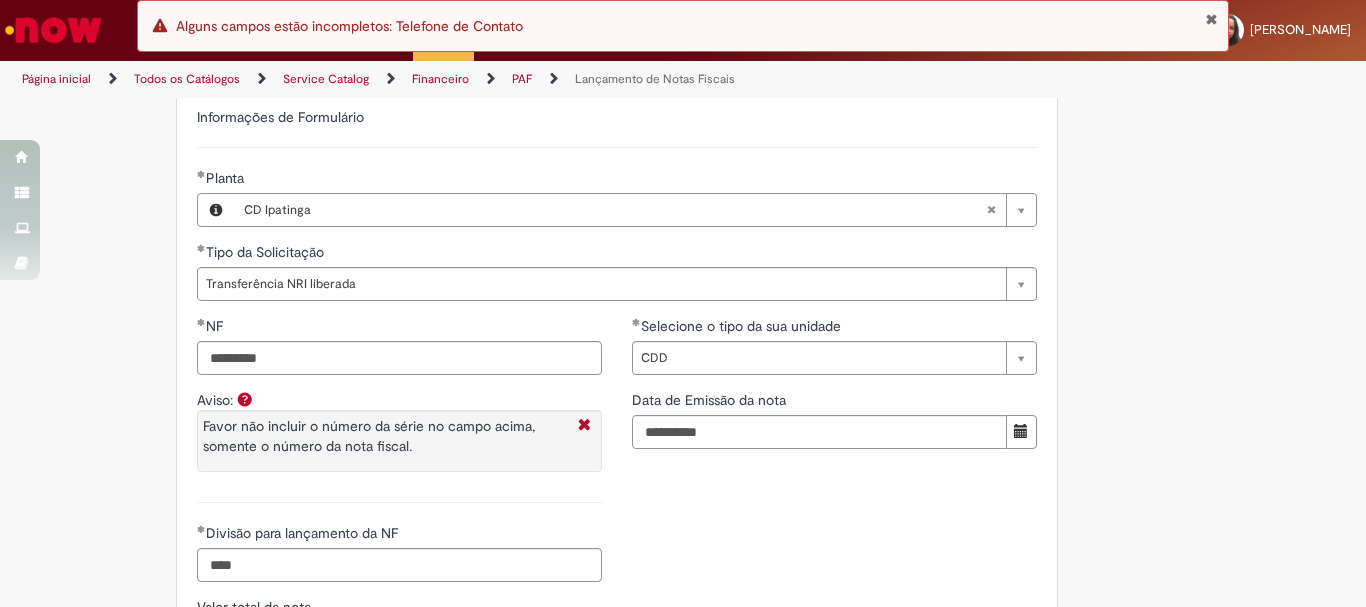 click on "**********" at bounding box center [617, 567] 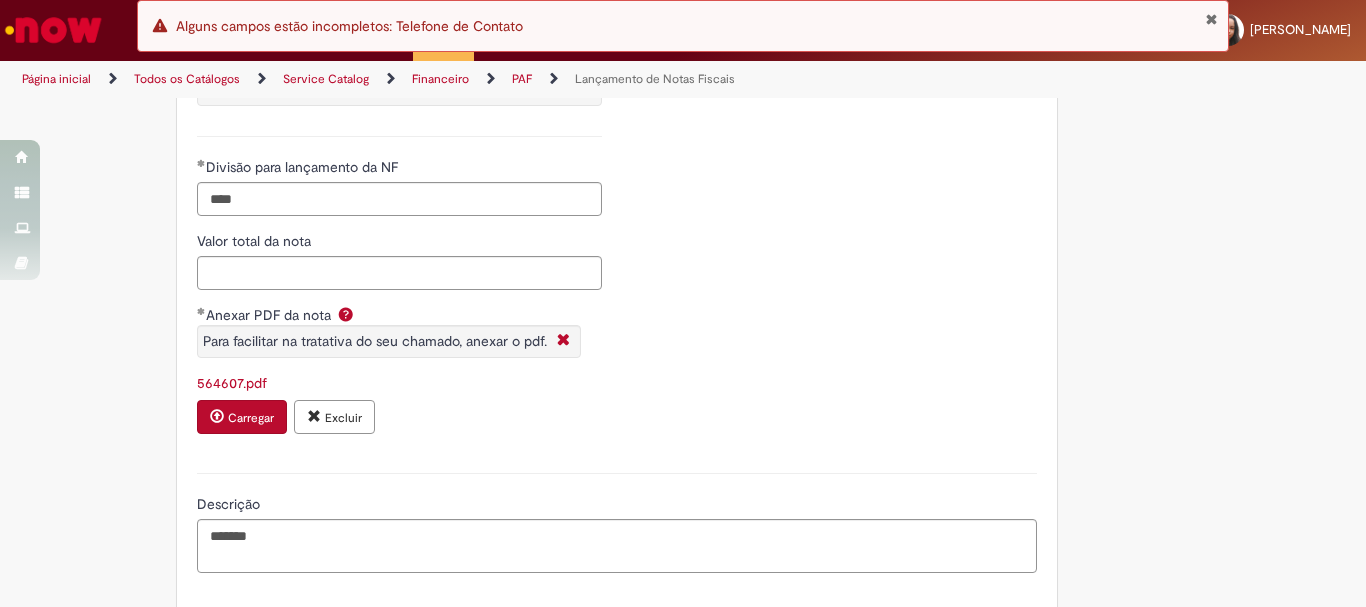 scroll, scrollTop: 882, scrollLeft: 0, axis: vertical 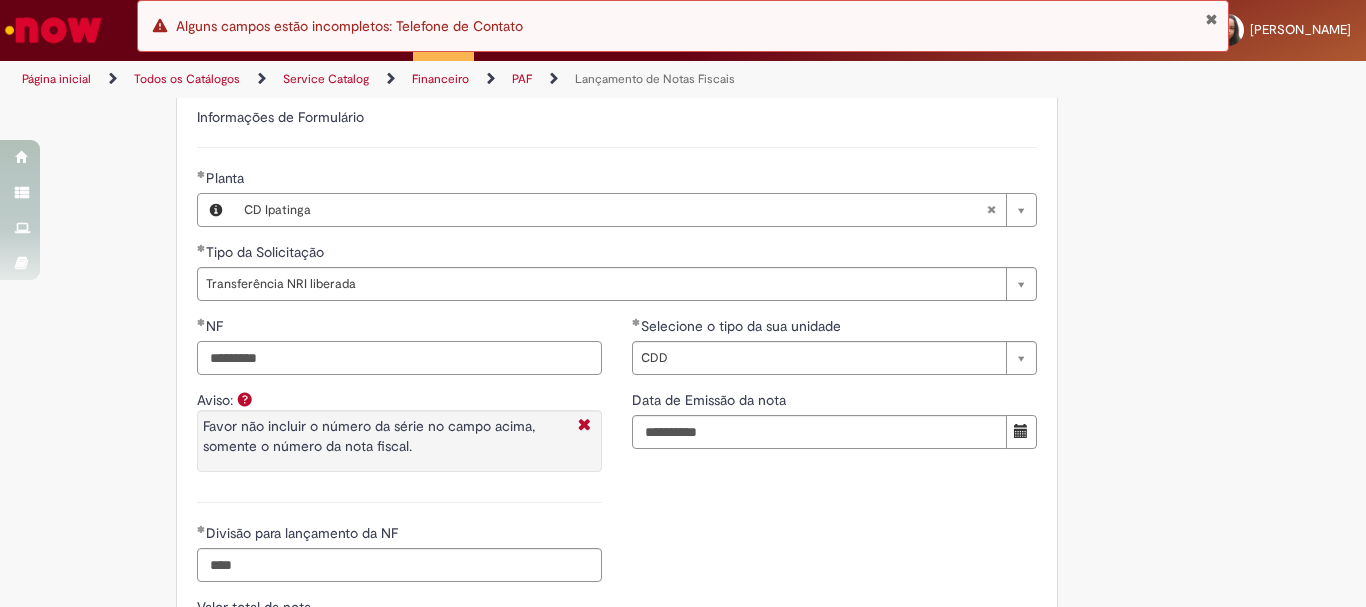 drag, startPoint x: 306, startPoint y: 365, endPoint x: 229, endPoint y: 351, distance: 78.26238 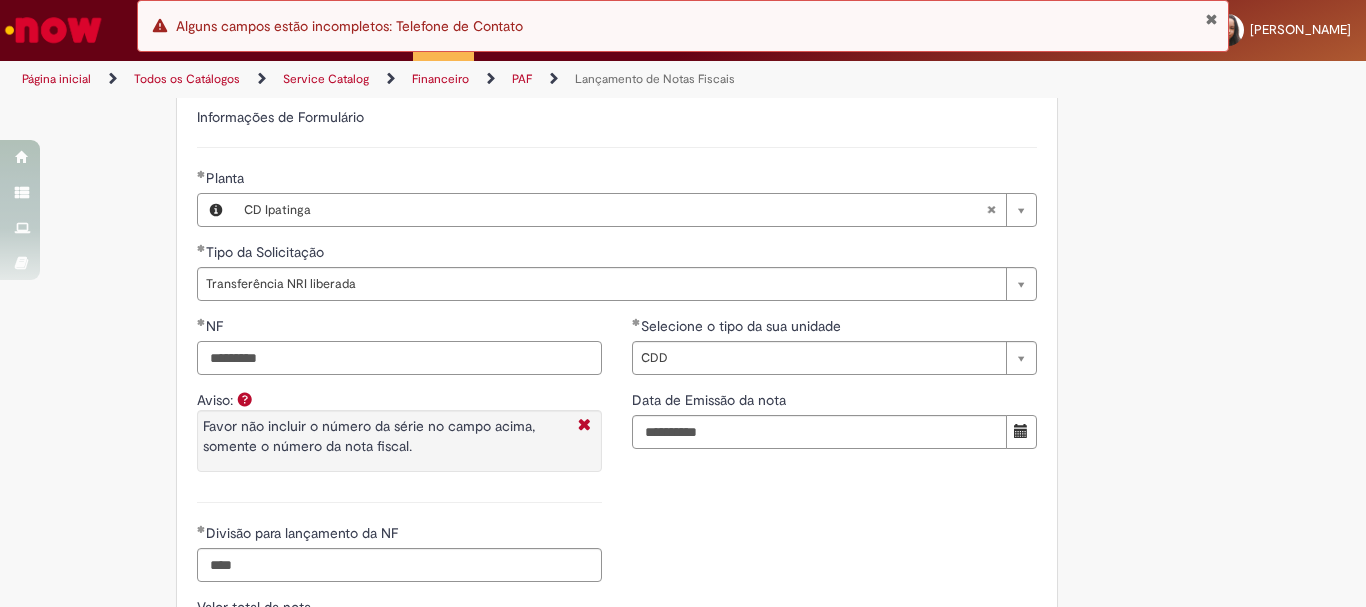 type on "*********" 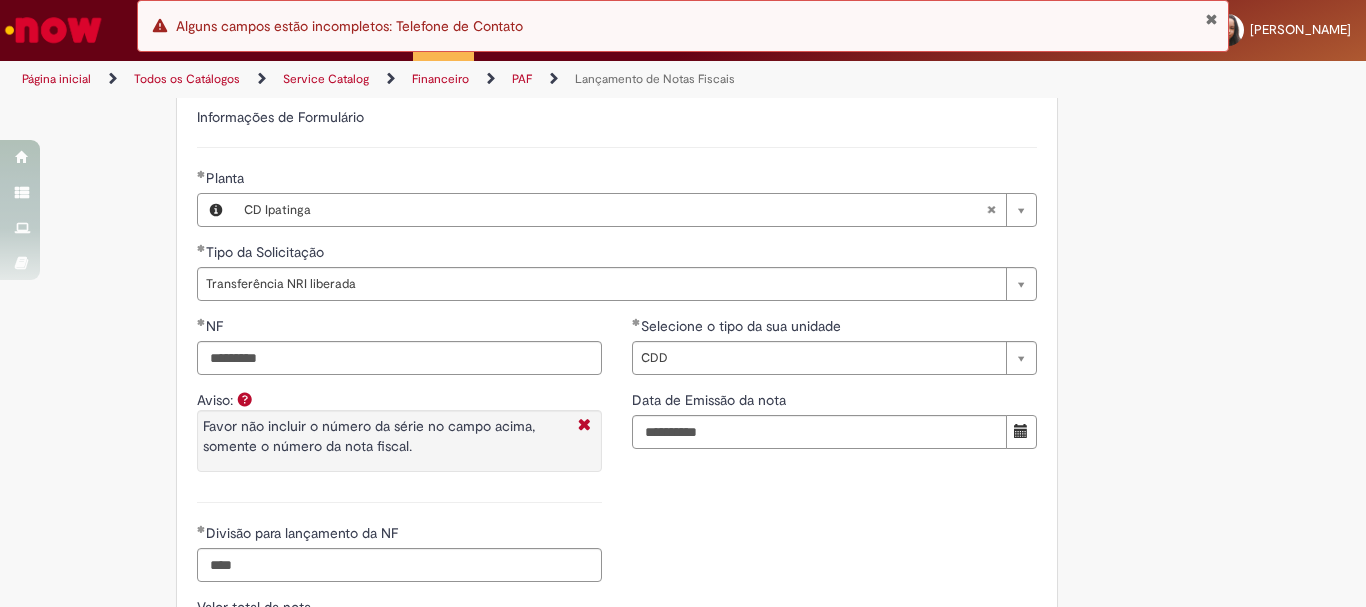 click on "Tire dúvidas com LupiAssist    +GenAI
Oi! Eu sou LupiAssist, uma Inteligência Artificial Generativa em constante aprendizado   Meu conteúdo é monitorado para trazer uma melhor experiência
Dúvidas comuns:
Só mais um instante, estou consultando nossas bases de conhecimento  e escrevendo a melhor resposta pra você!
Title
Lorem ipsum dolor sit amet    Fazer uma nova pergunta
Gerei esta resposta utilizando IA Generativa em conjunto com os nossos padrões. Em caso de divergência, os documentos oficiais prevalecerão.
Saiba mais em:
Ou ligue para:
E aí, te ajudei?
Sim, obrigado!" at bounding box center (683, 95) 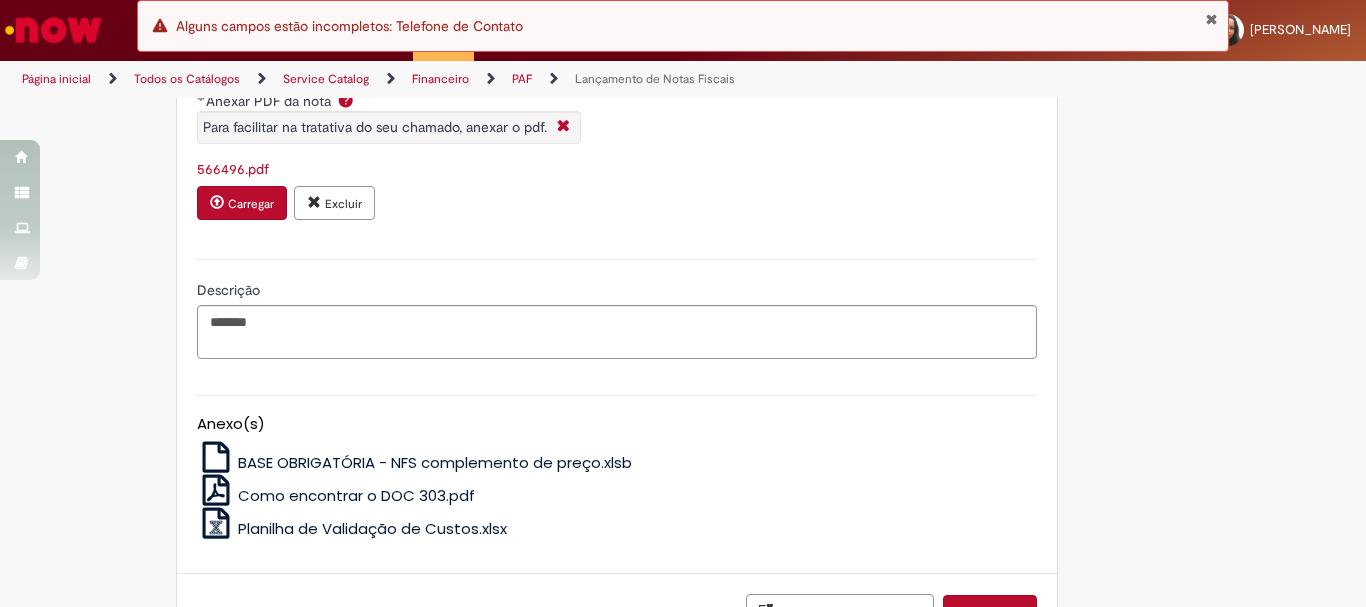 scroll, scrollTop: 1897, scrollLeft: 0, axis: vertical 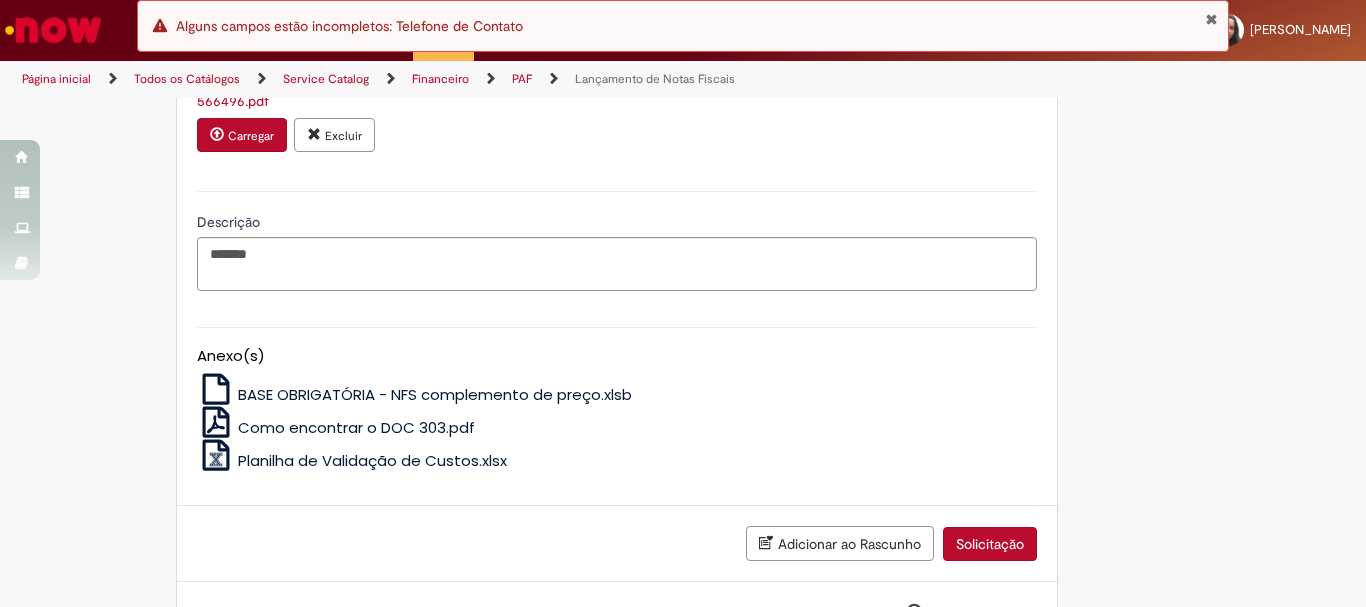 click on "Solicitação" at bounding box center [990, 544] 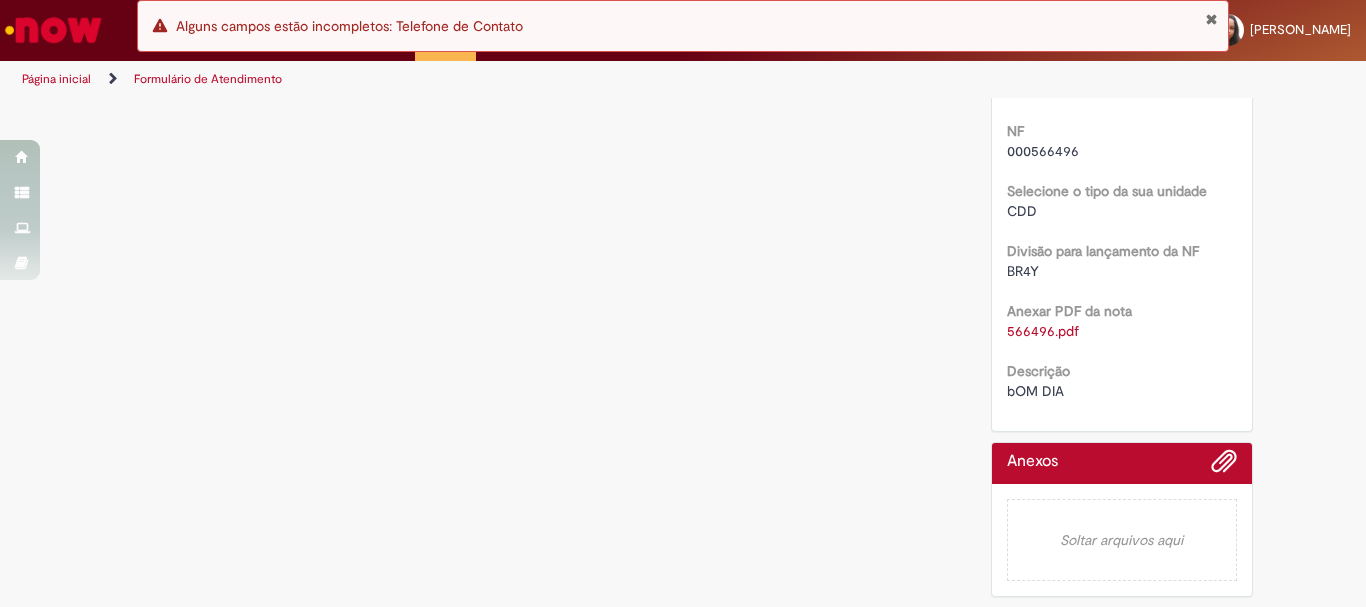 scroll, scrollTop: 0, scrollLeft: 0, axis: both 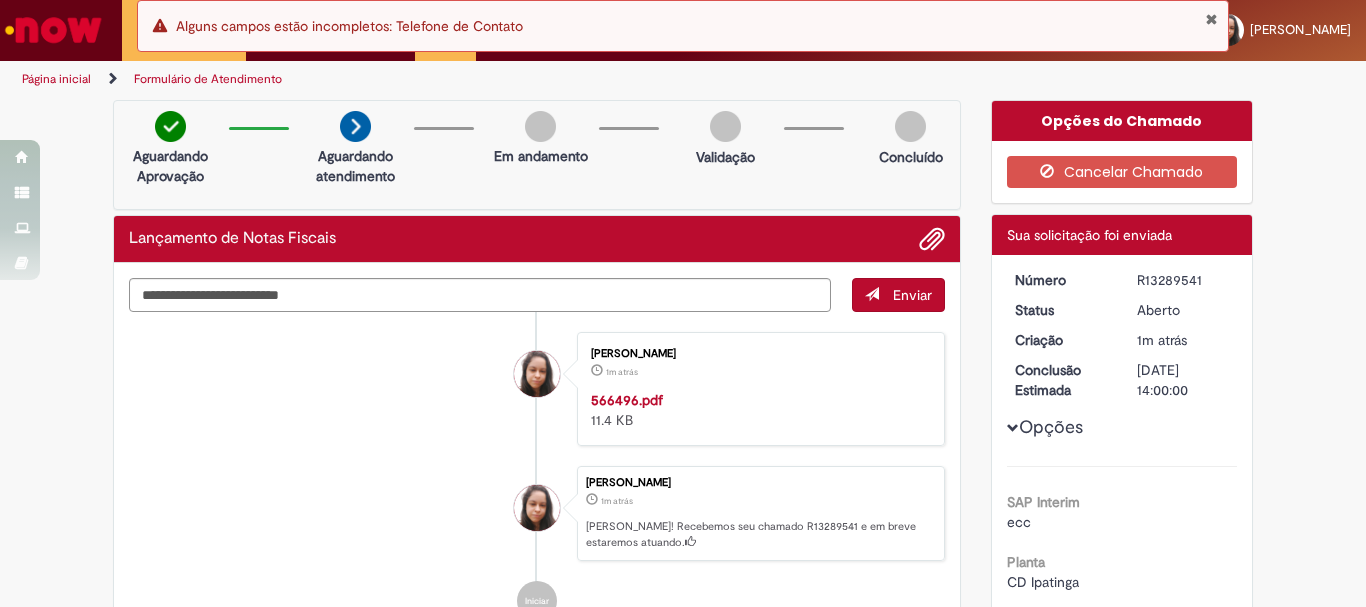 click at bounding box center [1211, 19] 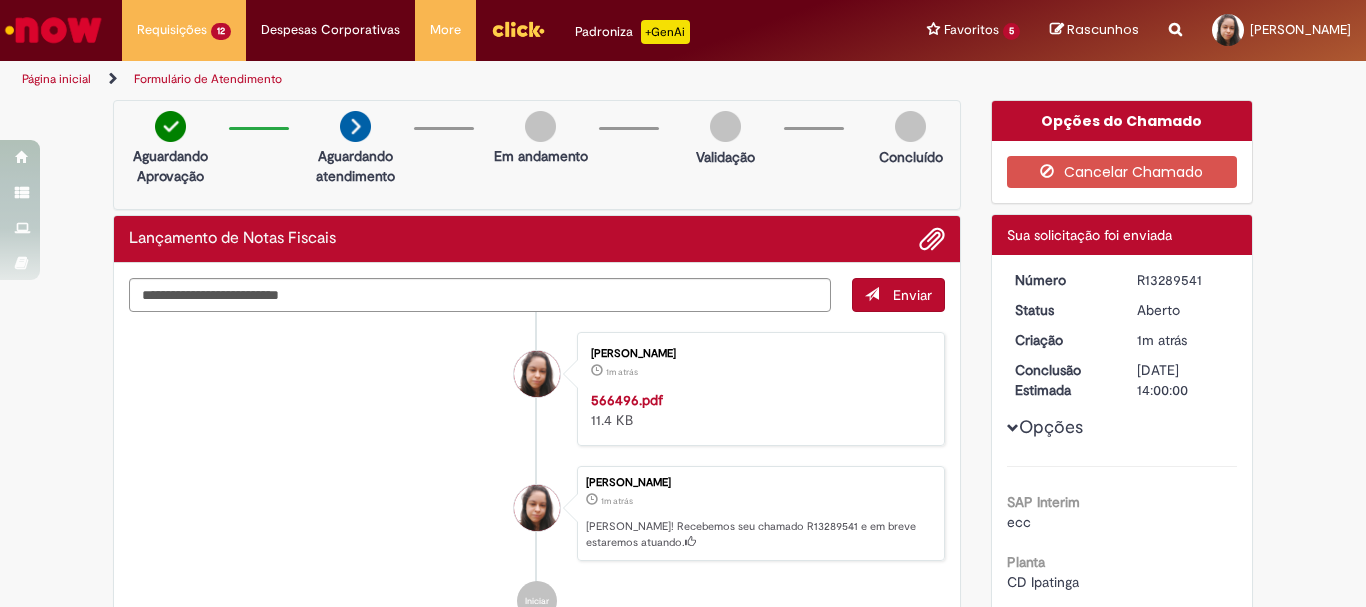click on "Favoritos   5
Exibir todos os Favoritos
Gestão de Estoque – Produto Acabado
Emissão de NFs referentes a Shelf Life
Lançamento de Notas Fiscais
Emissão/Devolução Encontro de Contas Fornecedor
Ponto" at bounding box center [973, 30] 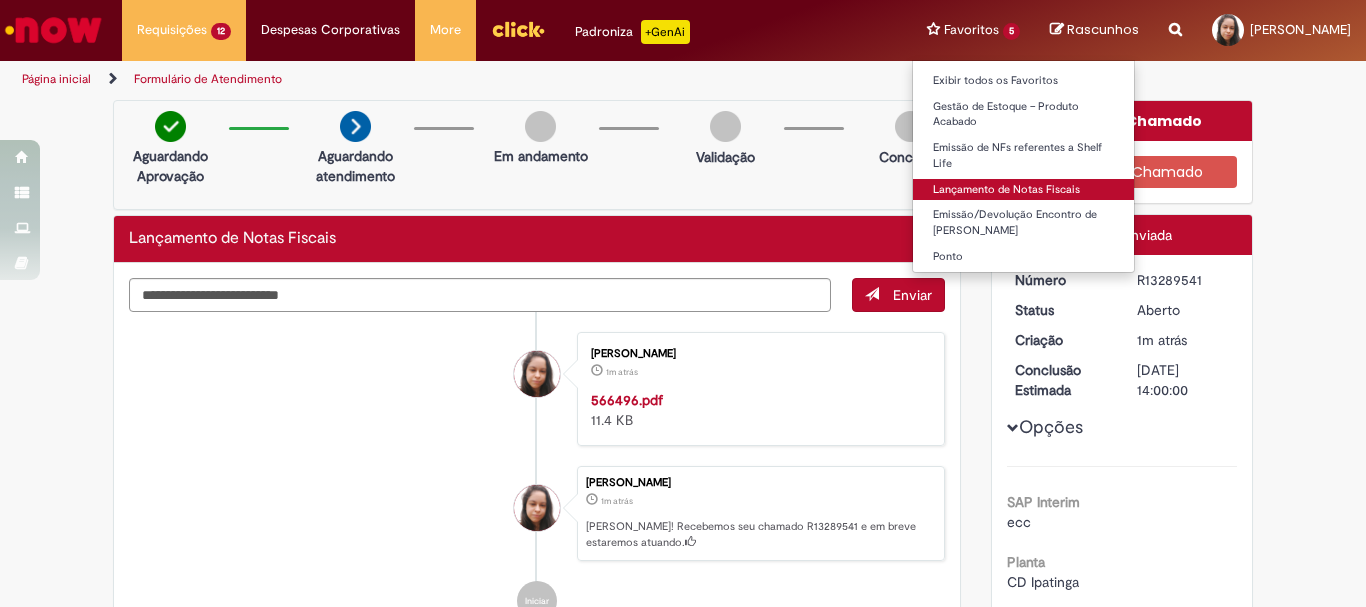 click on "Lançamento de Notas Fiscais" at bounding box center (1023, 190) 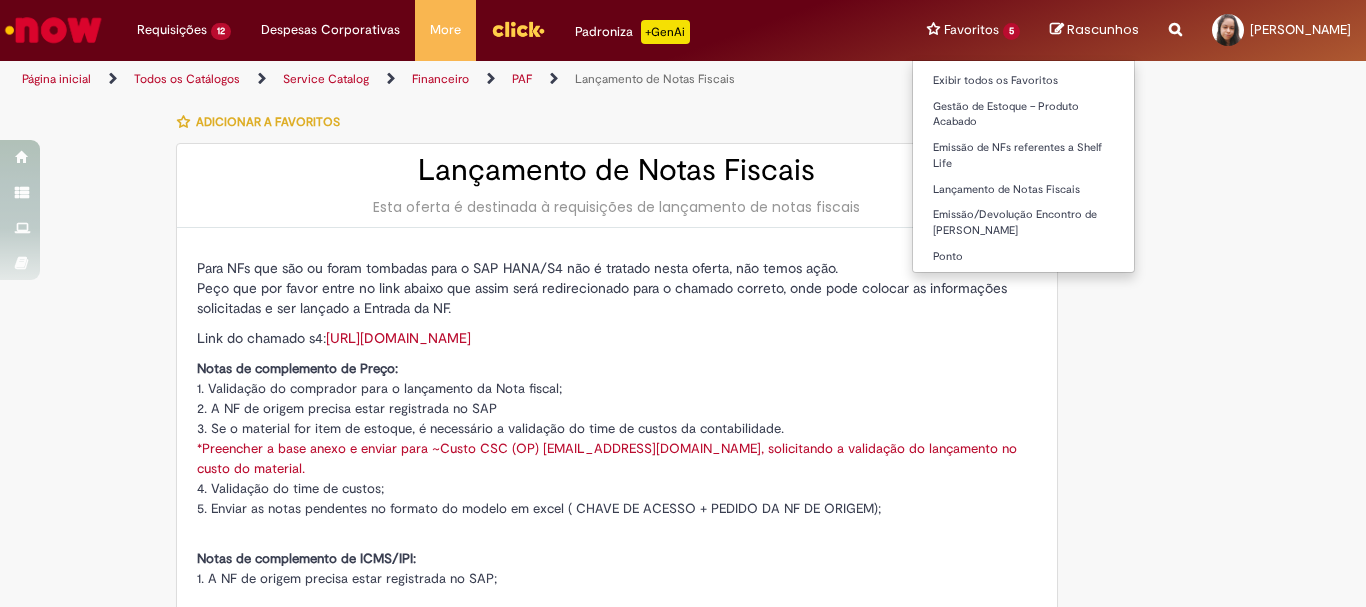 type on "********" 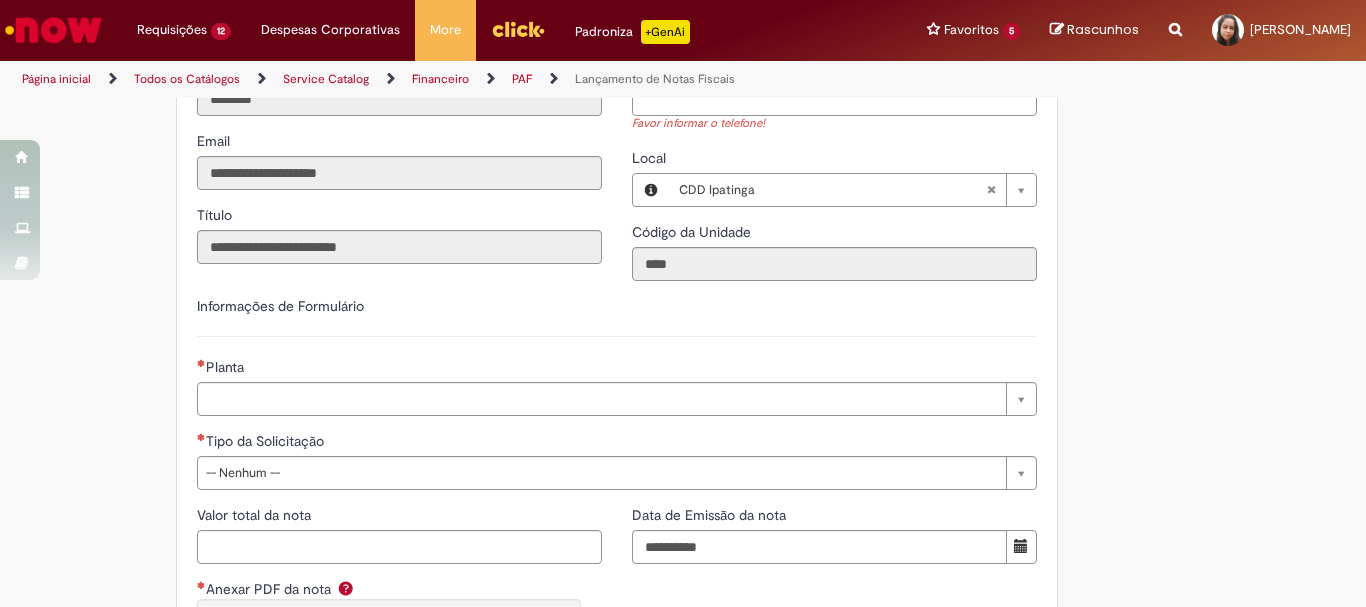 scroll, scrollTop: 1091, scrollLeft: 0, axis: vertical 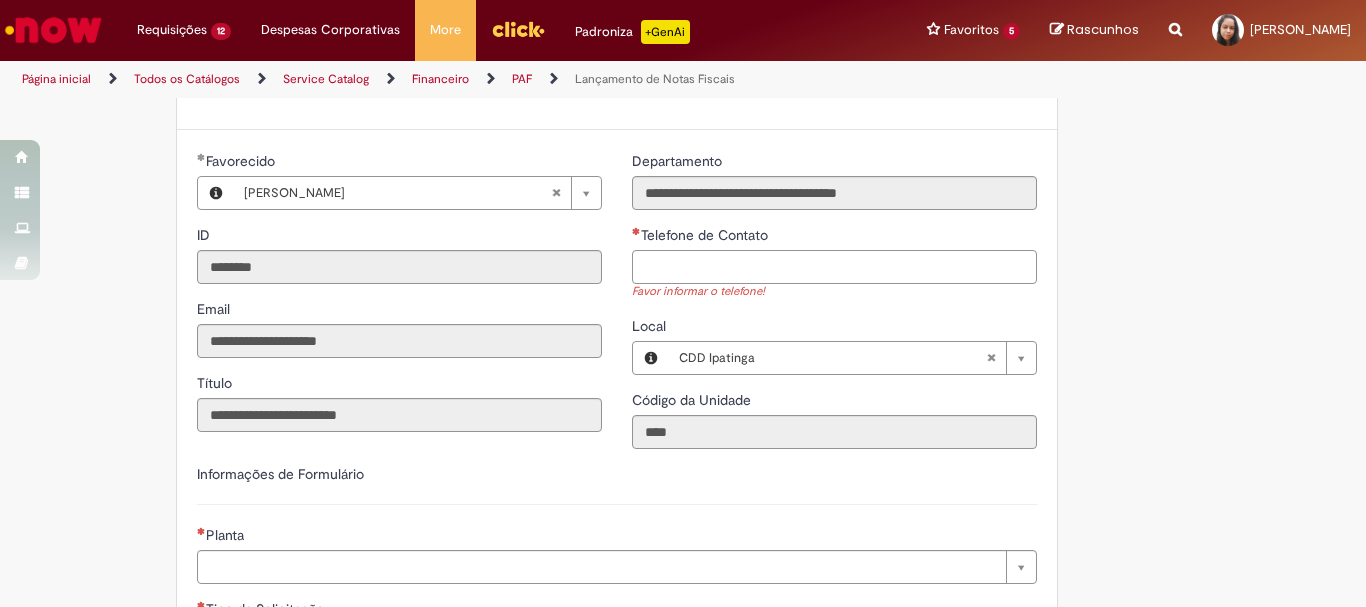 click on "Telefone de Contato" at bounding box center [834, 267] 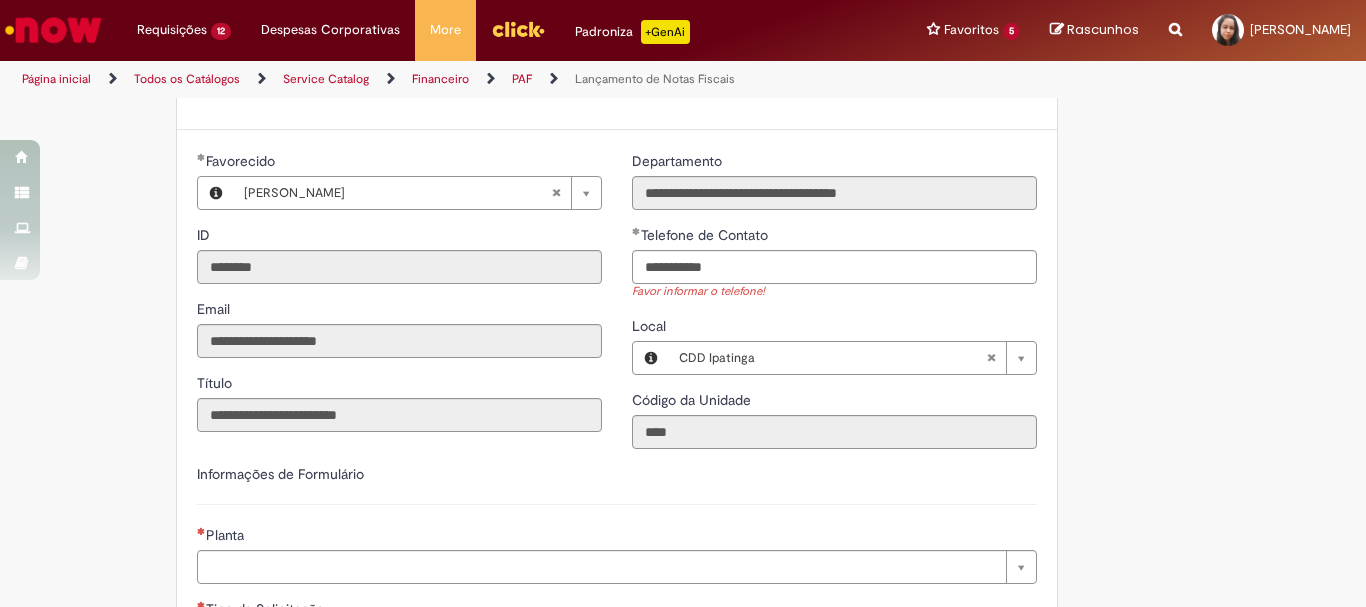 click on "Tire dúvidas com LupiAssist    +GenAI
Oi! Eu sou LupiAssist, uma Inteligência Artificial Generativa em constante aprendizado   Meu conteúdo é monitorado para trazer uma melhor experiência
Dúvidas comuns:
Só mais um instante, estou consultando nossas bases de conhecimento  e escrevendo a melhor resposta pra você!
Title
Lorem ipsum dolor sit amet    Fazer uma nova pergunta
Gerei esta resposta utilizando IA Generativa em conjunto com os nossos padrões. Em caso de divergência, os documentos oficiais prevalecerão.
Saiba mais em:
Ou ligue para:
E aí, te ajudei?
Sim, obrigado!" at bounding box center (683, 293) 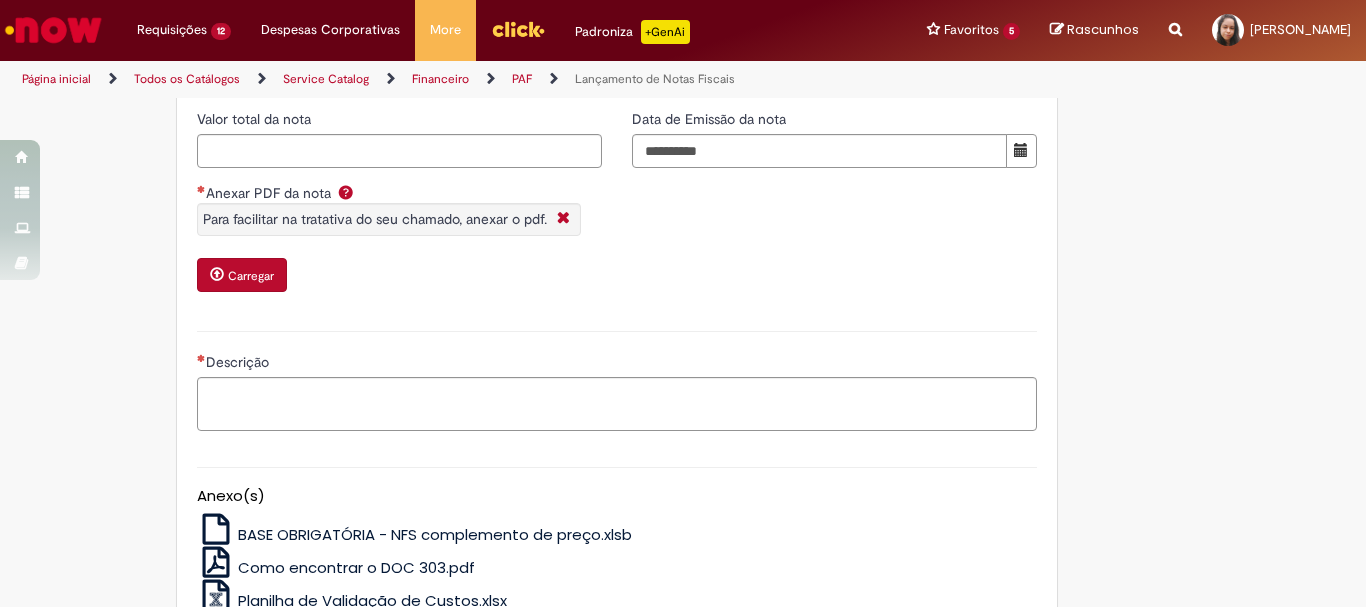 scroll, scrollTop: 1681, scrollLeft: 0, axis: vertical 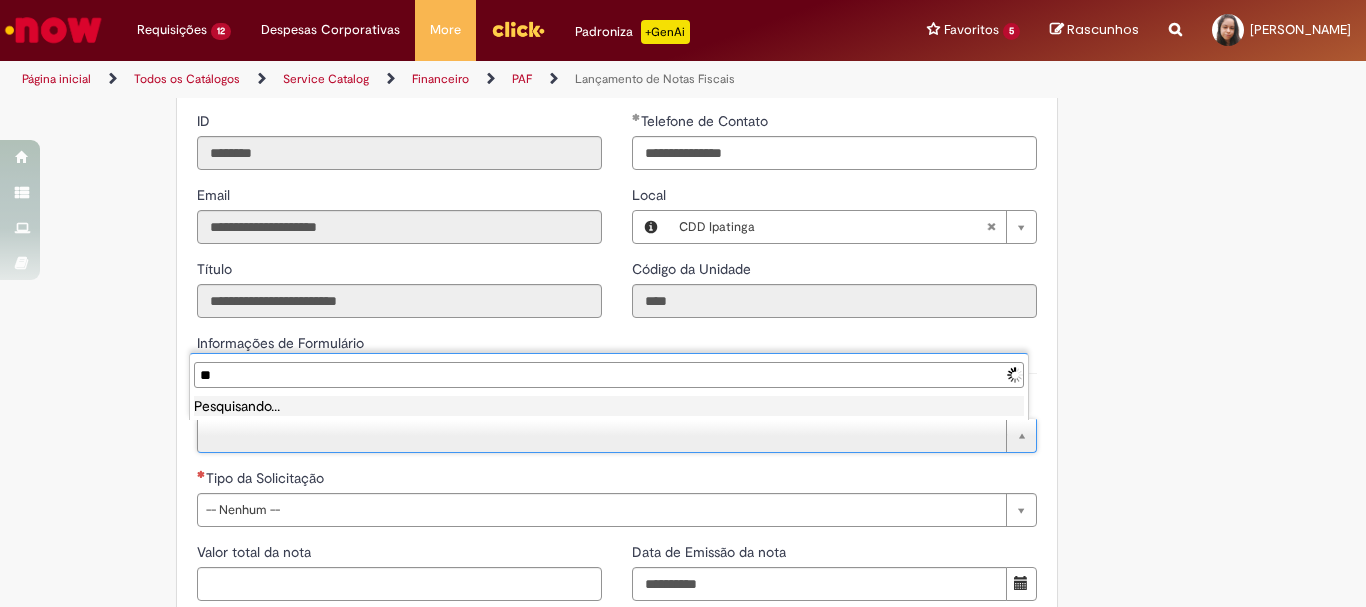 type on "*" 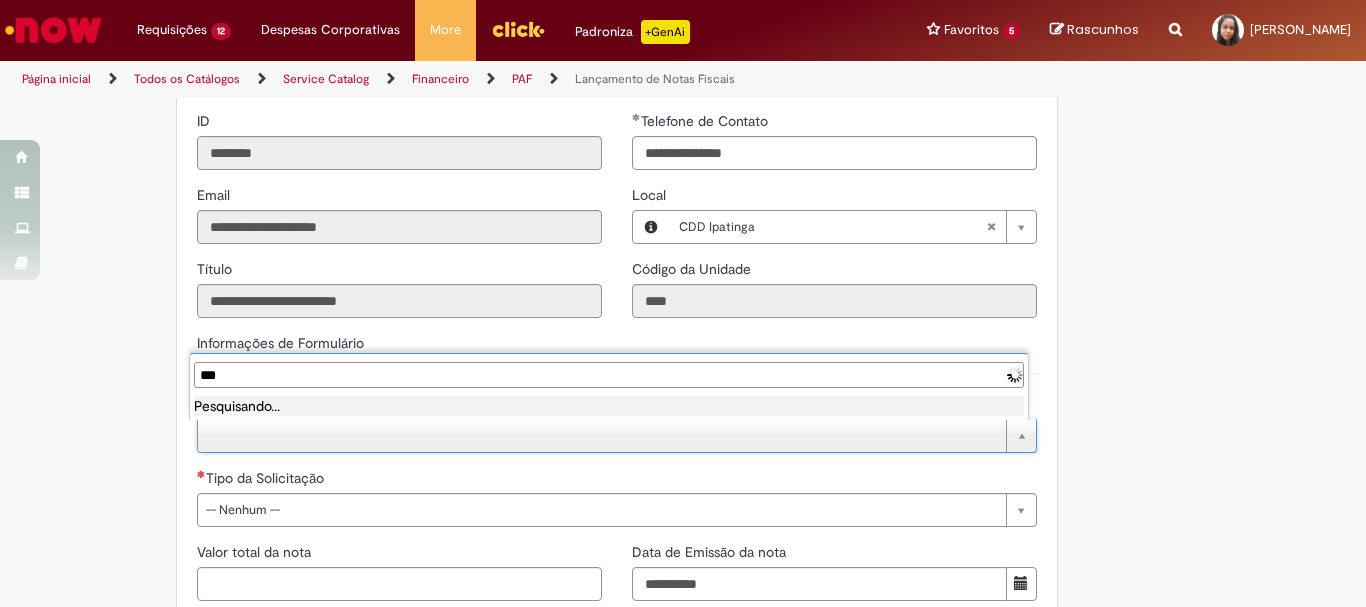 type on "****" 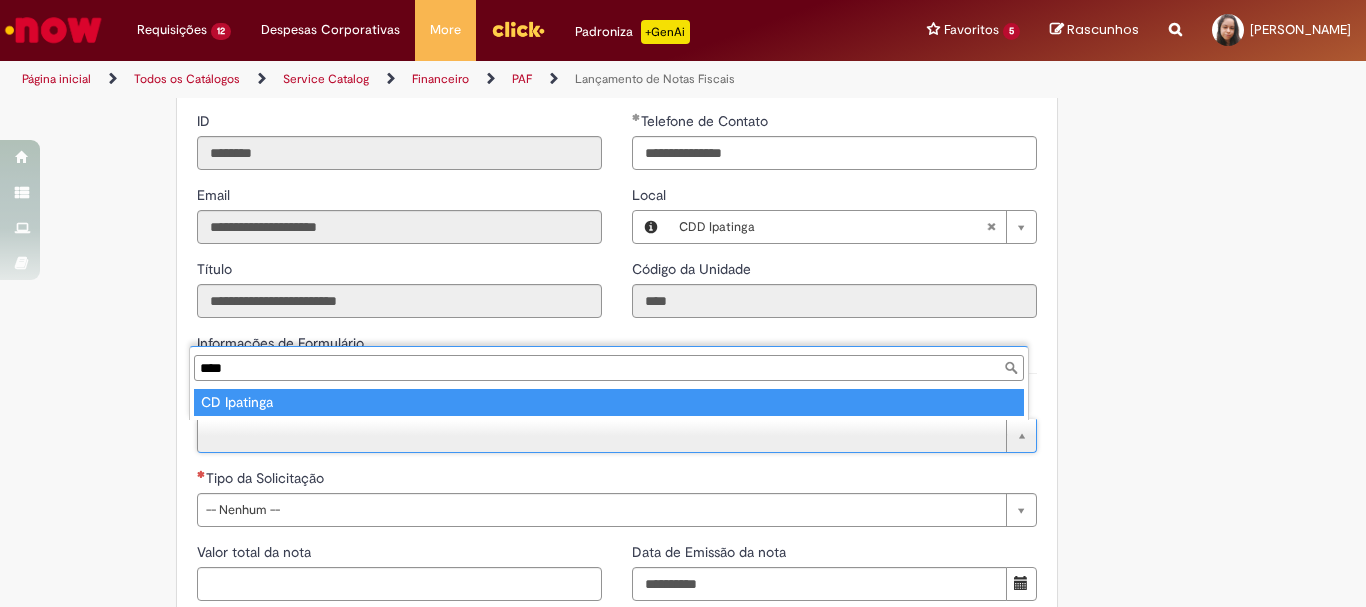 type on "**********" 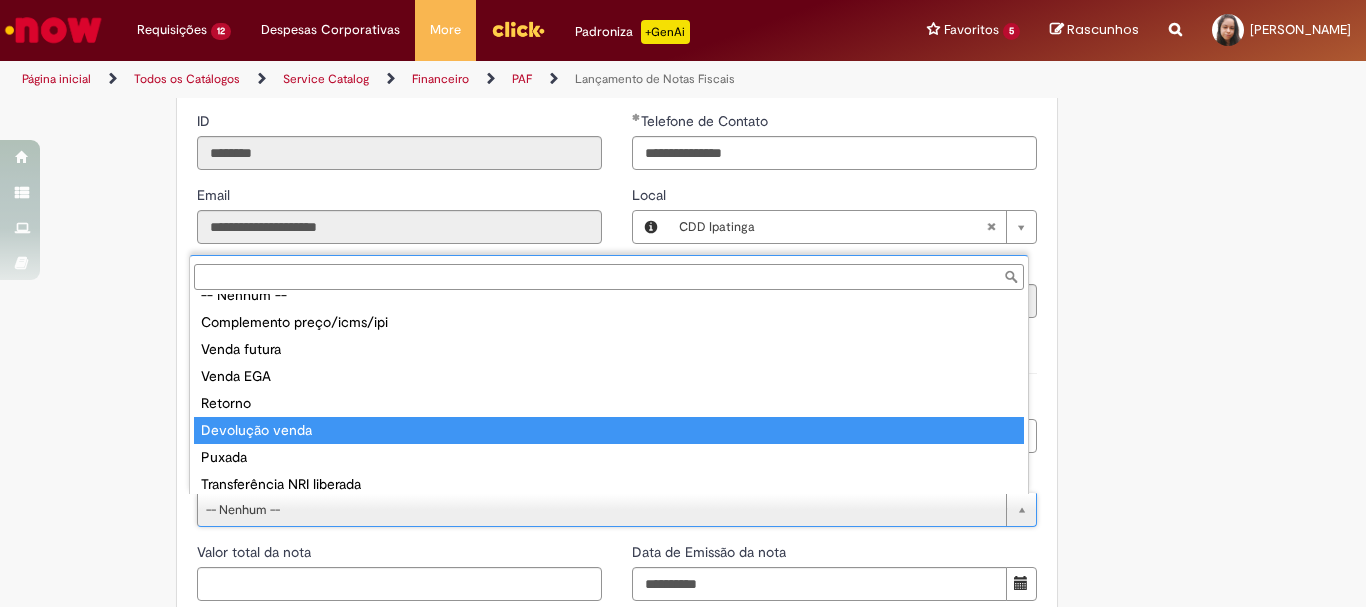 scroll, scrollTop: 78, scrollLeft: 0, axis: vertical 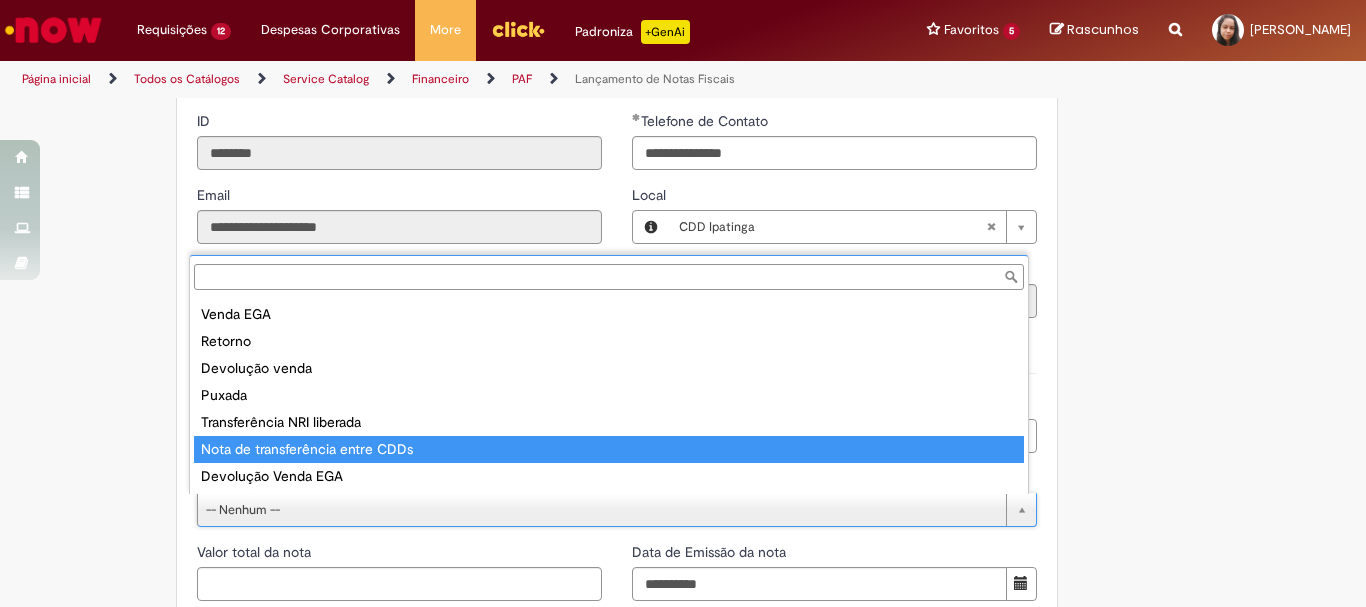 type on "**********" 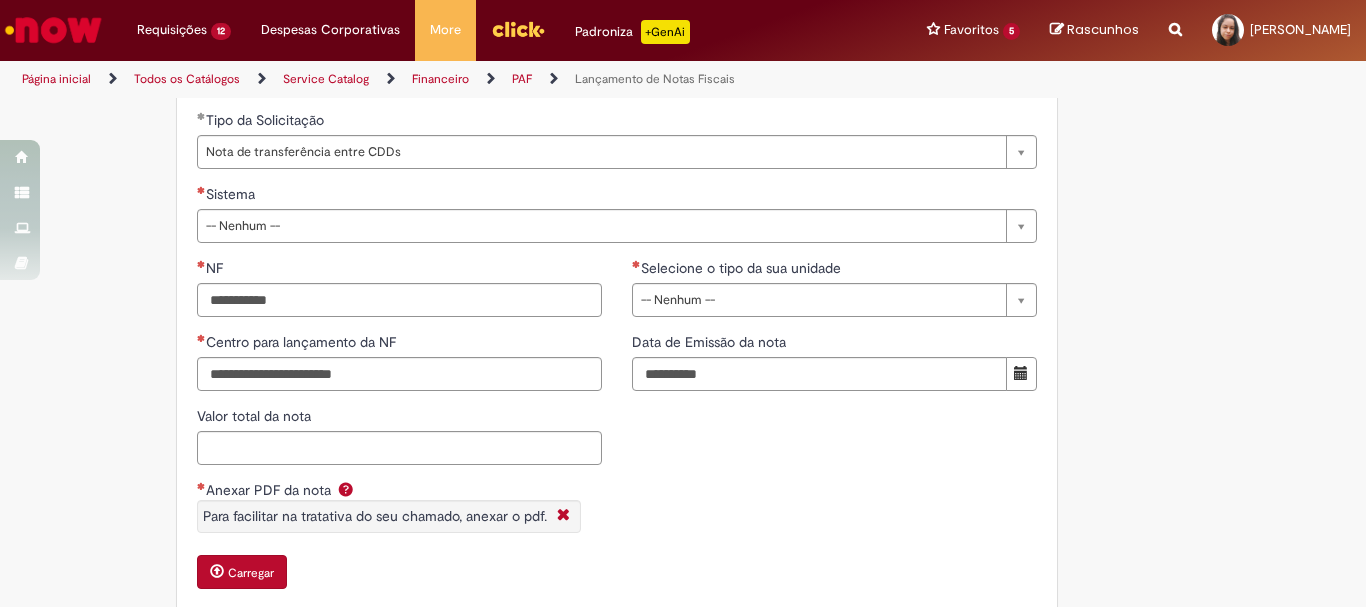 scroll, scrollTop: 1457, scrollLeft: 0, axis: vertical 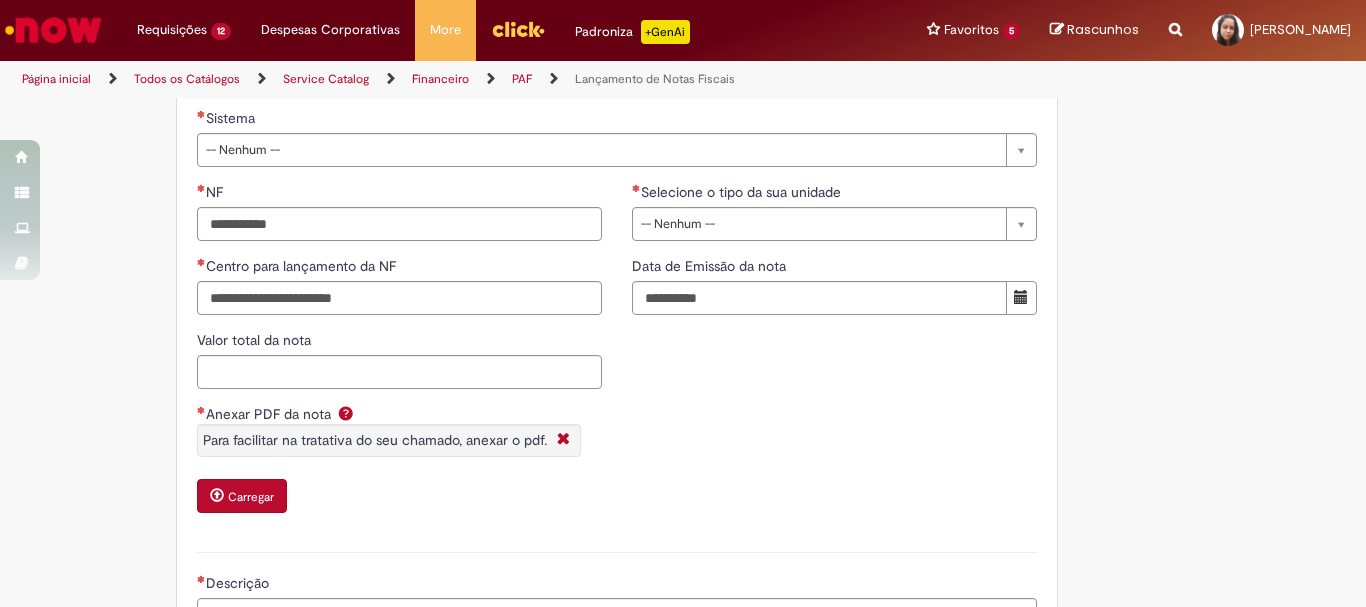 click on "Sistema" at bounding box center [617, 120] 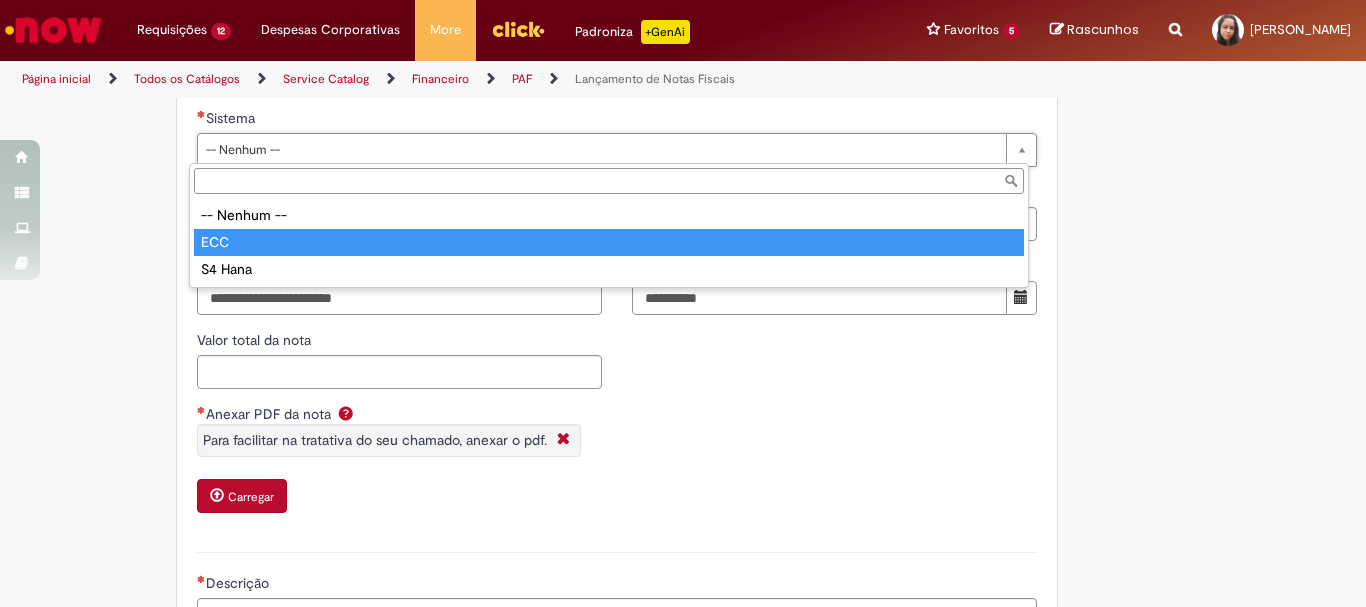 type on "***" 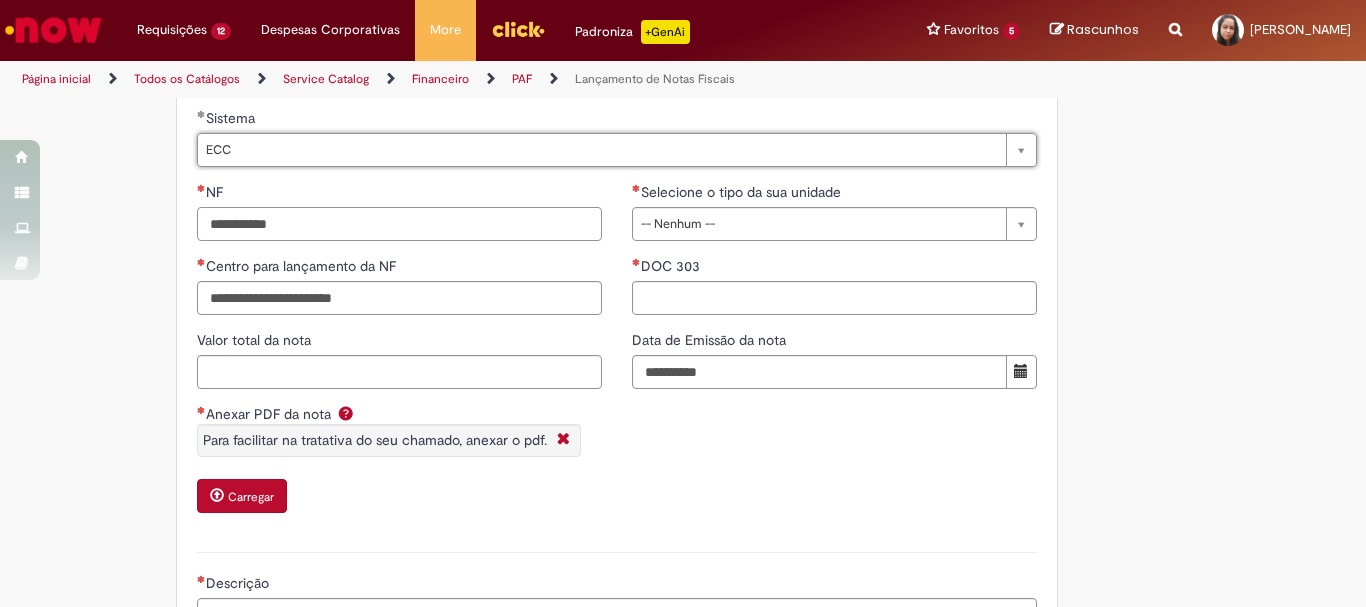 click on "NF" at bounding box center [399, 224] 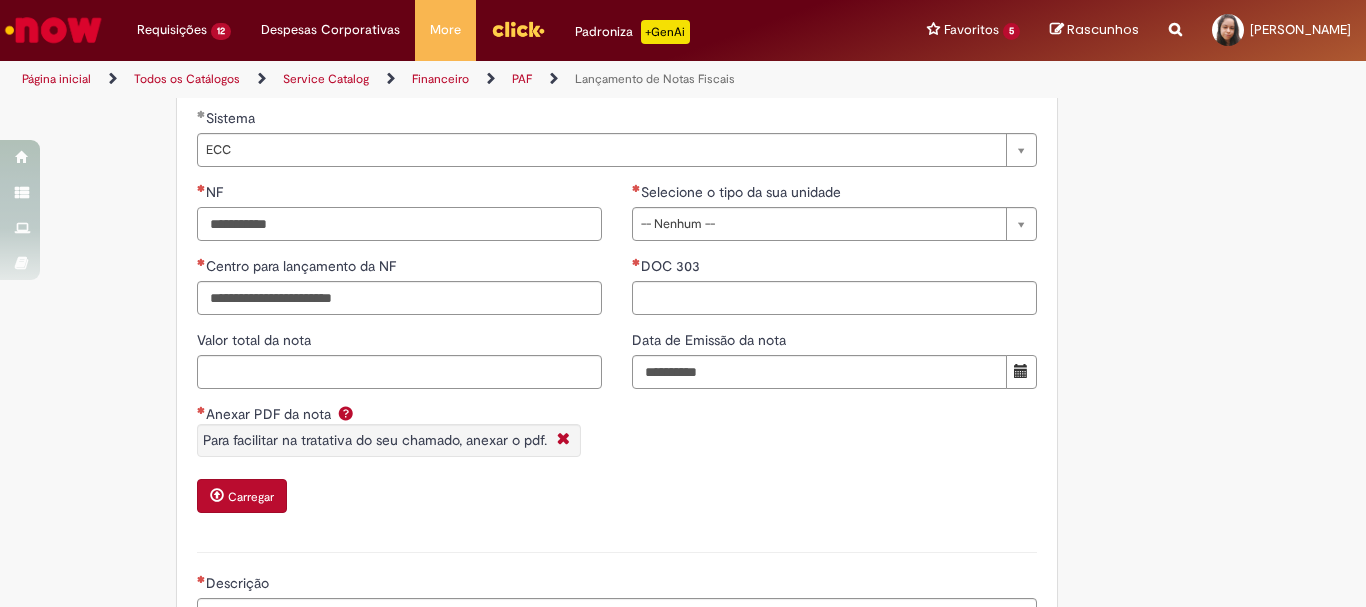 paste on "******" 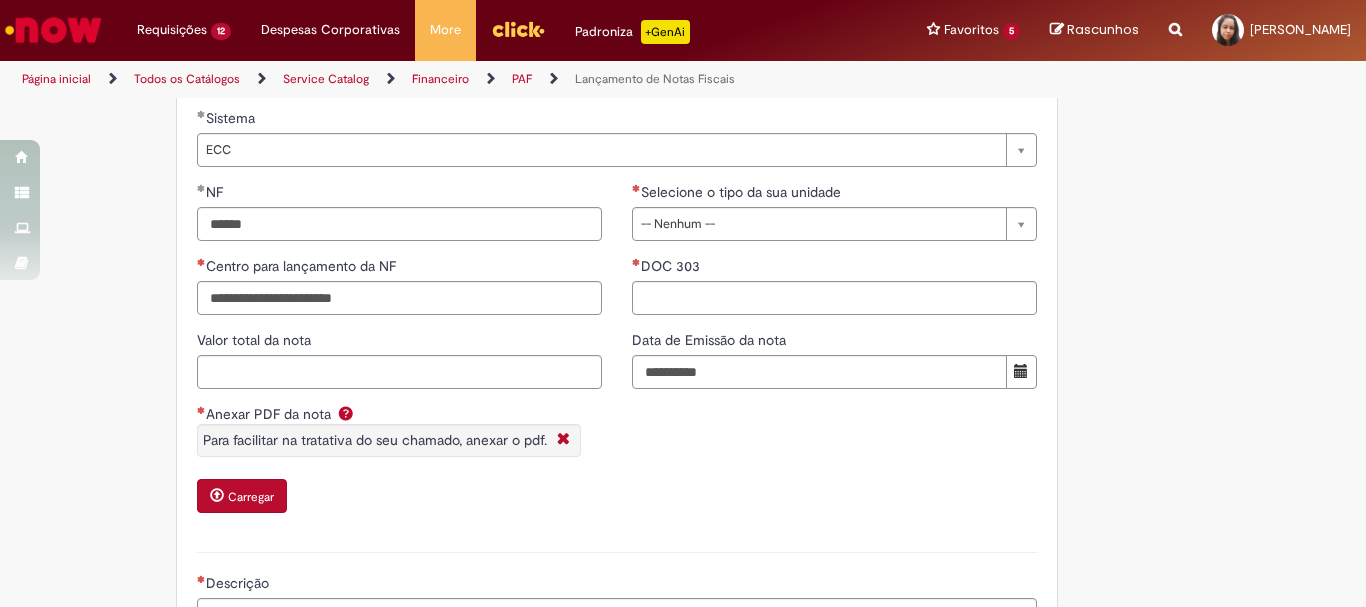 type on "*********" 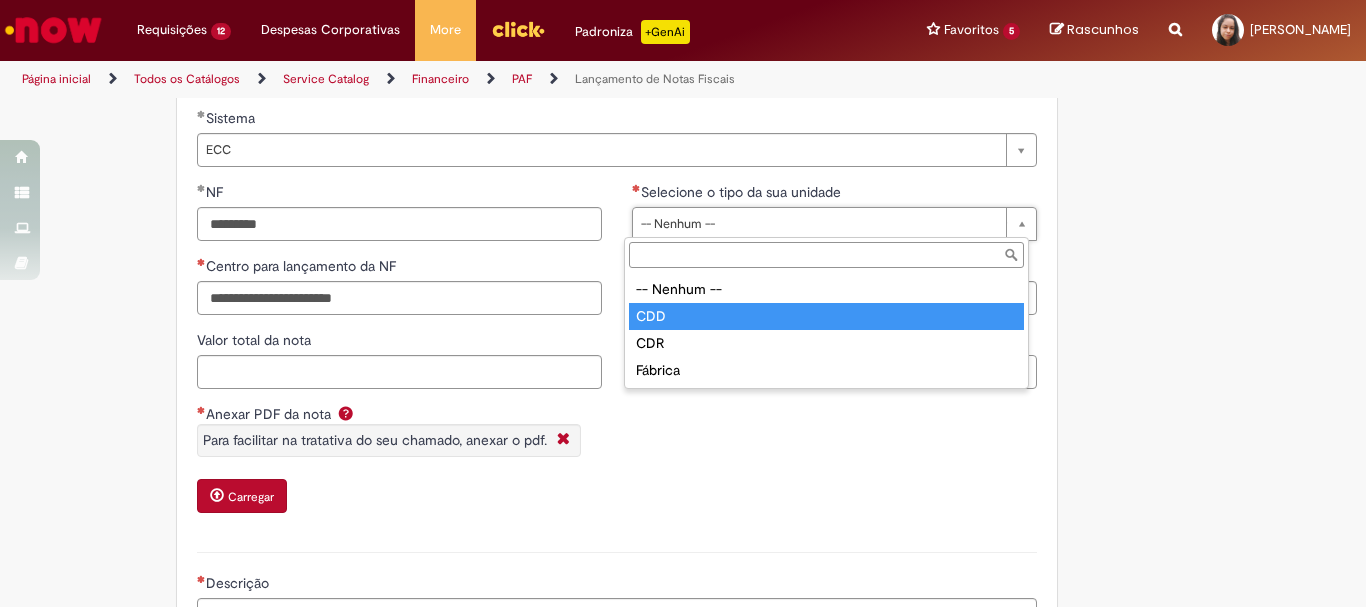 type on "***" 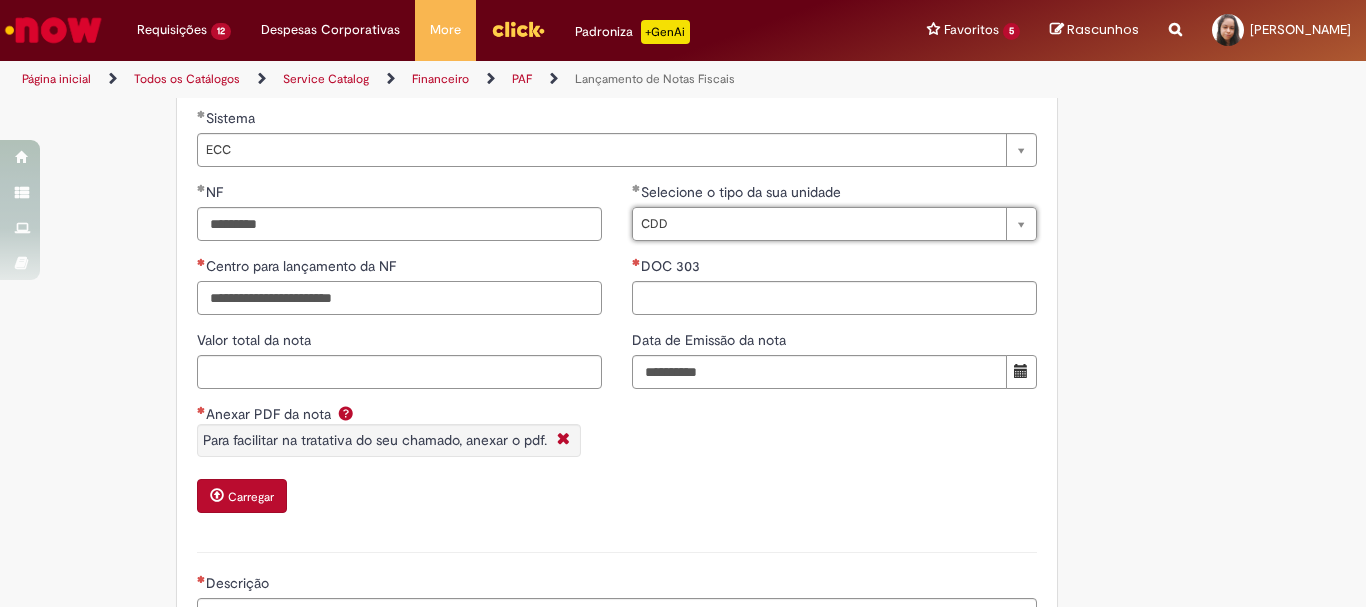 click on "Centro para lançamento da NF" at bounding box center (399, 298) 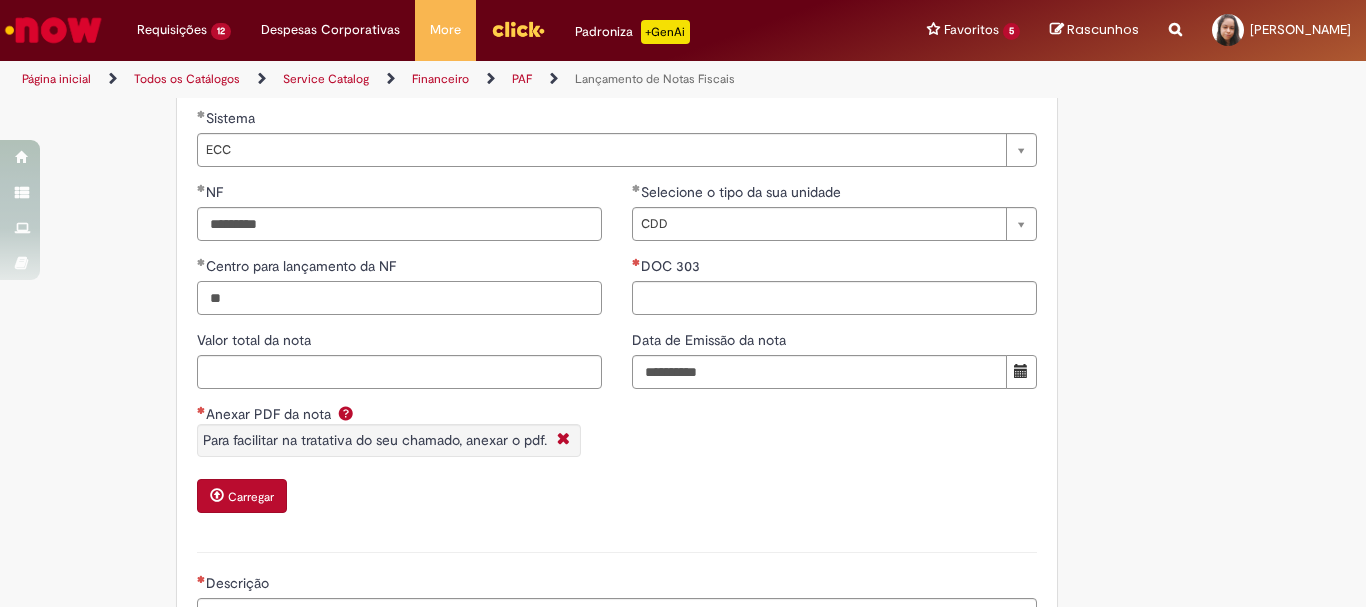 type on "*" 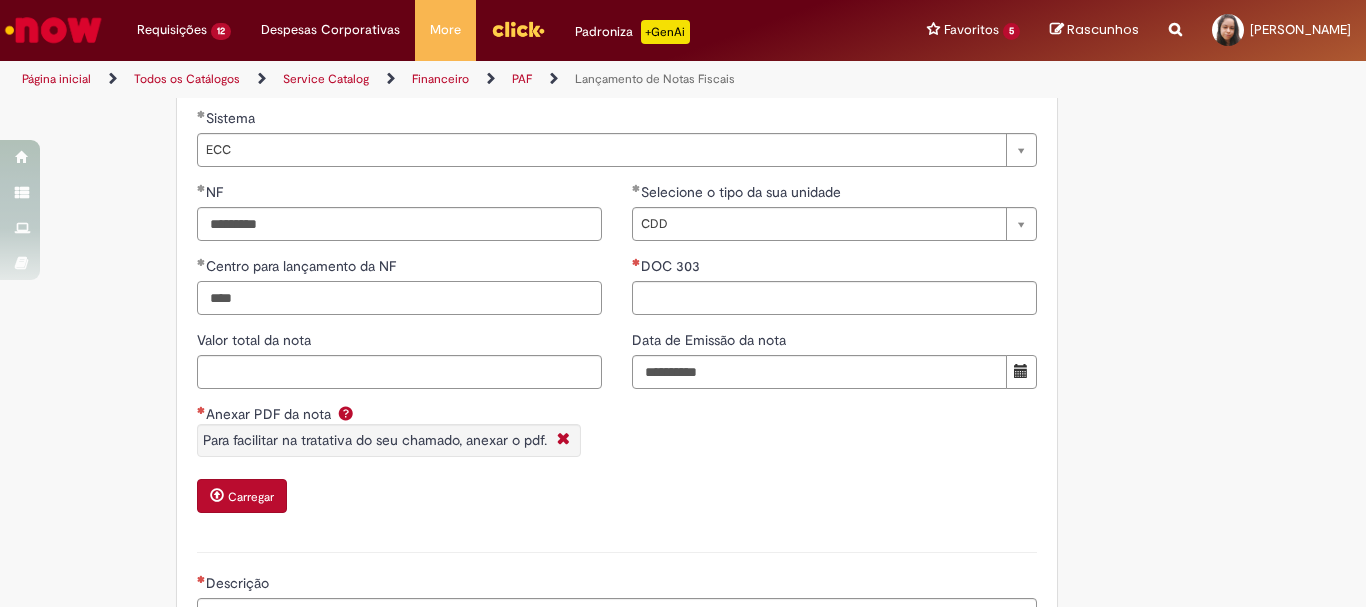 type on "****" 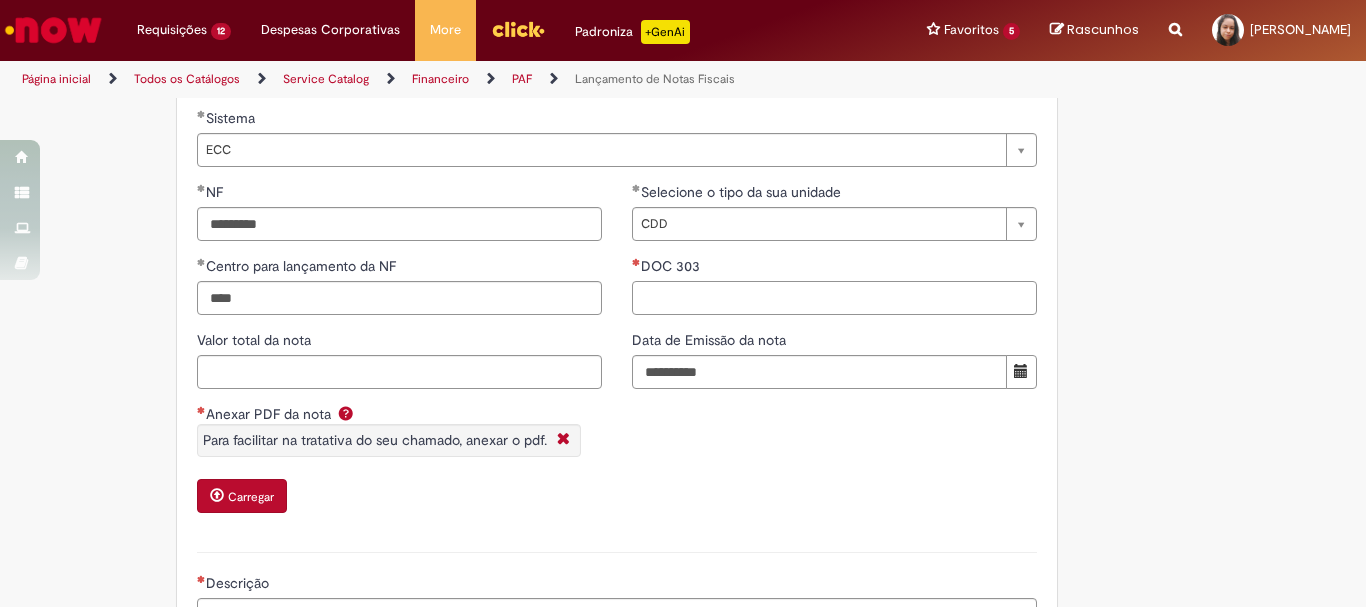 click on "DOC 303" at bounding box center (834, 298) 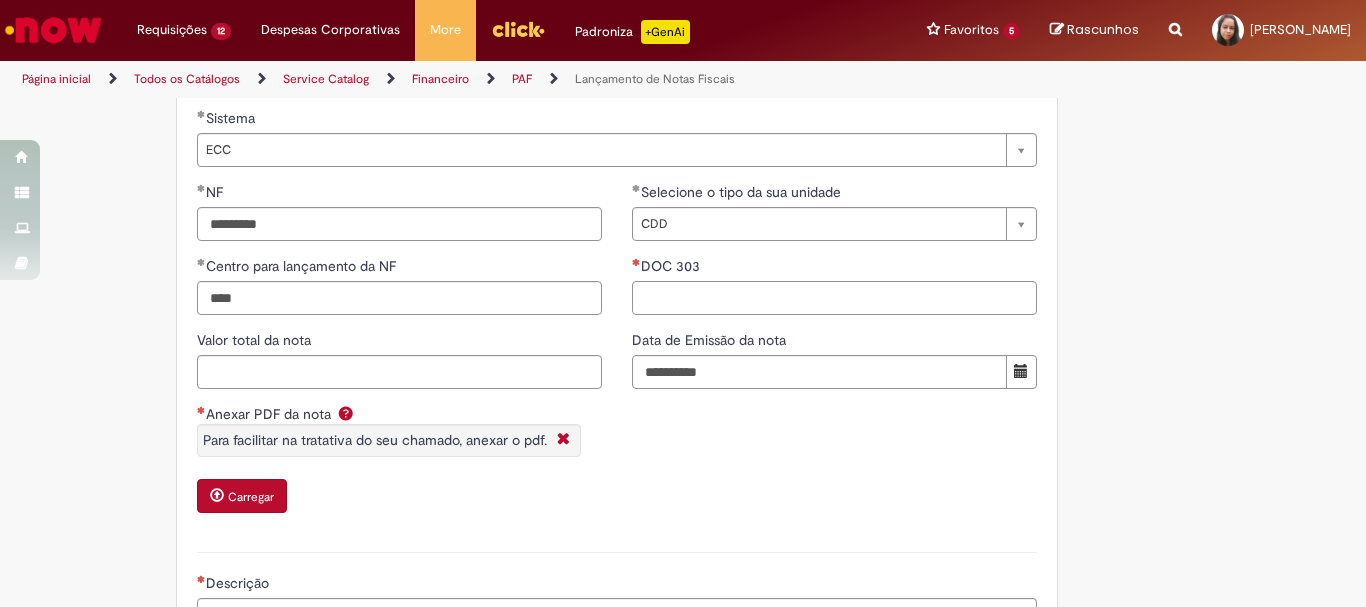paste on "**********" 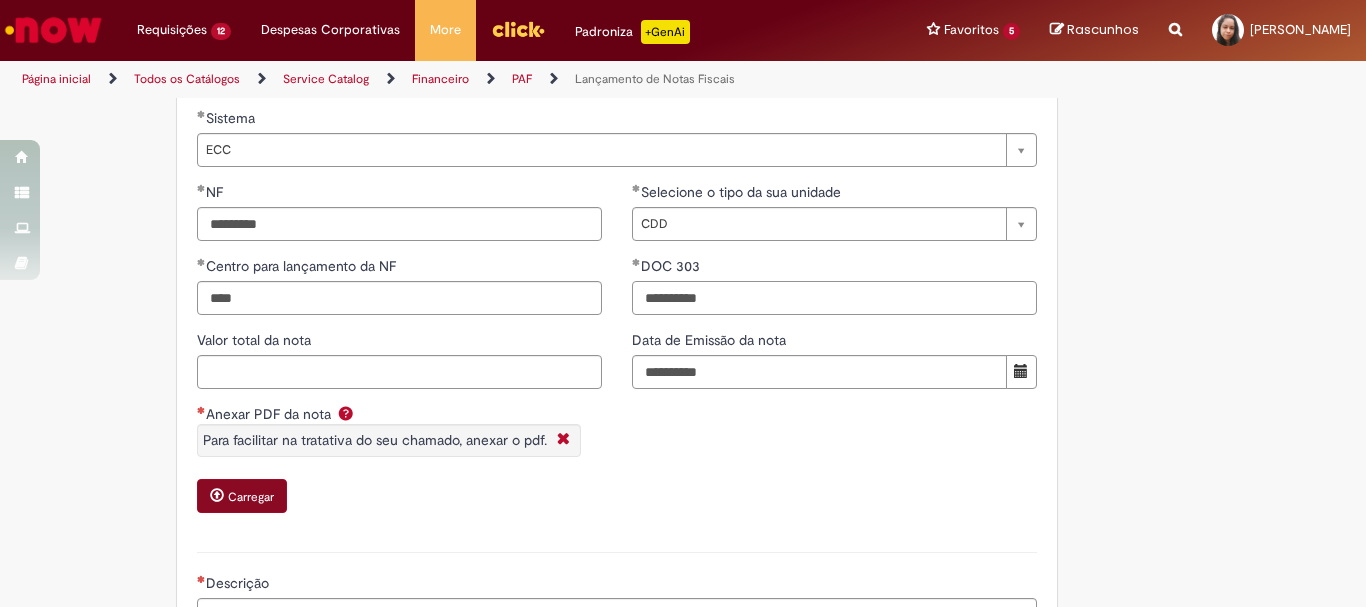 type on "**********" 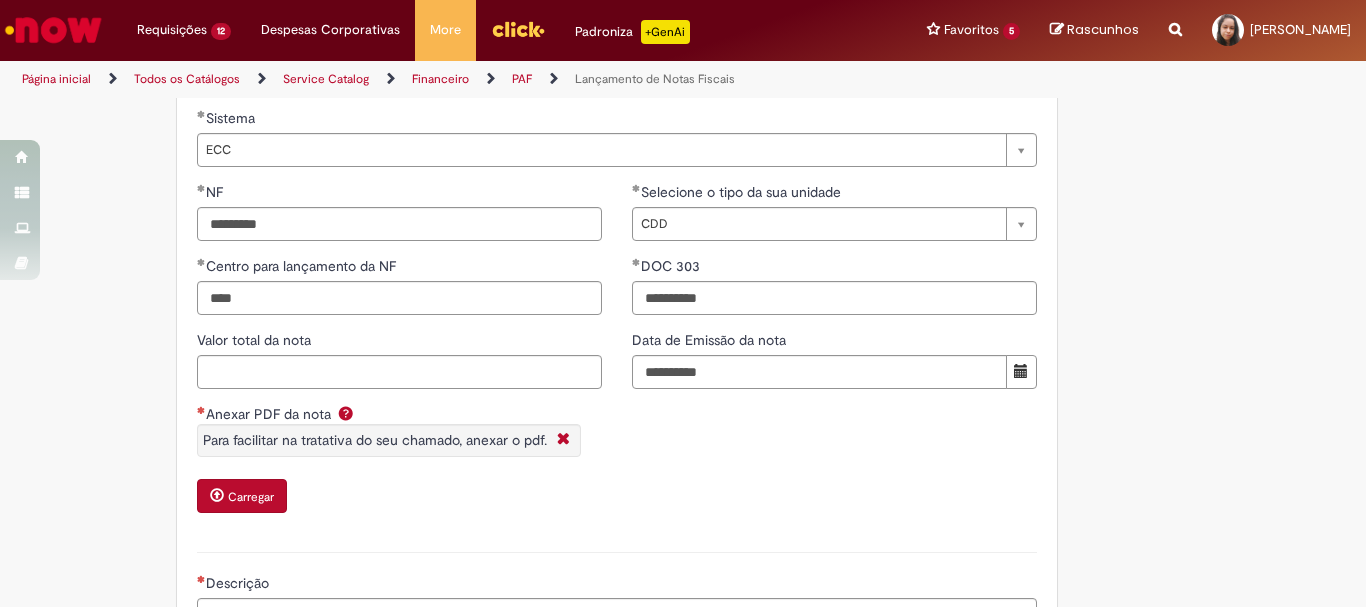 click on "Carregar" at bounding box center (242, 496) 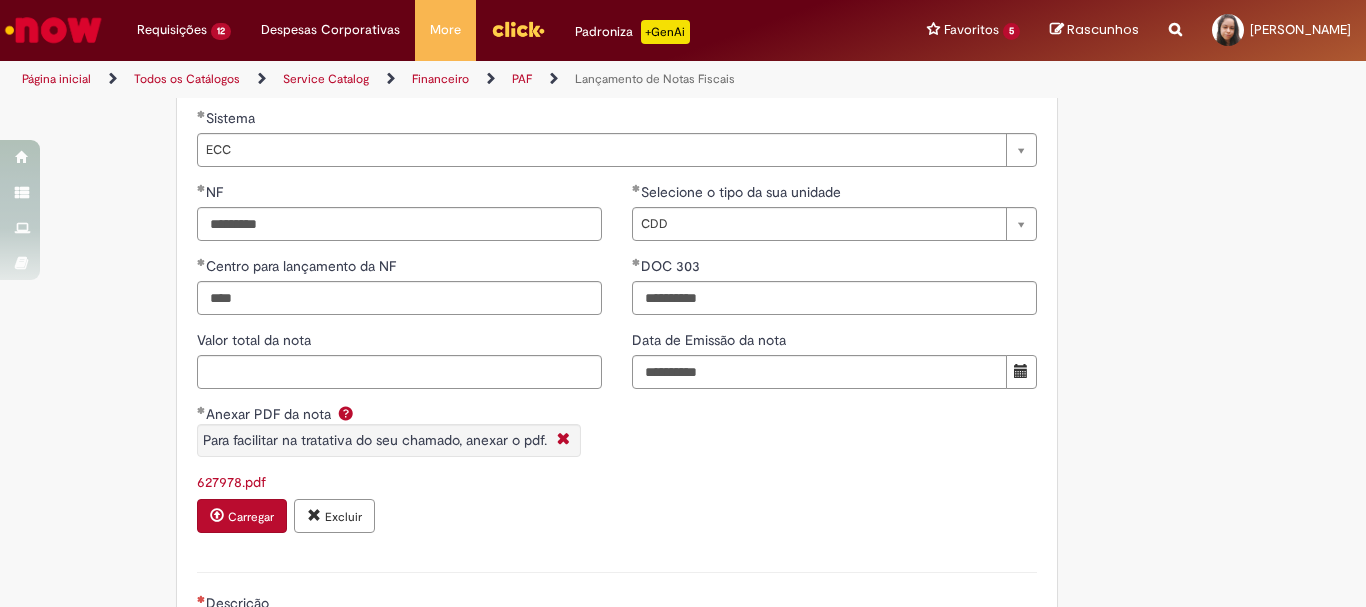 scroll, scrollTop: 1824, scrollLeft: 0, axis: vertical 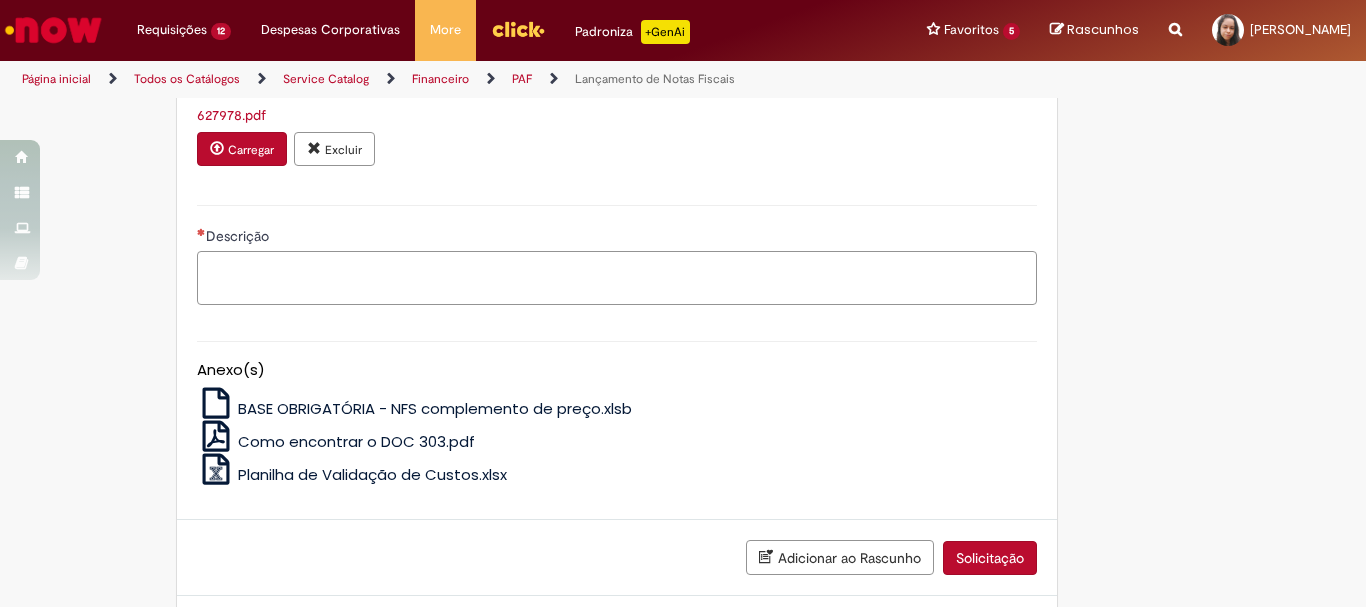 click on "Descrição" at bounding box center [617, 278] 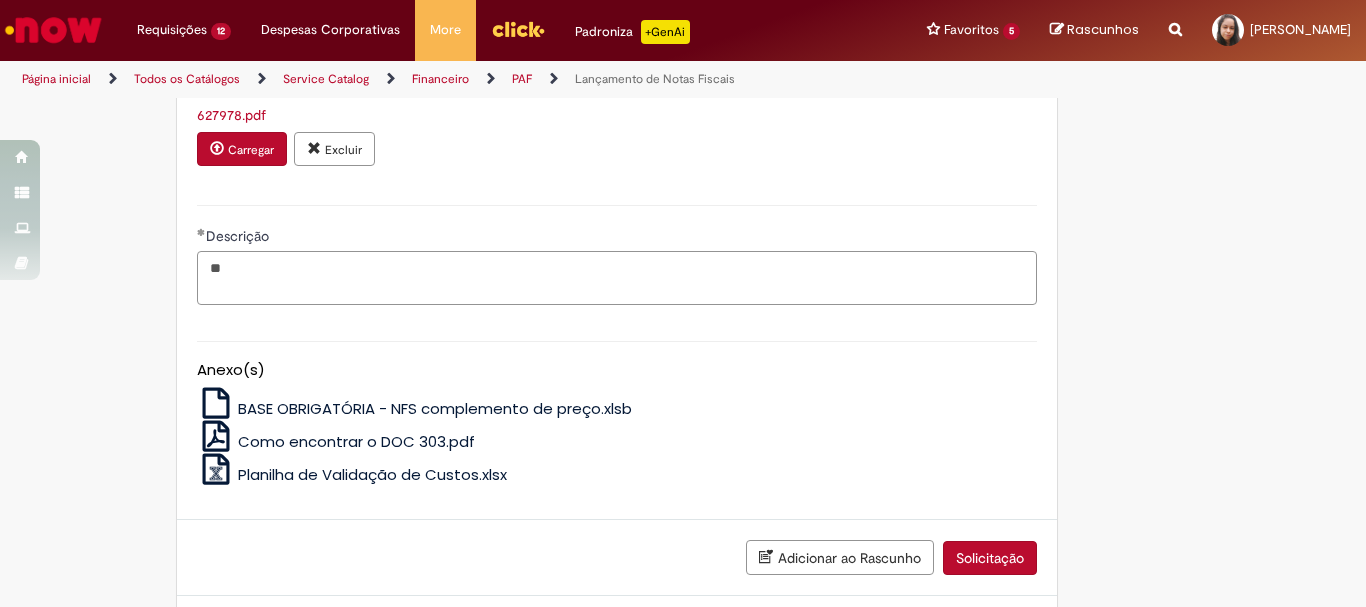 type on "*" 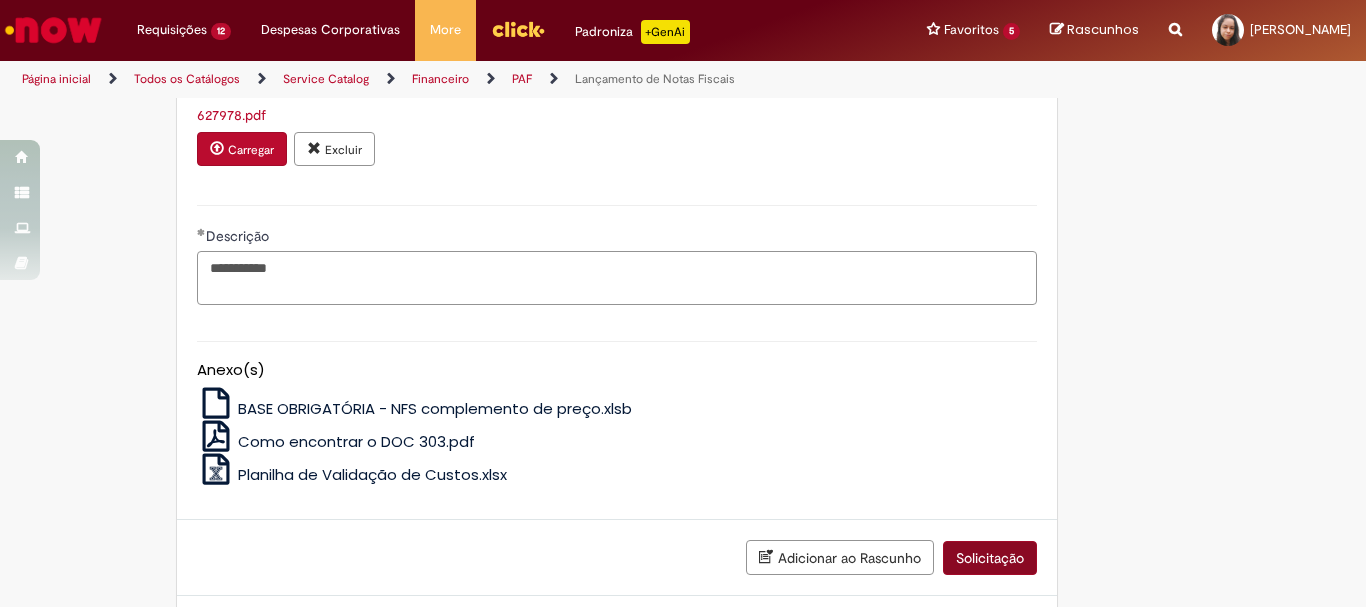 type on "**********" 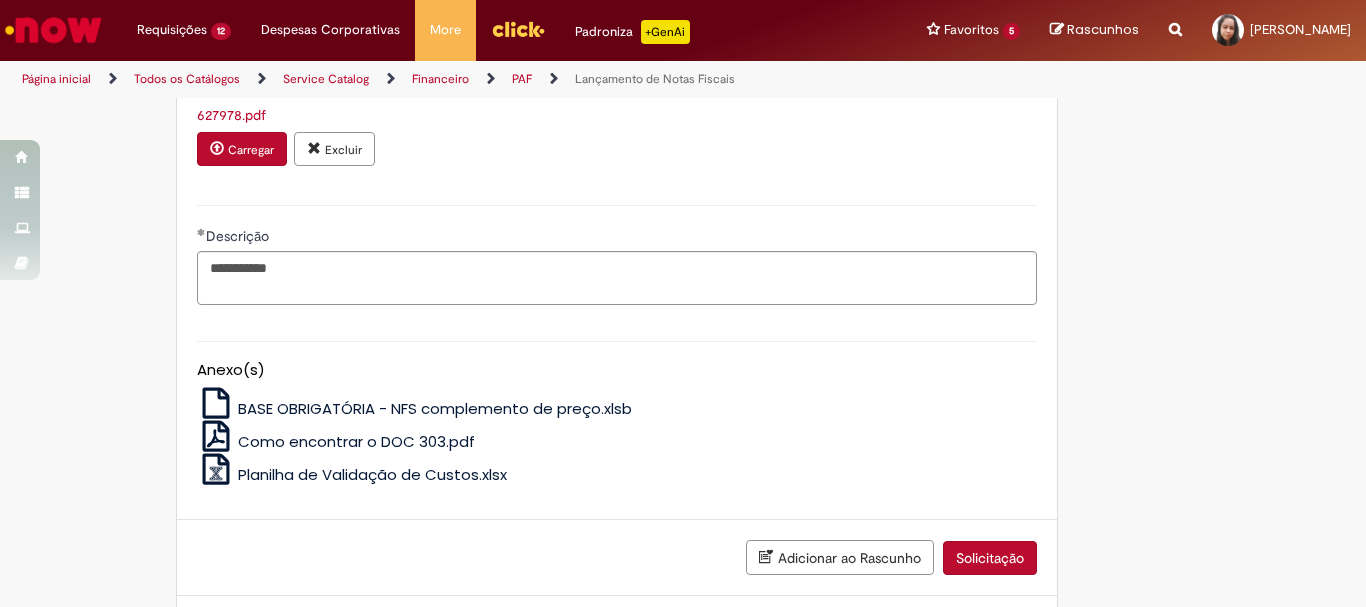 click on "Solicitação" at bounding box center (990, 558) 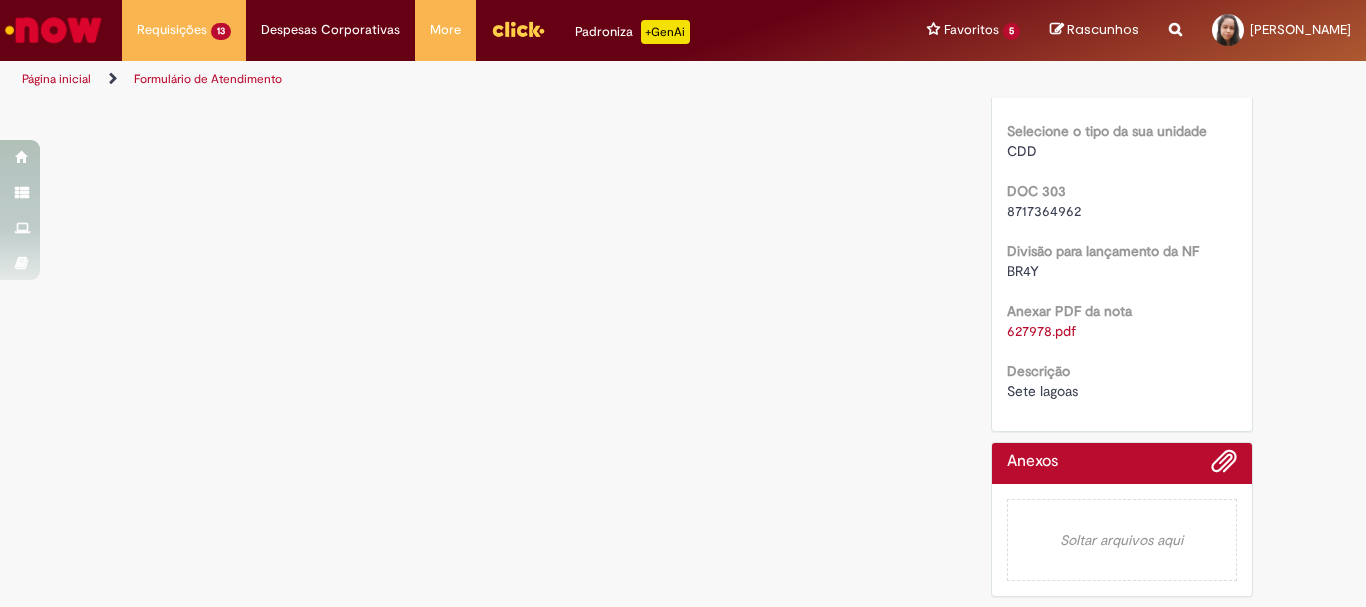 scroll, scrollTop: 0, scrollLeft: 0, axis: both 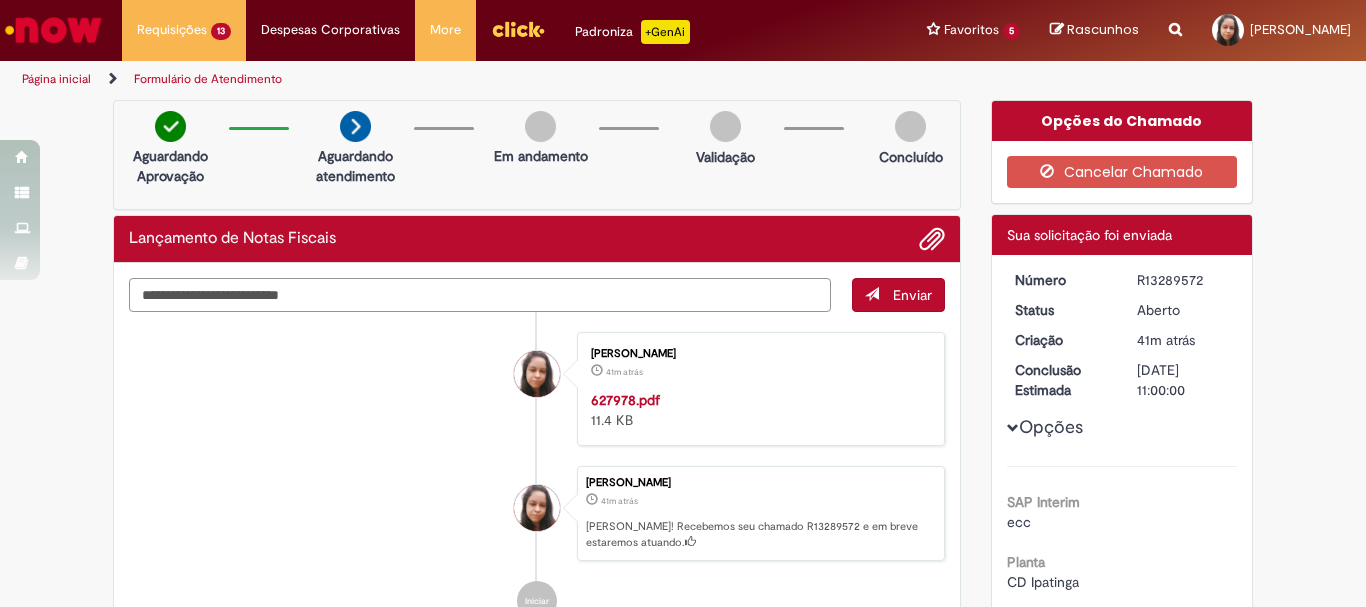 click at bounding box center (480, 295) 